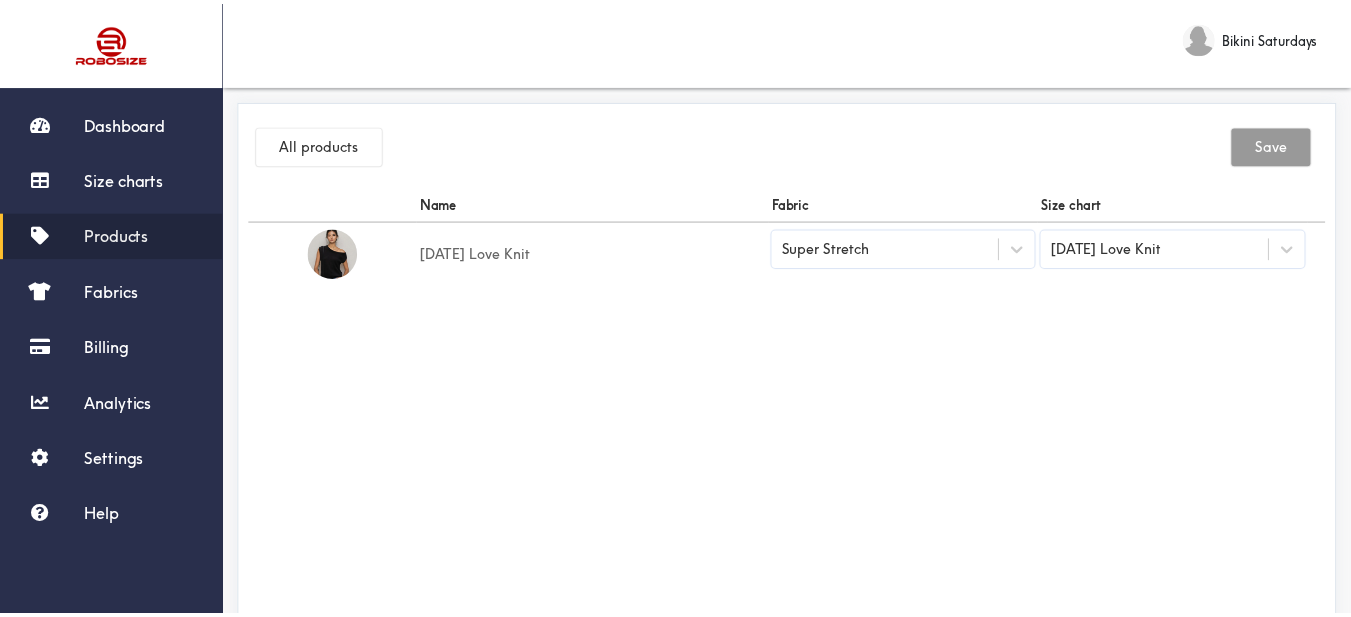 scroll, scrollTop: 0, scrollLeft: 0, axis: both 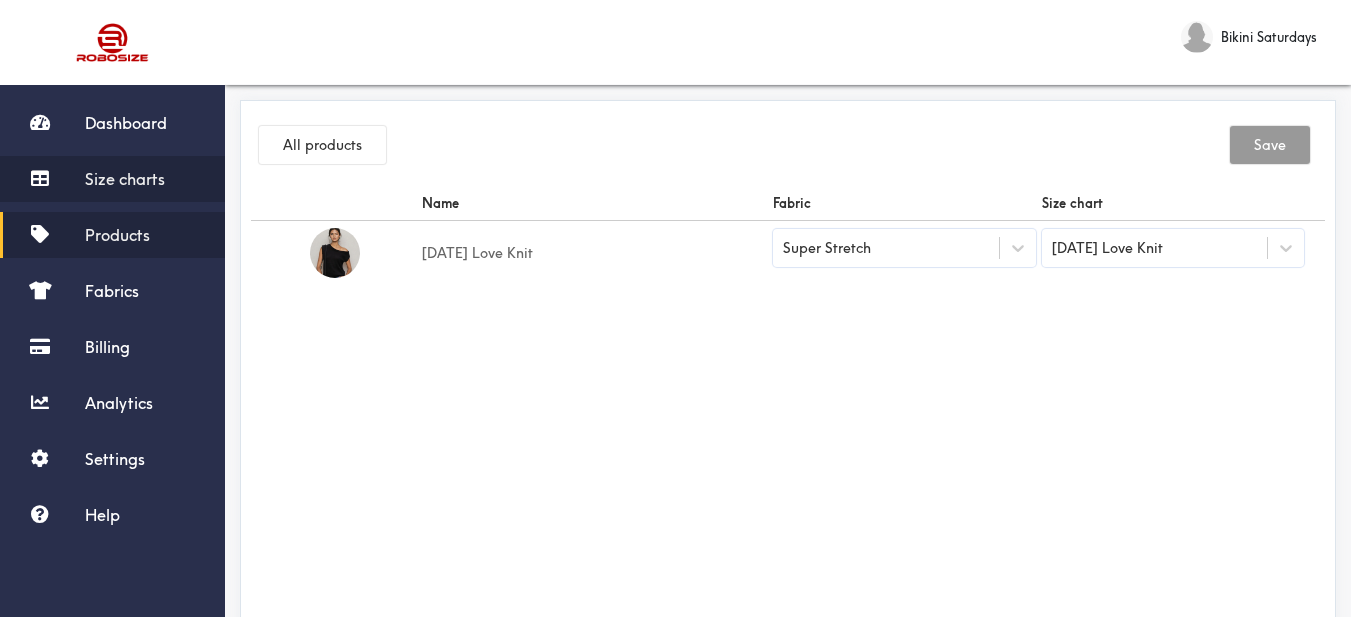 click on "Size charts" at bounding box center (125, 179) 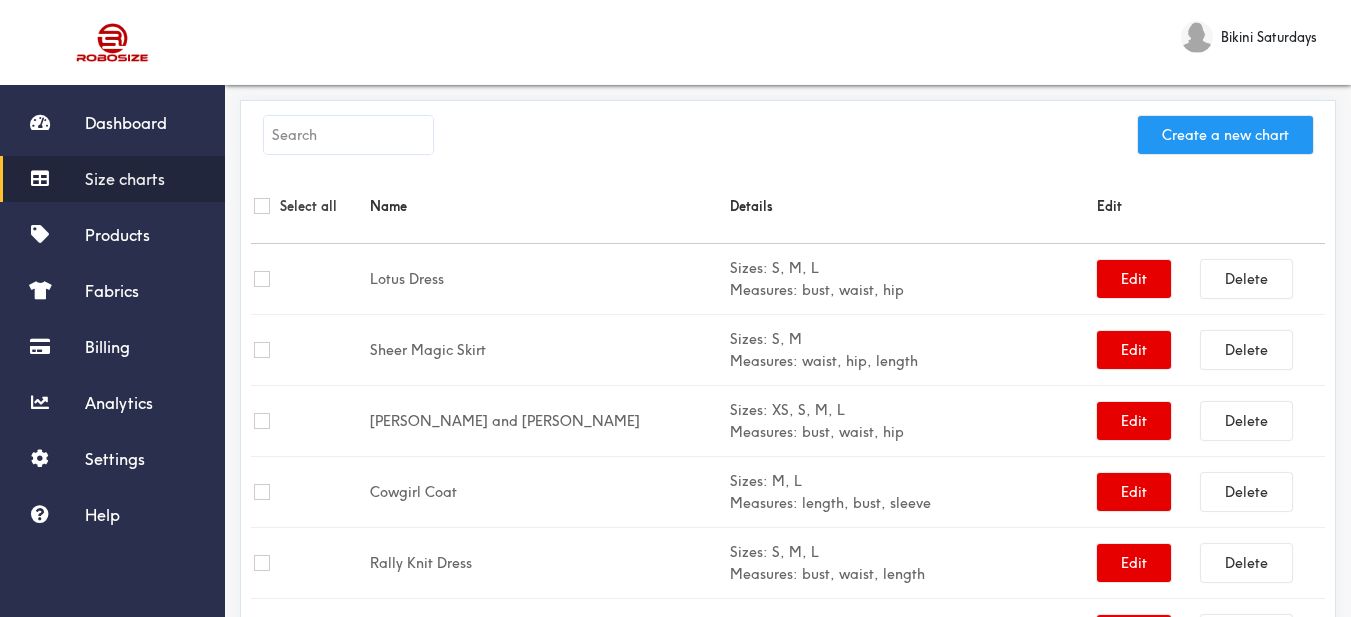 click on "Create a new chart" at bounding box center (1225, 135) 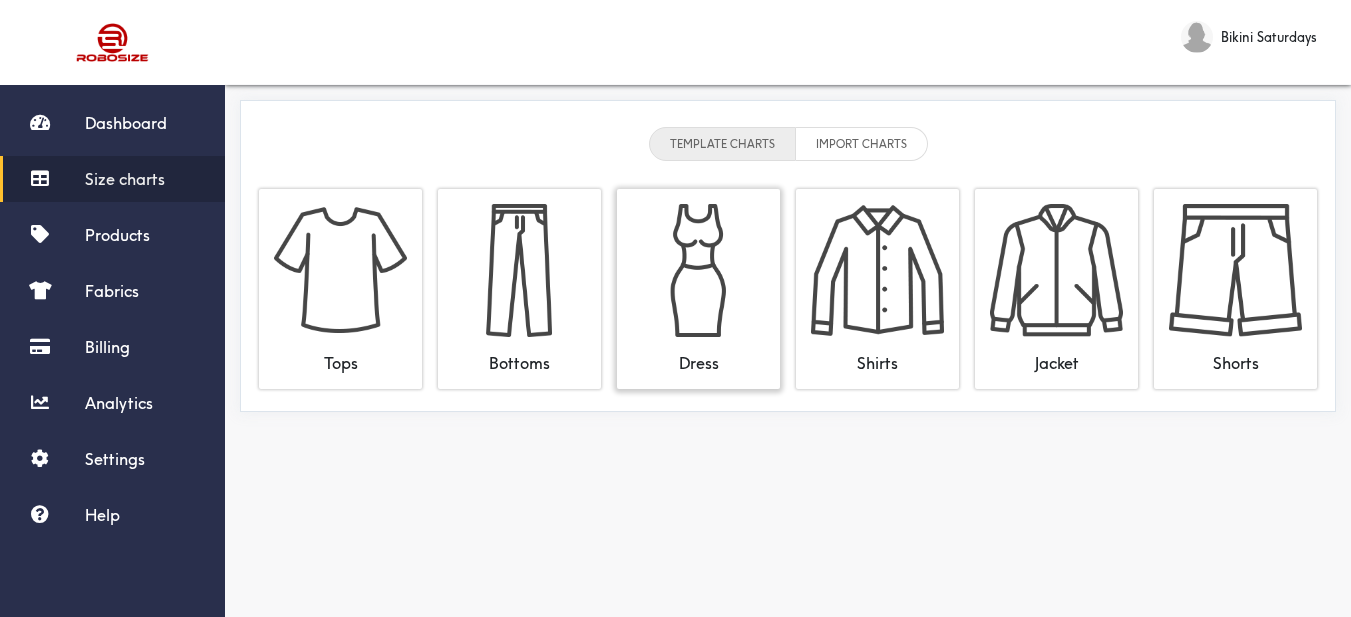 click at bounding box center (698, 270) 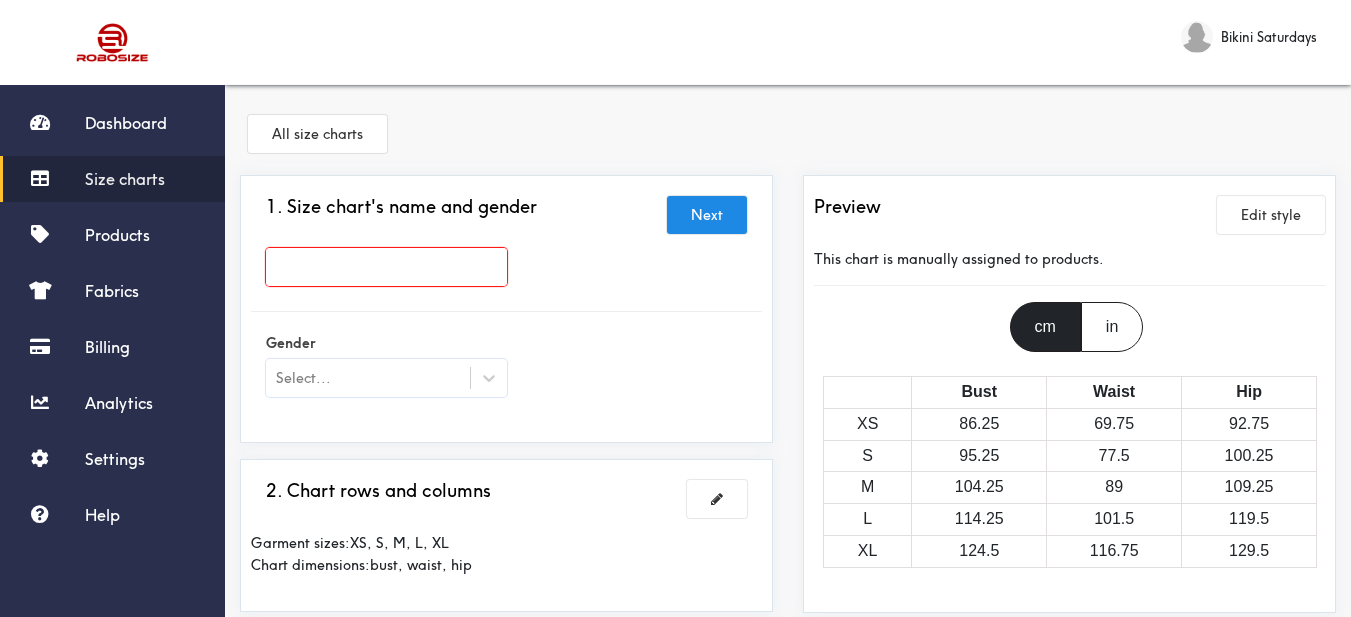 click at bounding box center [386, 267] 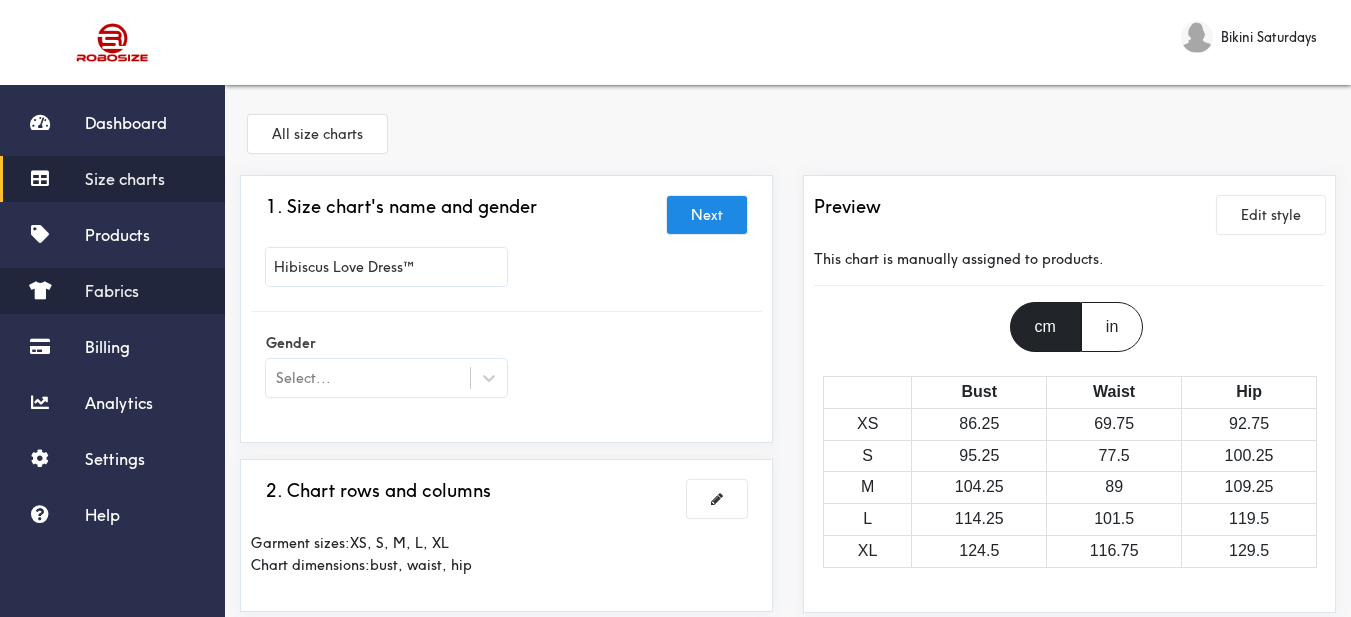 drag, startPoint x: 440, startPoint y: 271, endPoint x: 207, endPoint y: 273, distance: 233.00859 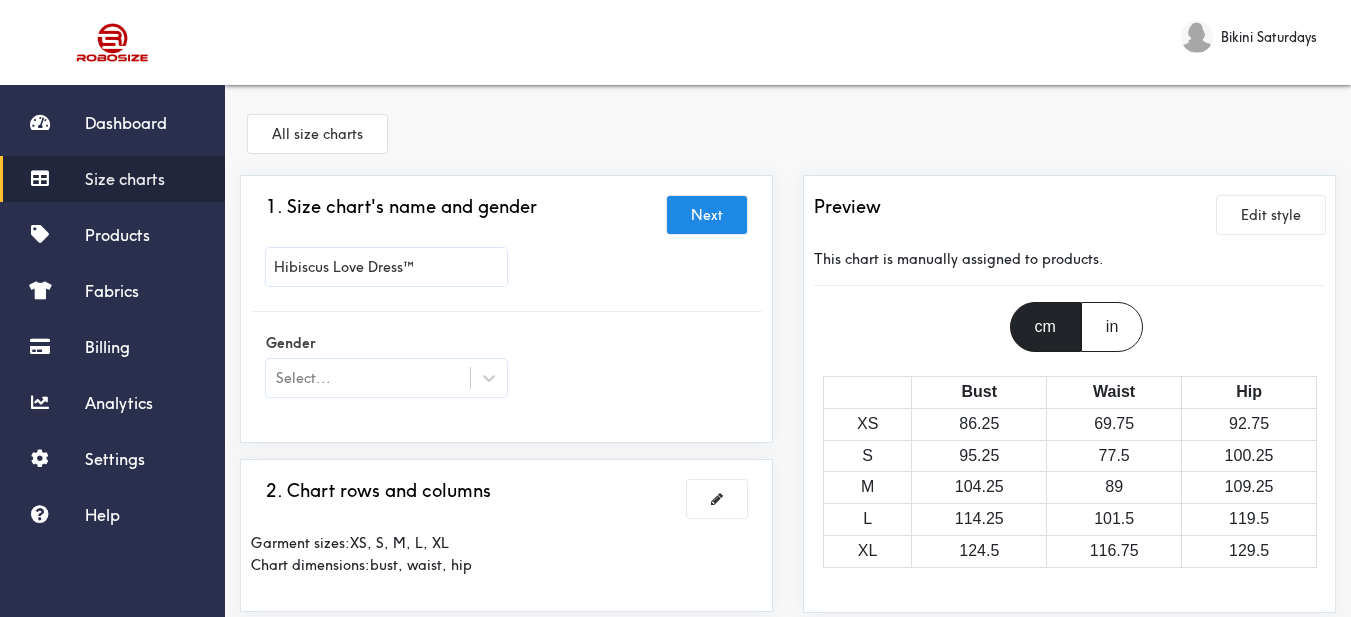 type 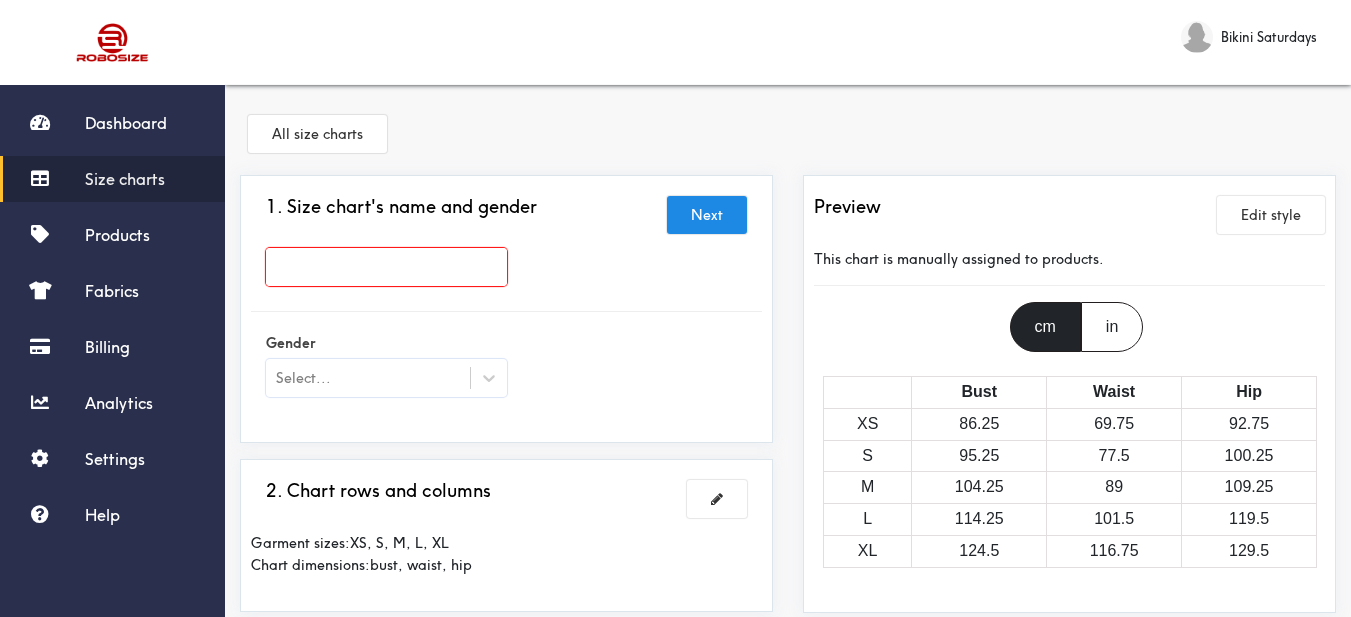 click on "Size charts" at bounding box center [125, 179] 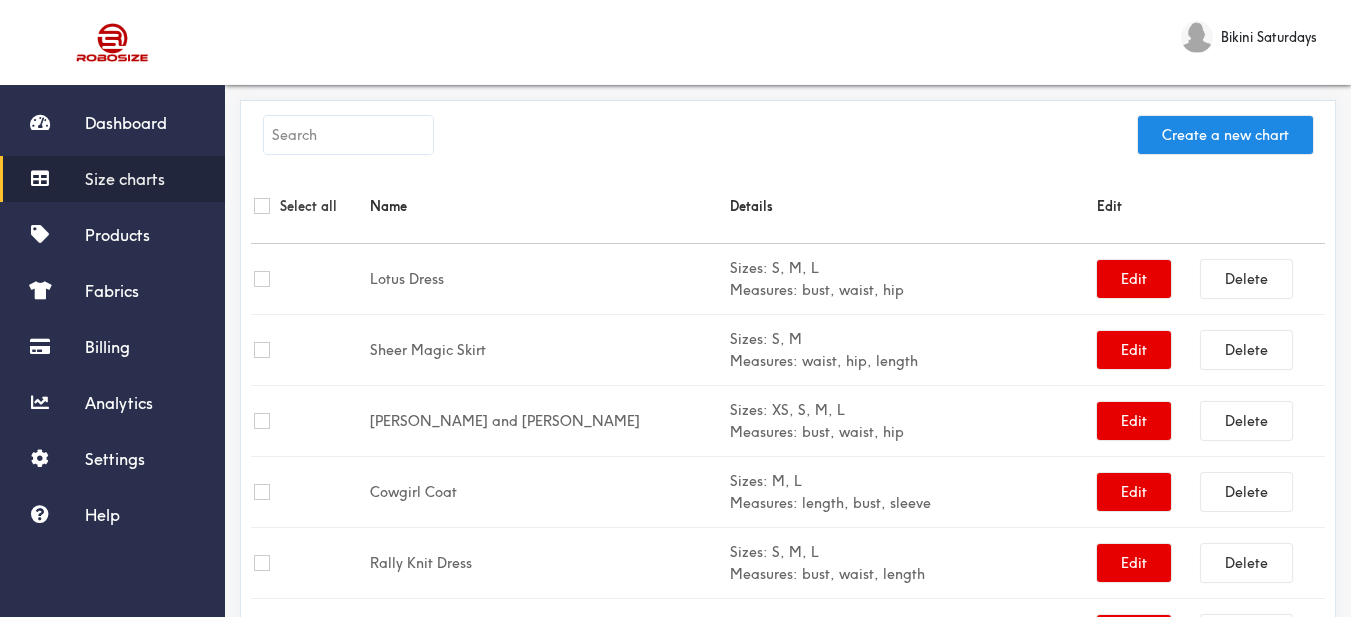click at bounding box center (348, 135) 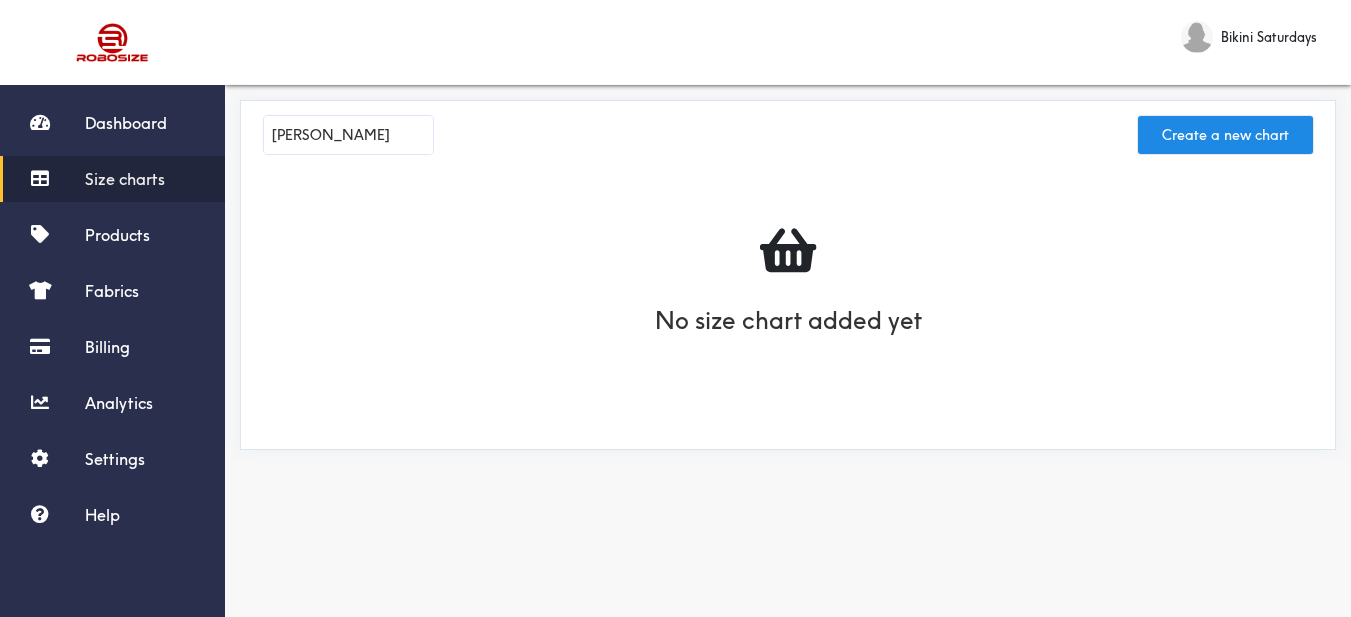click on "[PERSON_NAME]" at bounding box center [348, 135] 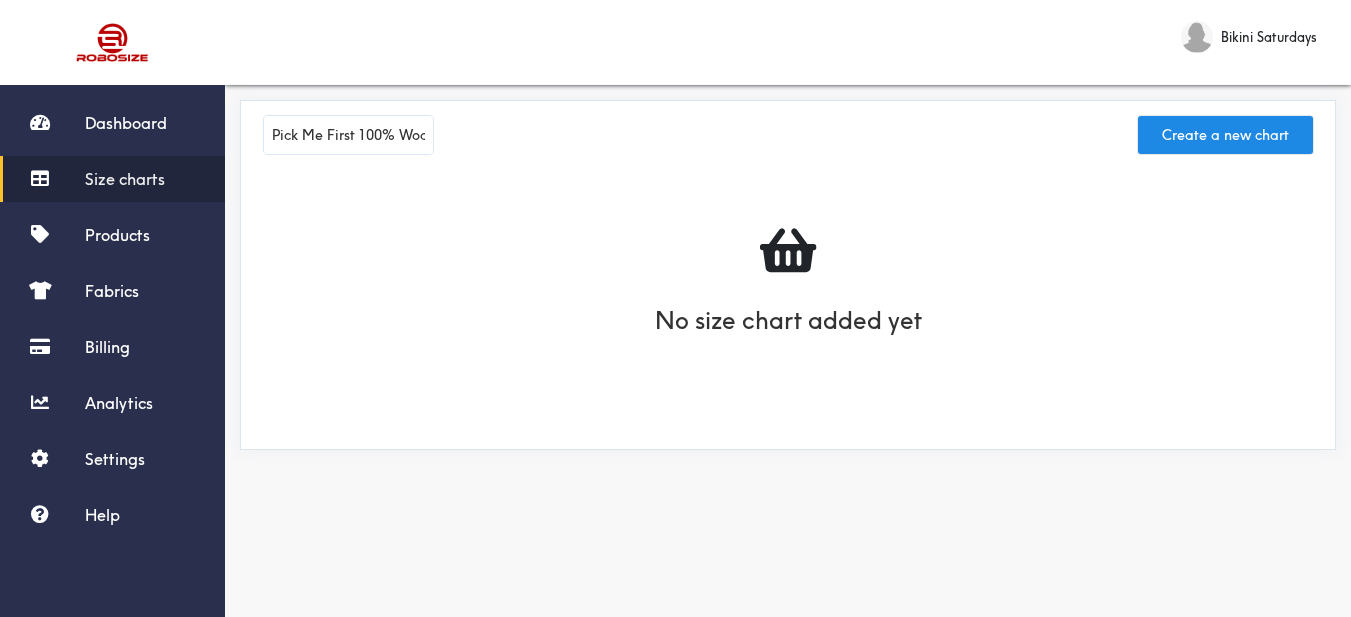 scroll, scrollTop: 0, scrollLeft: 35, axis: horizontal 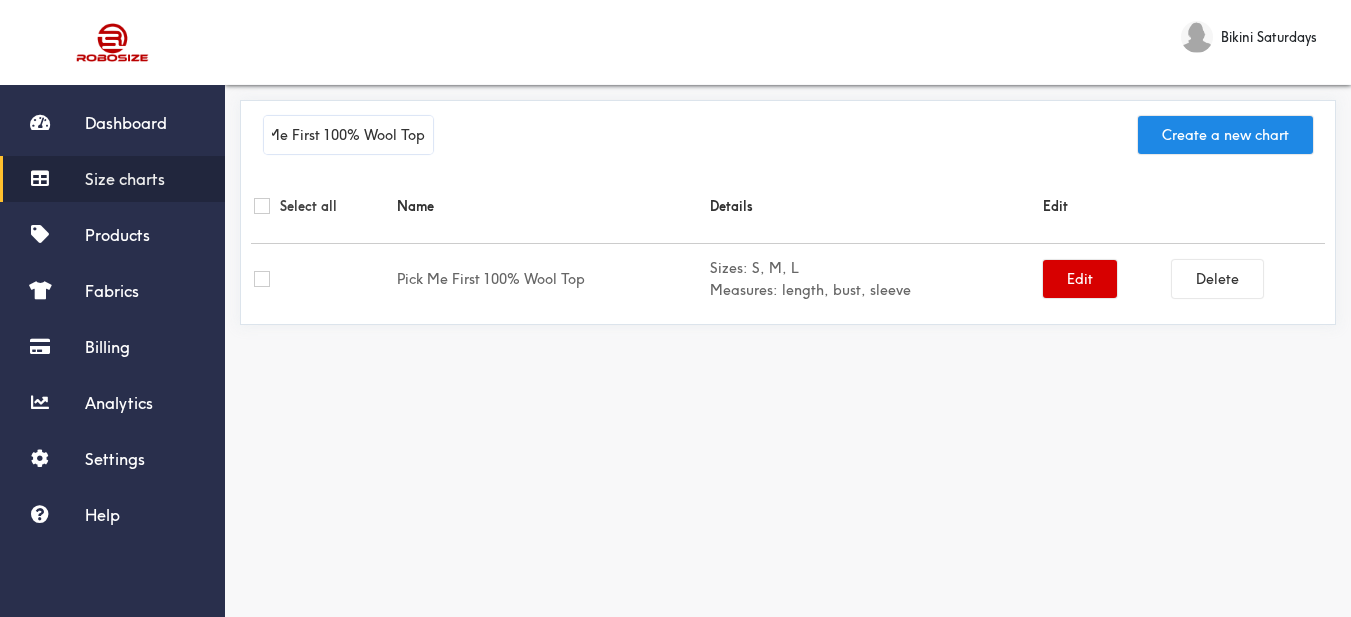 type on "Pick Me First 100% Wool Top" 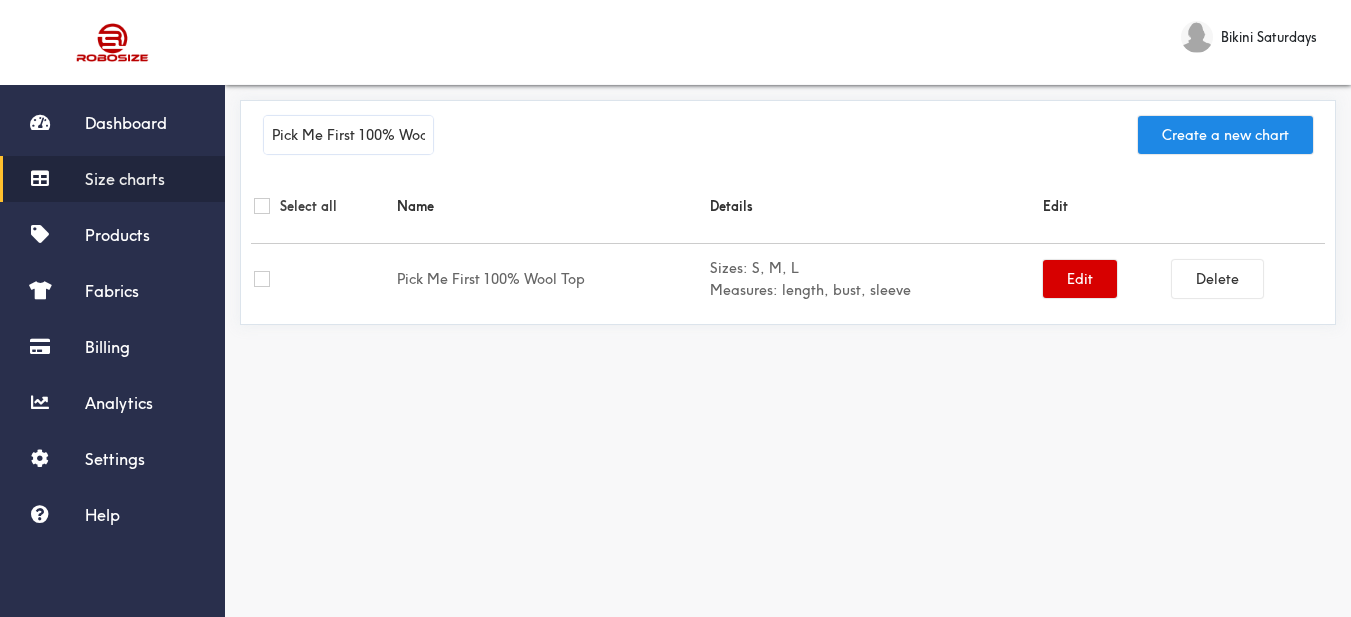 click on "Edit" at bounding box center [1080, 279] 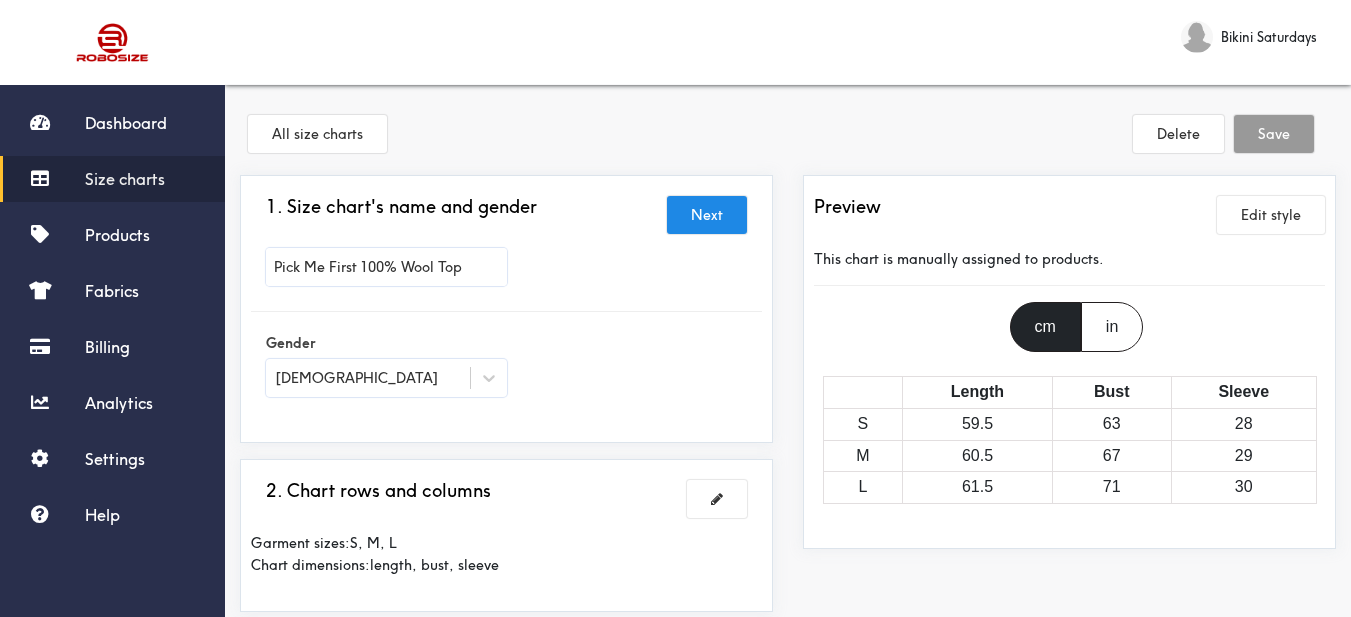 scroll, scrollTop: 300, scrollLeft: 0, axis: vertical 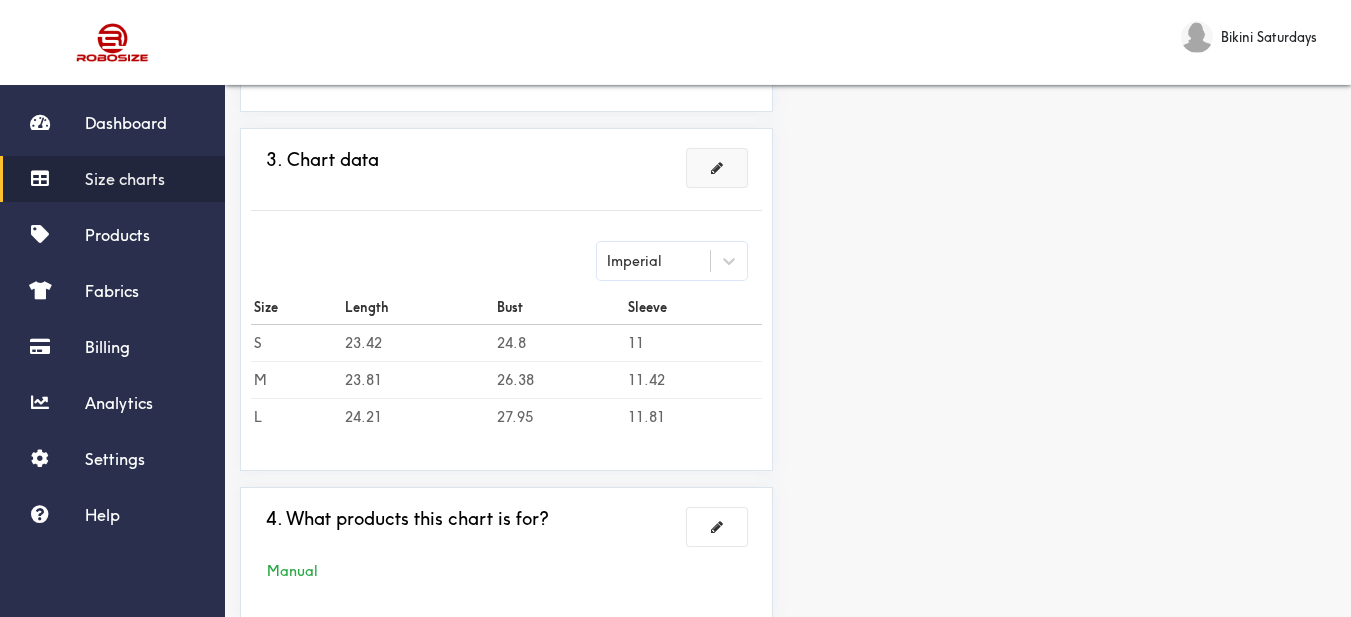 click at bounding box center [717, 168] 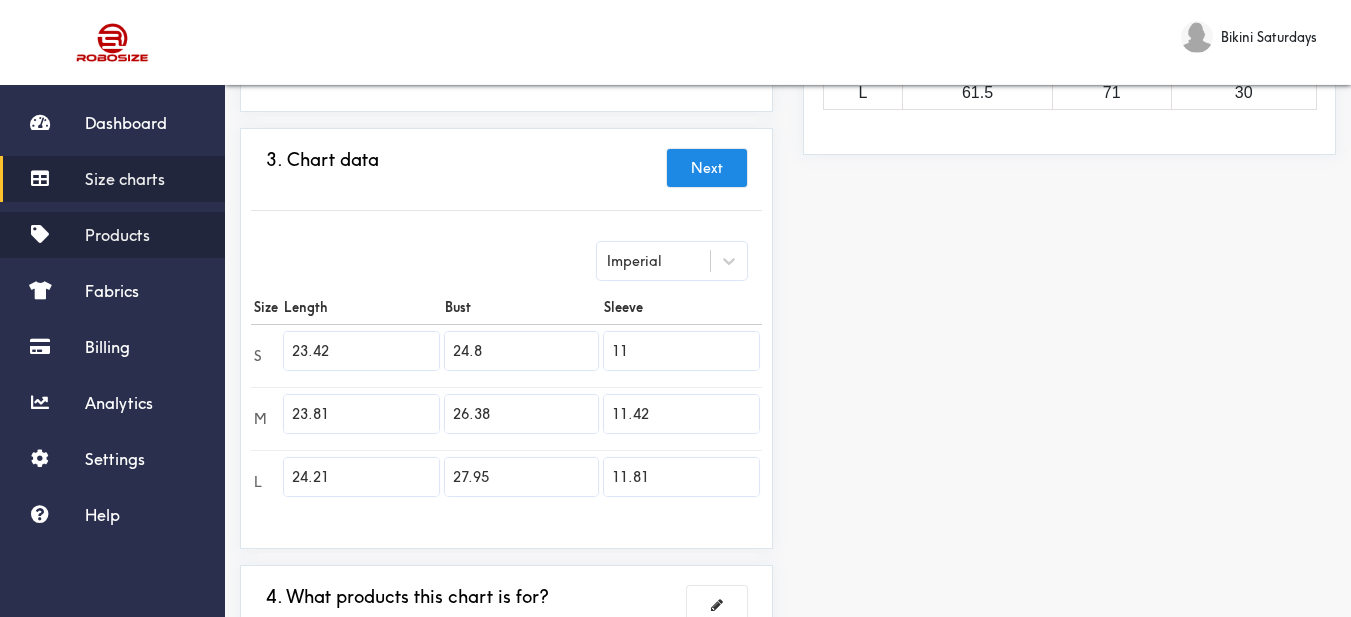 click on "Products" at bounding box center (117, 235) 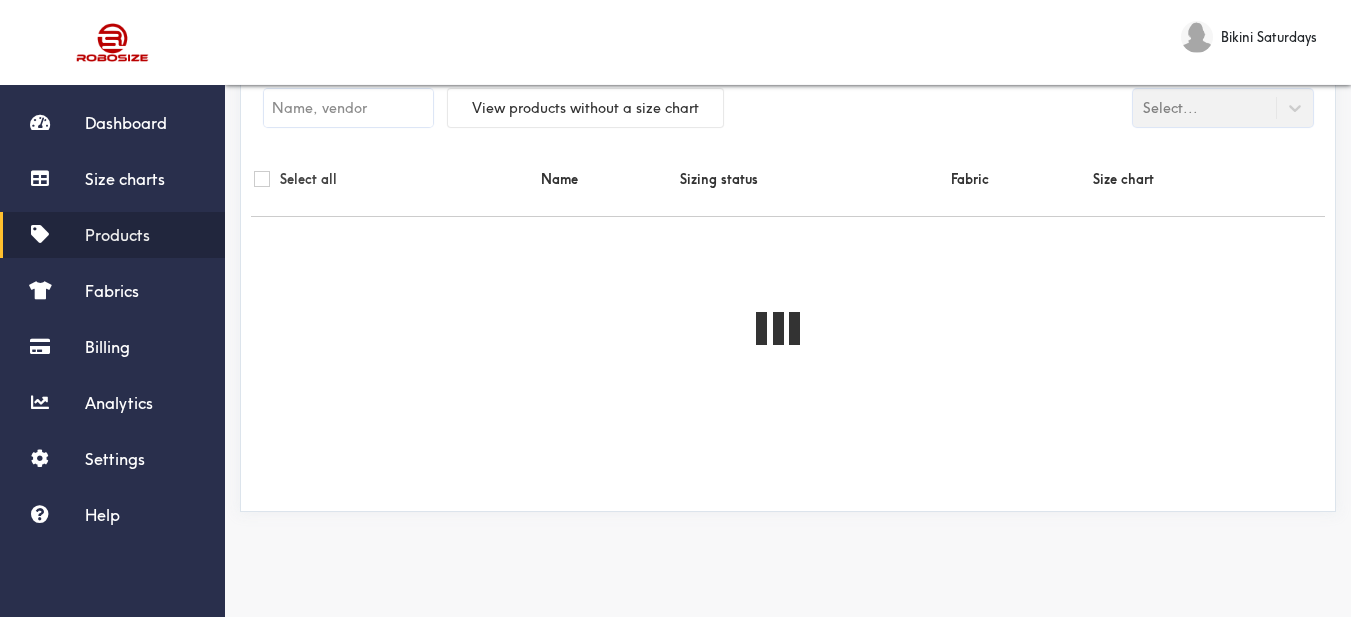scroll, scrollTop: 0, scrollLeft: 0, axis: both 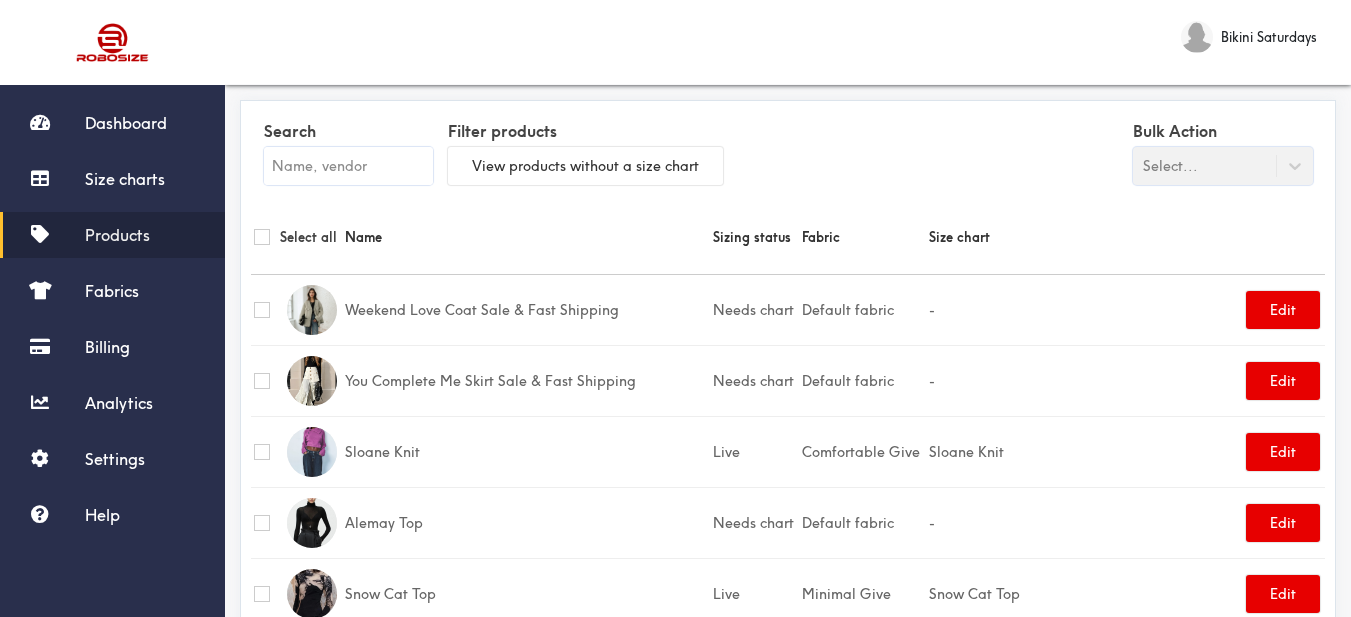 click at bounding box center [348, 166] 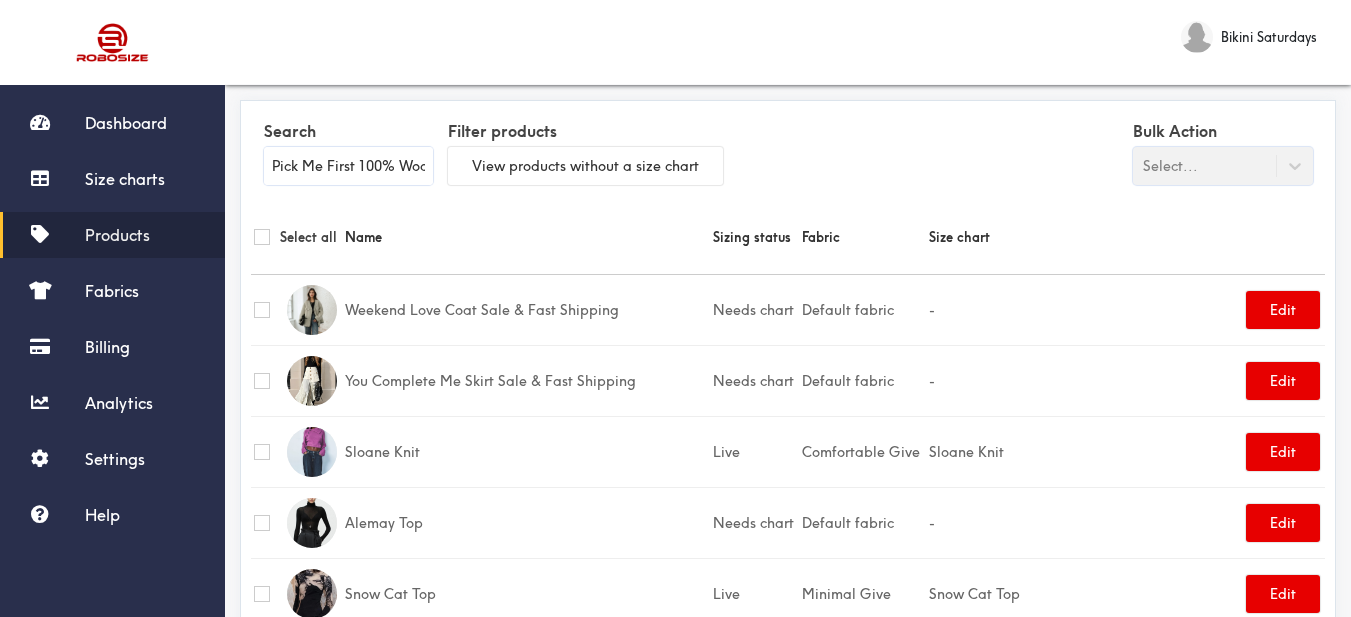 scroll, scrollTop: 0, scrollLeft: 35, axis: horizontal 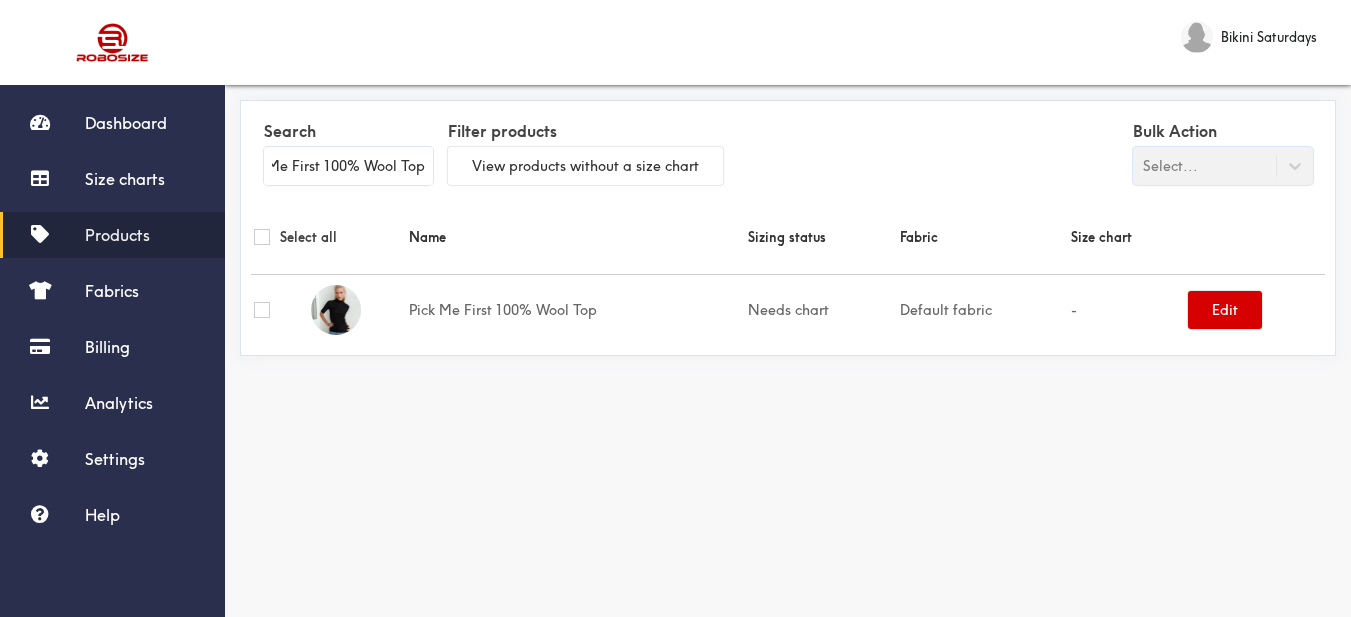 type on "Pick Me First 100% Wool Top" 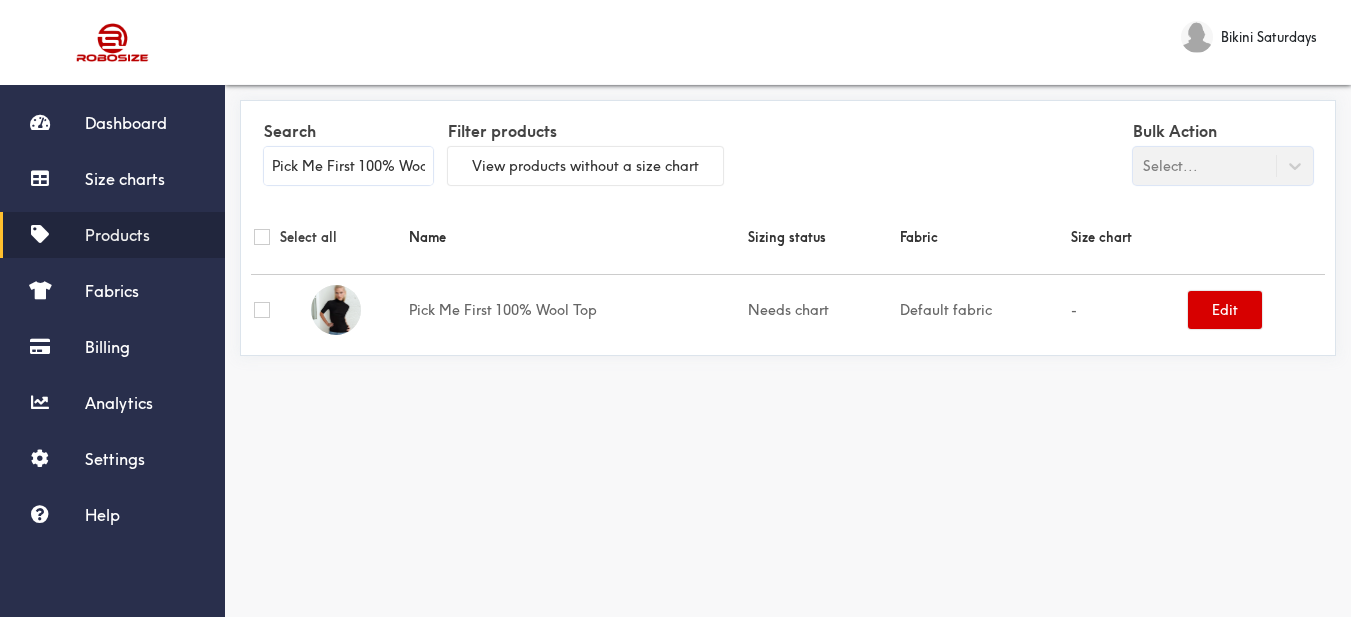 click on "Edit" at bounding box center (1225, 310) 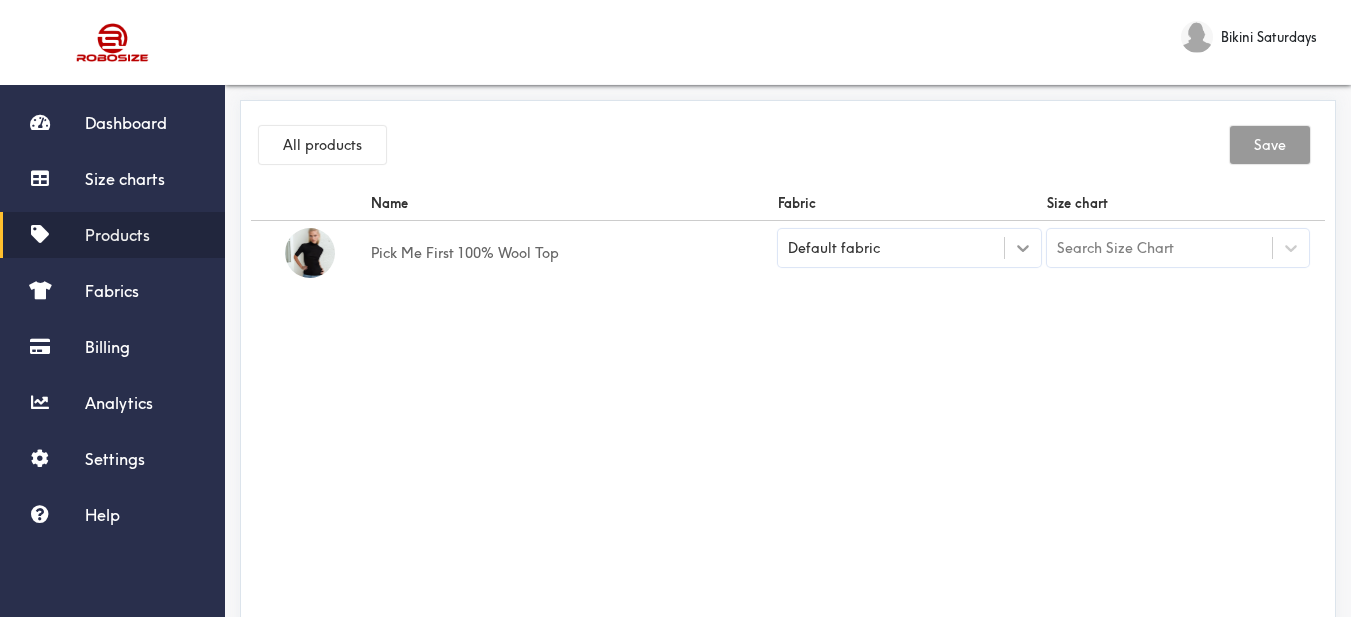 click 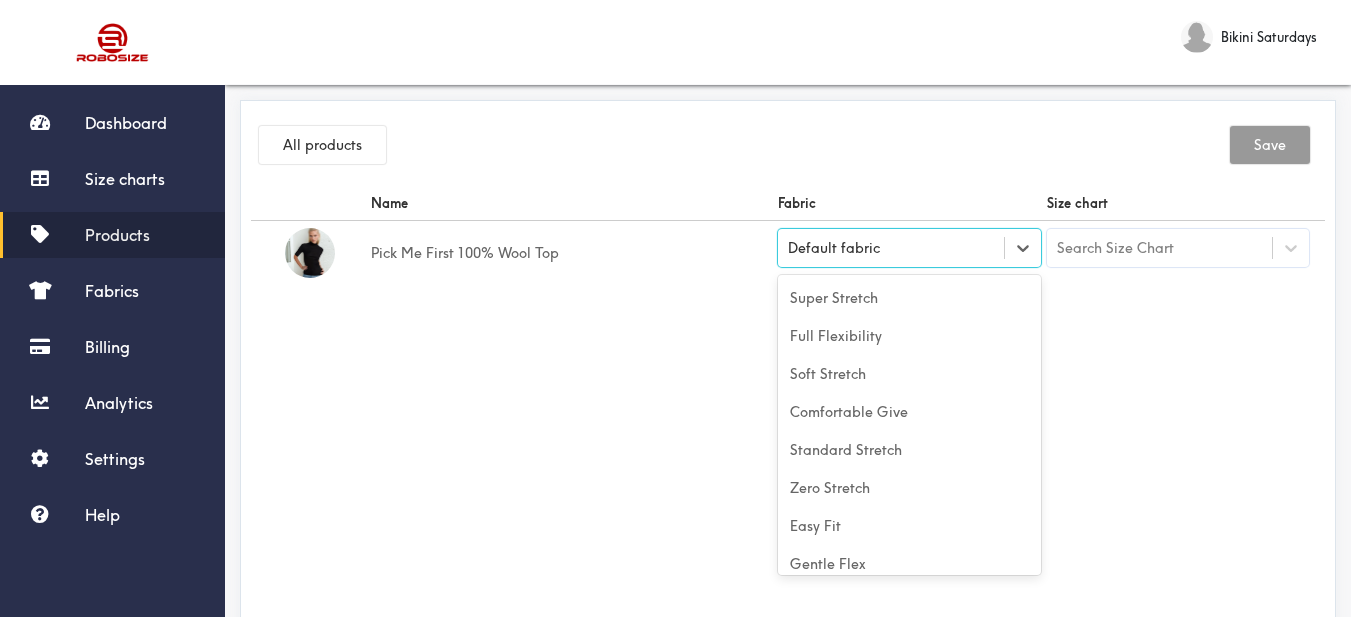 scroll, scrollTop: 88, scrollLeft: 0, axis: vertical 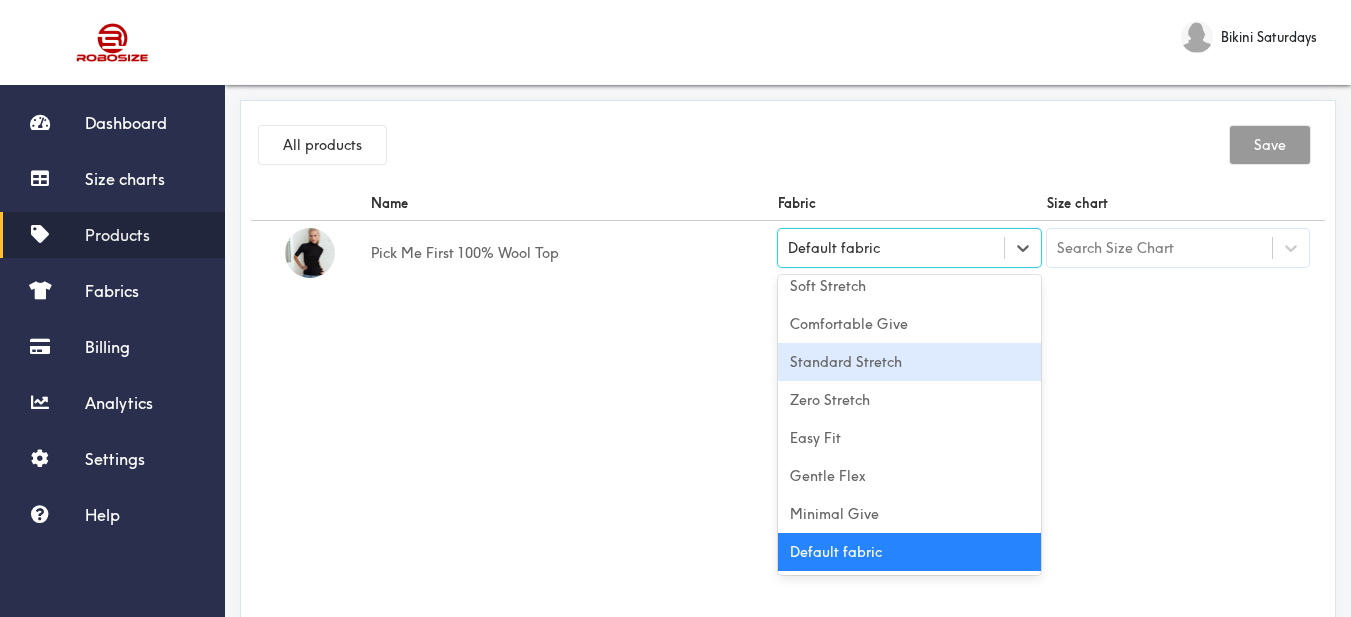 drag, startPoint x: 926, startPoint y: 361, endPoint x: 1060, endPoint y: 354, distance: 134.18271 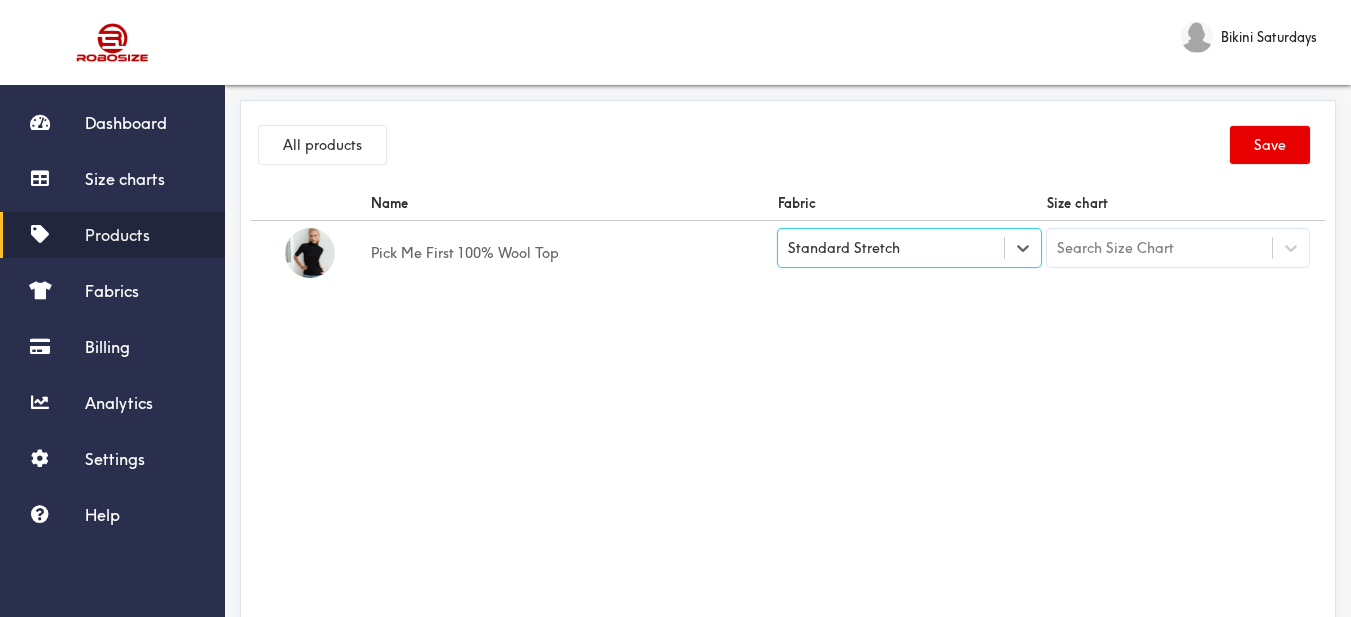 click on "Name Fabric Size chart Pick Me First 100% Wool Top option [object Object], selected.   Select is focused , press Down to open the menu,  Standard Stretch Search Size Chart" at bounding box center [788, 411] 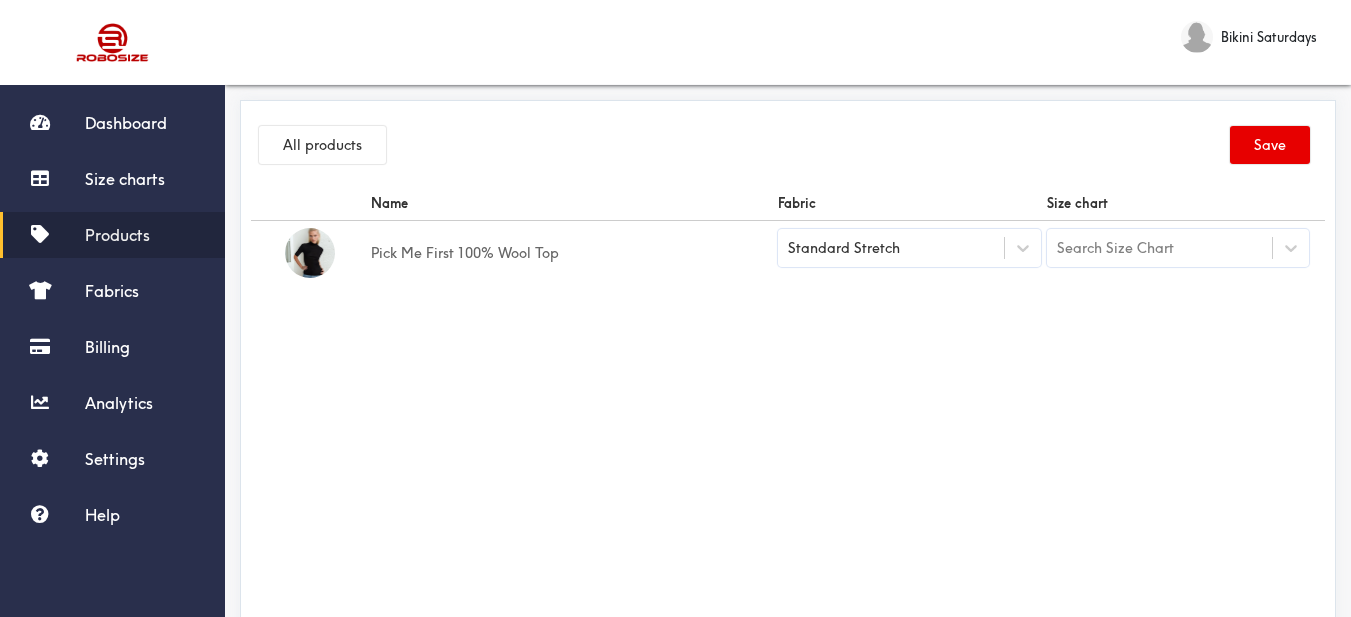 click on "Search Size Chart" at bounding box center (1178, 248) 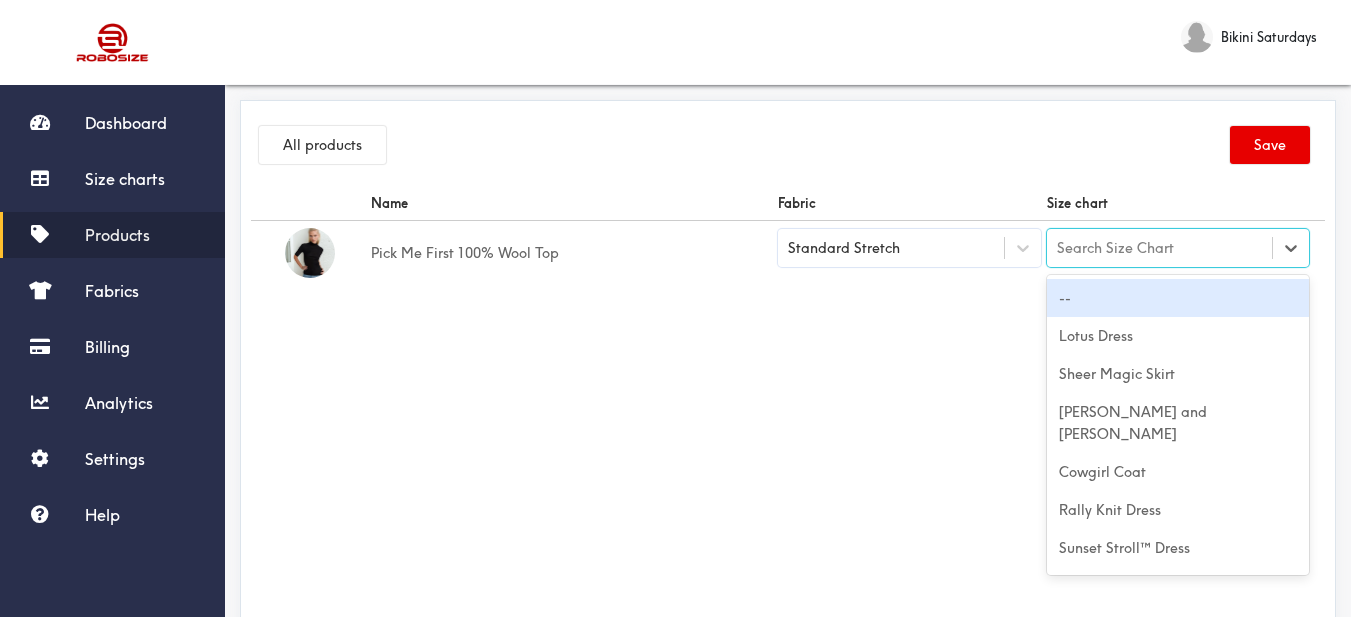 paste on "Pick Me First 100% Wool Top" 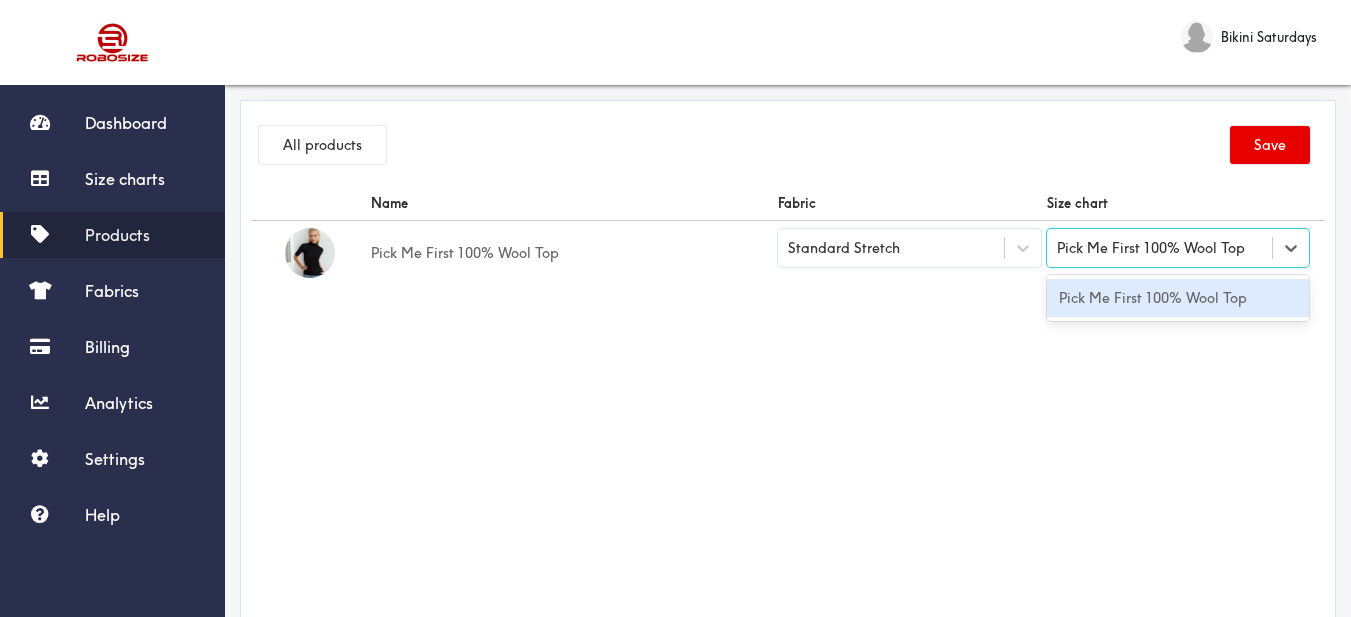 click on "Pick Me First 100% Wool Top" at bounding box center (1178, 298) 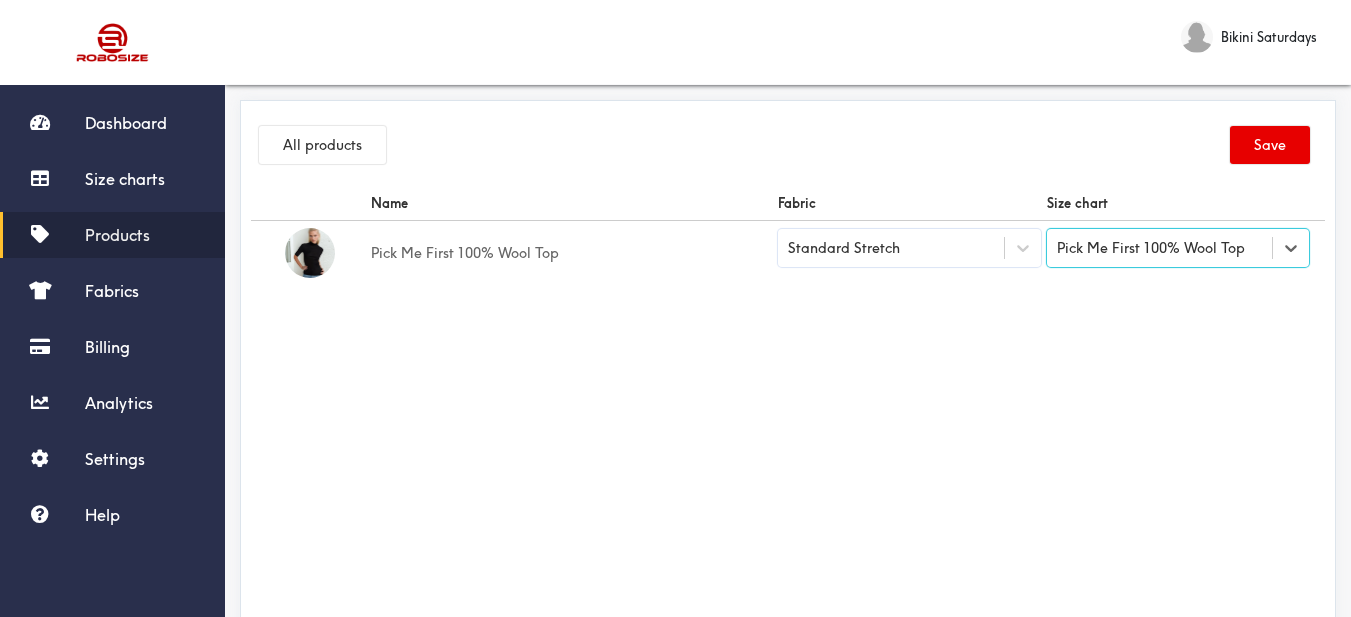 click on "Name Fabric Size chart Pick Me First 100% Wool Top Standard Stretch option Pick Me First 100% Wool Top, selected.   Select is focused ,type to refine list, press Down to open the menu,  Pick Me First 100% Wool Top" at bounding box center (788, 411) 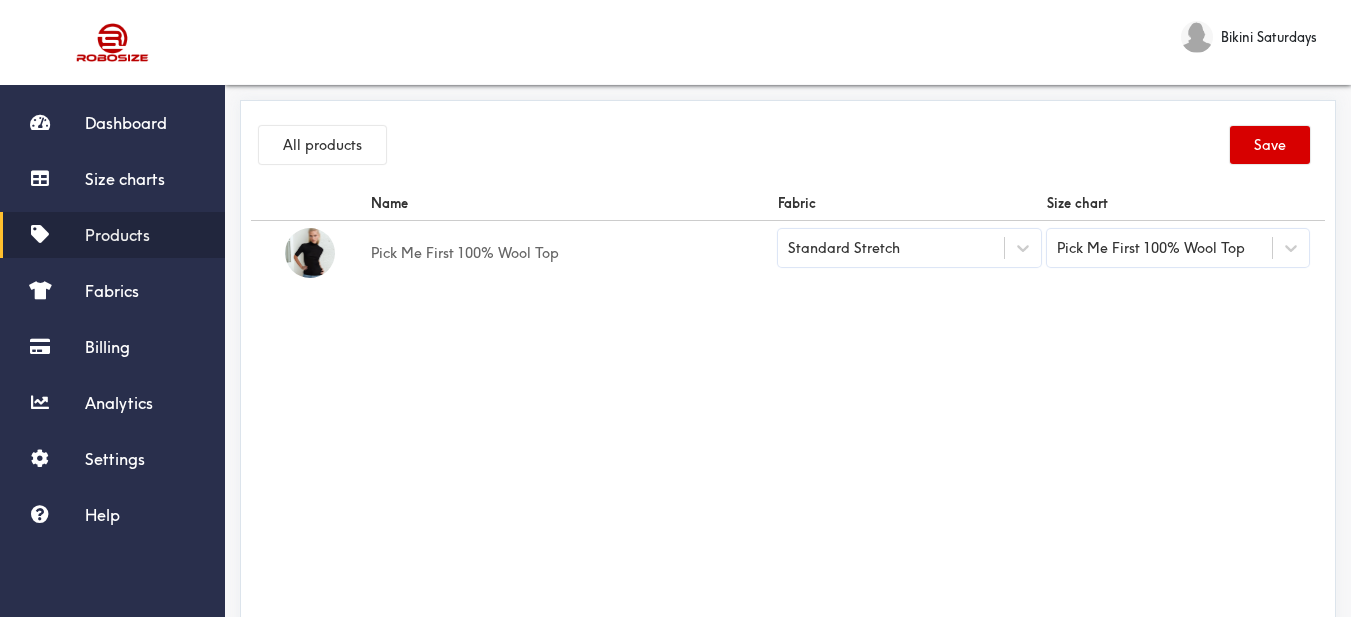 drag, startPoint x: 1256, startPoint y: 153, endPoint x: 1007, endPoint y: 5, distance: 289.6636 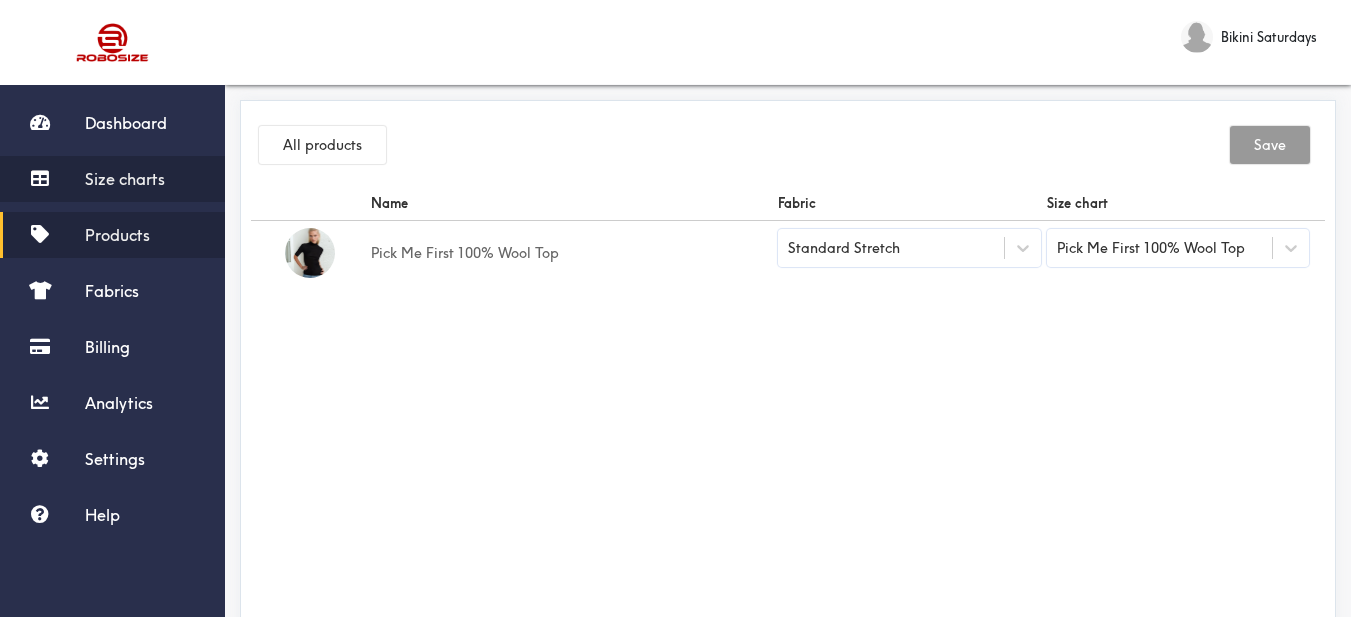 click on "Size charts" at bounding box center [125, 179] 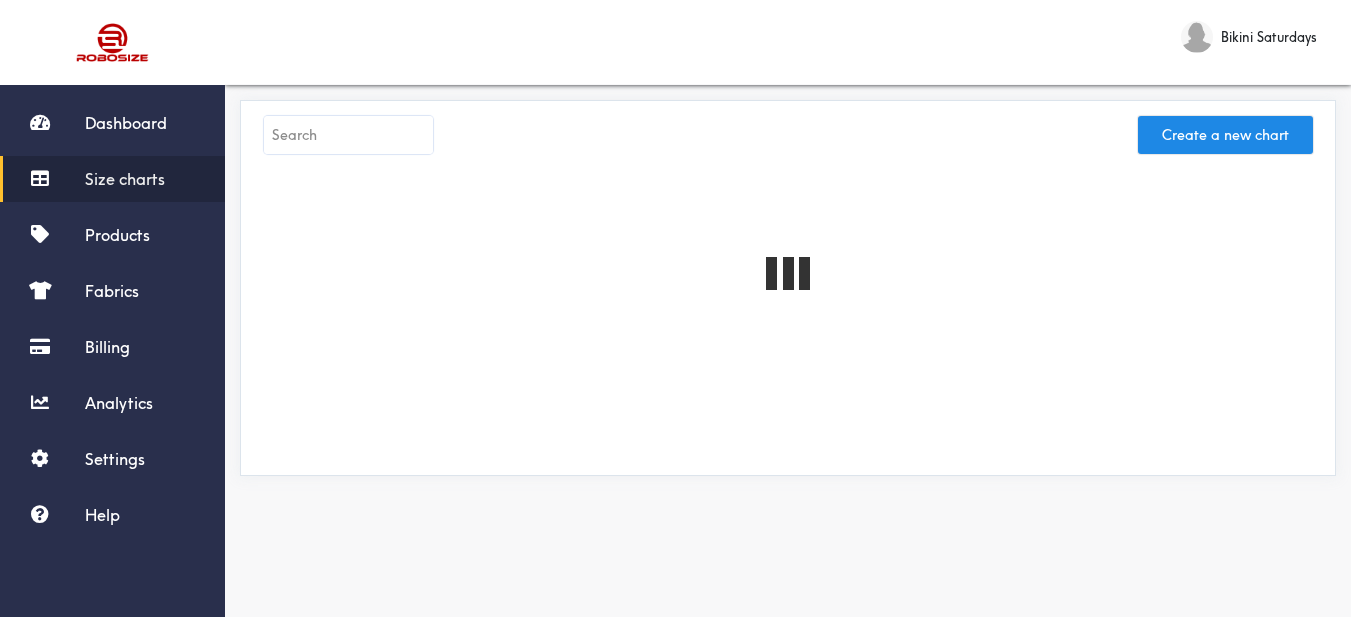click at bounding box center (348, 135) 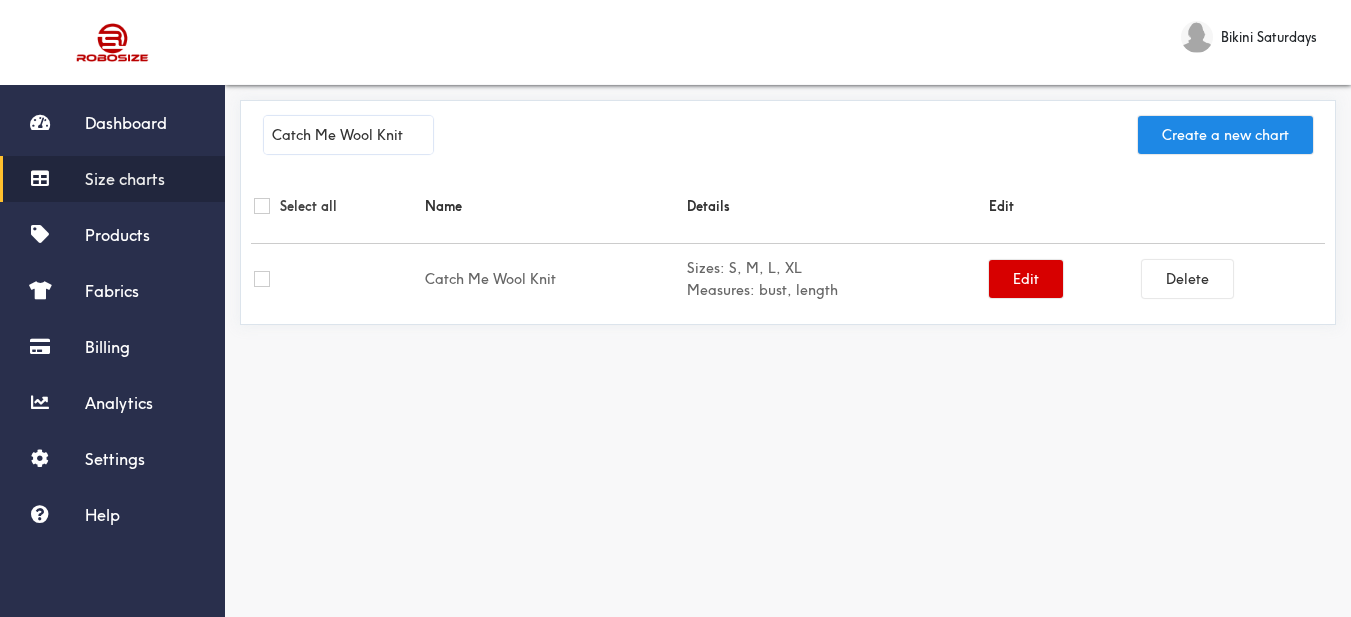 type on "Catch Me Wool Knit" 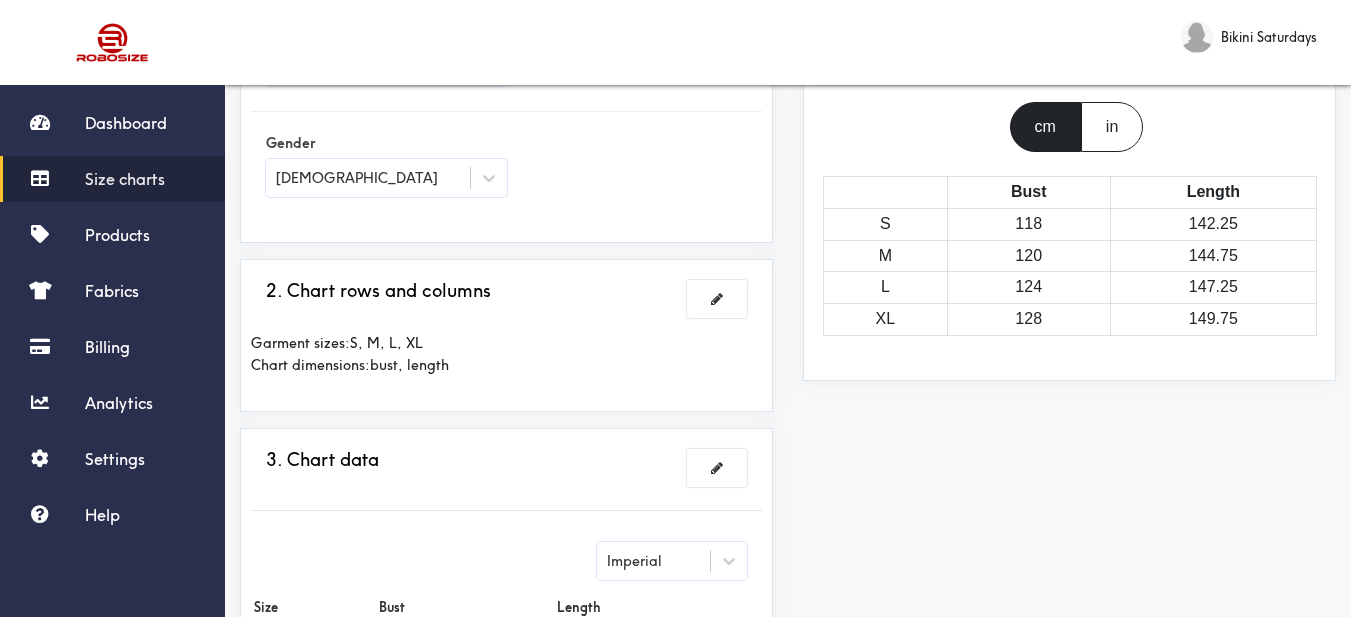 scroll, scrollTop: 300, scrollLeft: 0, axis: vertical 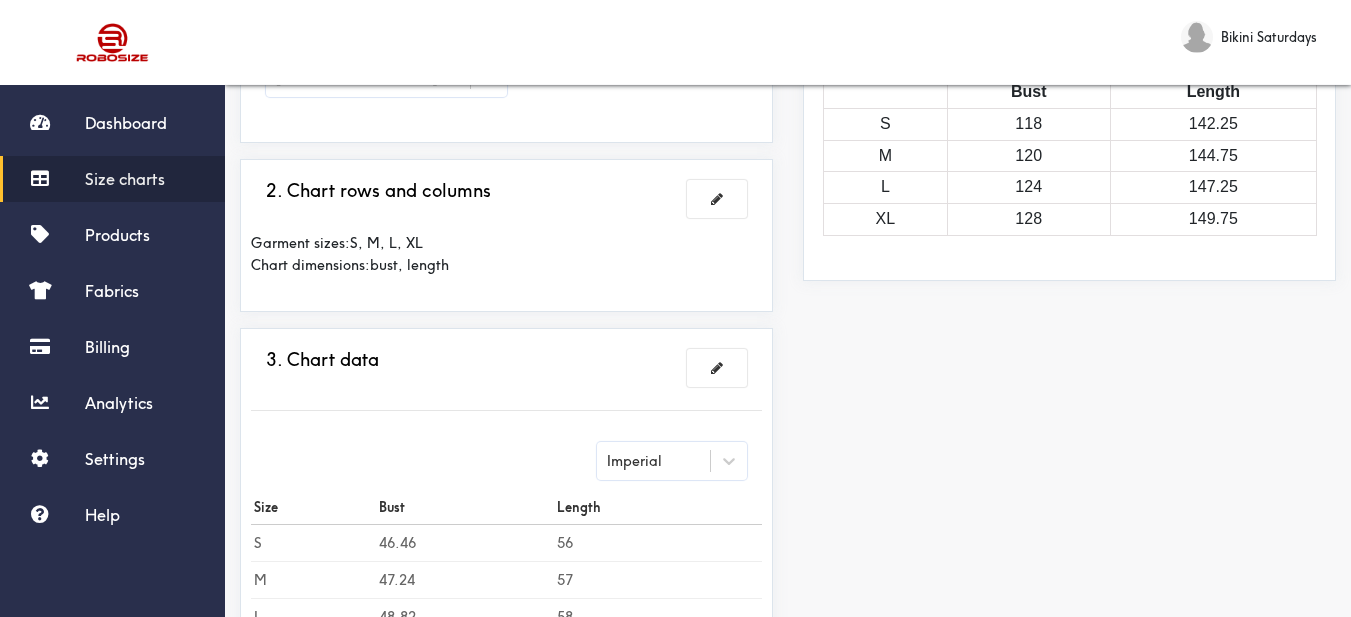 click at bounding box center [717, 368] 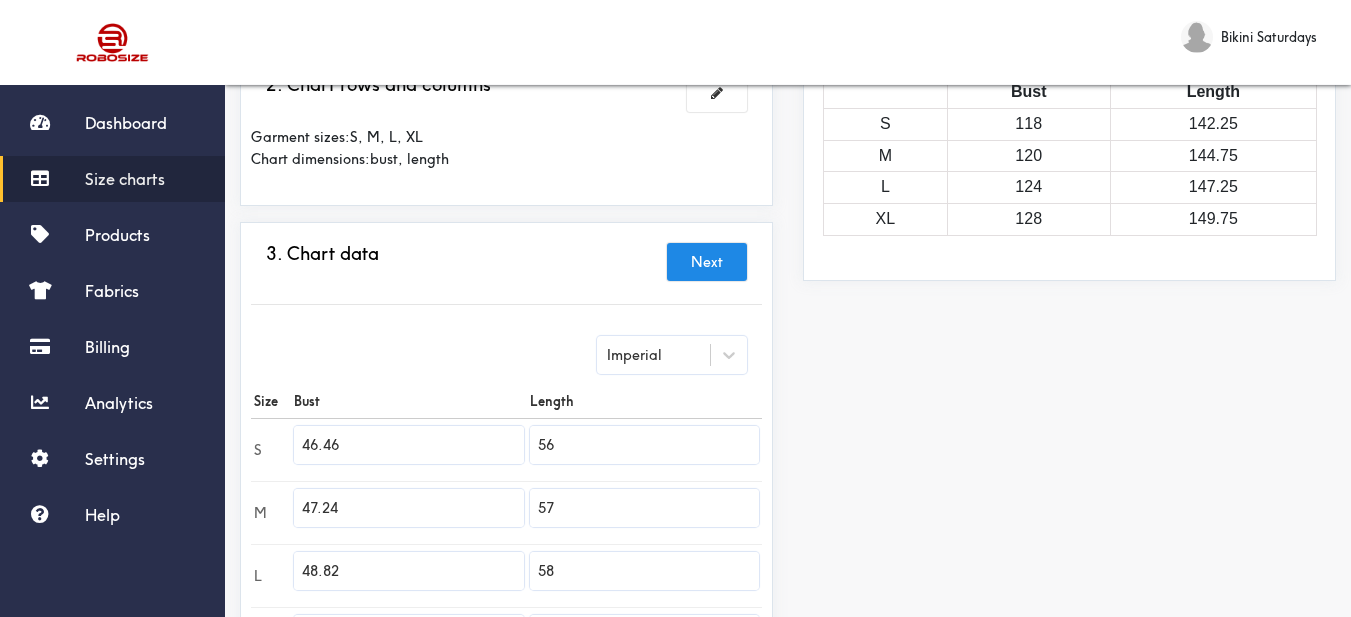 scroll, scrollTop: 400, scrollLeft: 0, axis: vertical 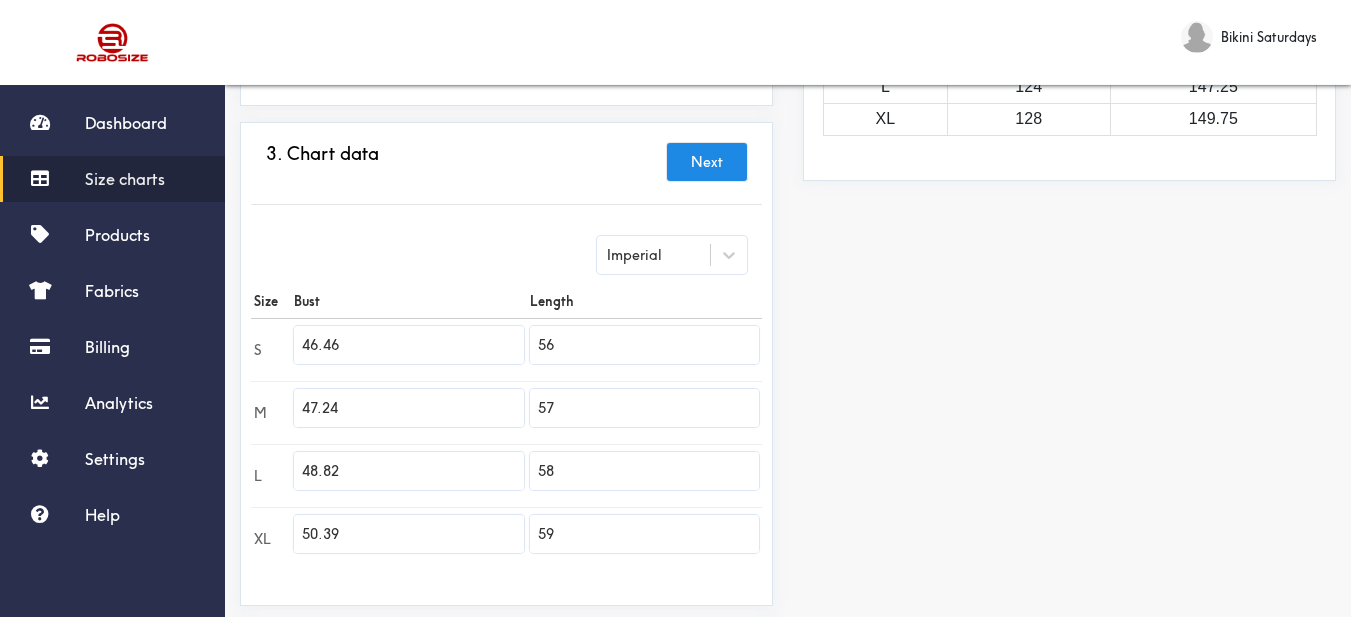 click on "Preview Edit style This chart is manually assigned to products. cm in Bust Length S 118 142.25 M 120 144.75 L 124 147.25 XL 128 149.75" at bounding box center (1069, 272) 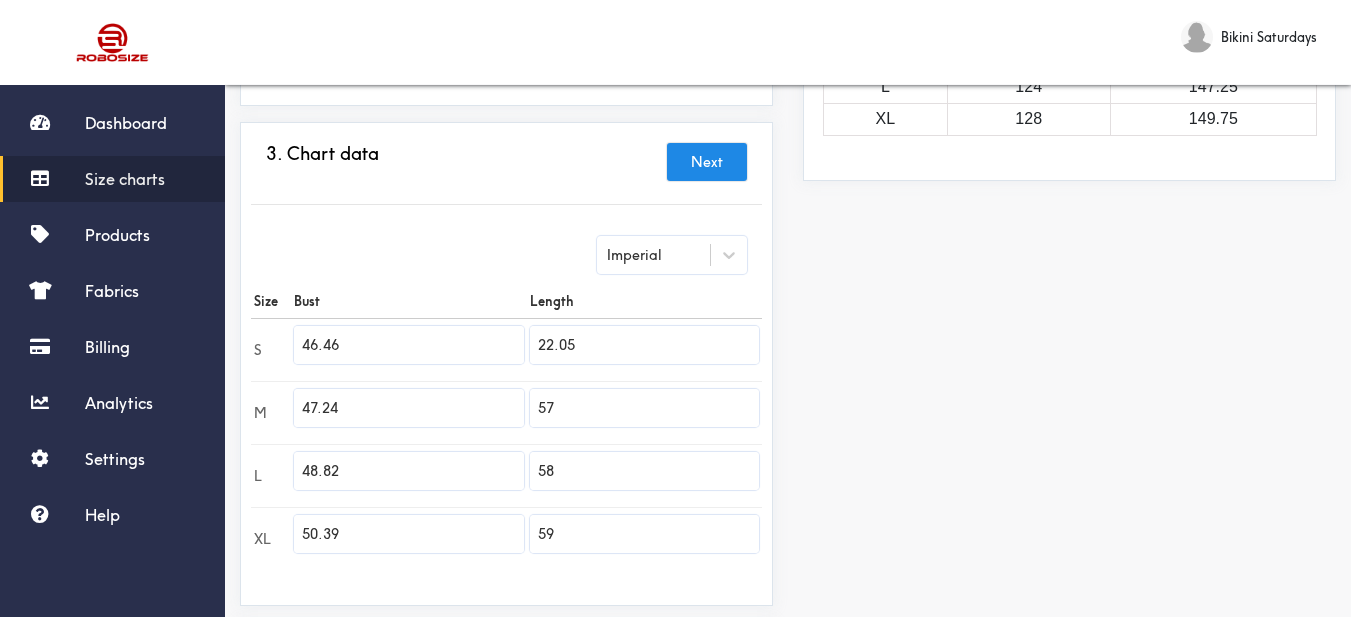 type on "22.05" 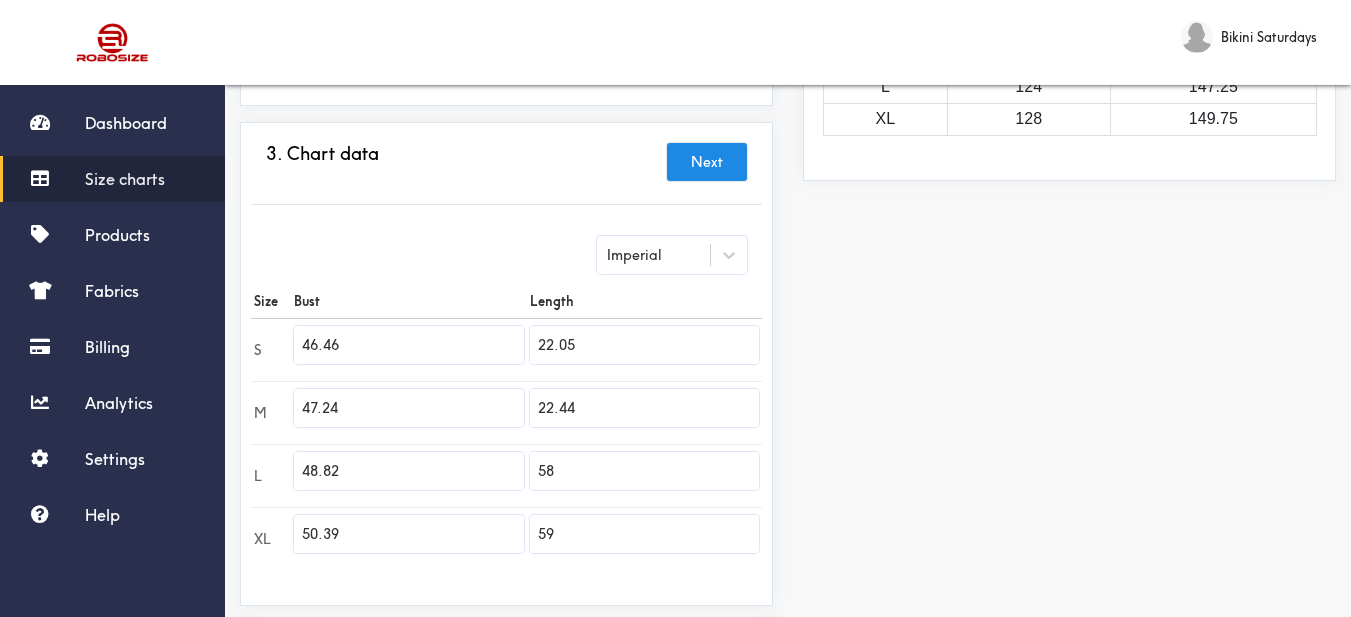 scroll, scrollTop: 500, scrollLeft: 0, axis: vertical 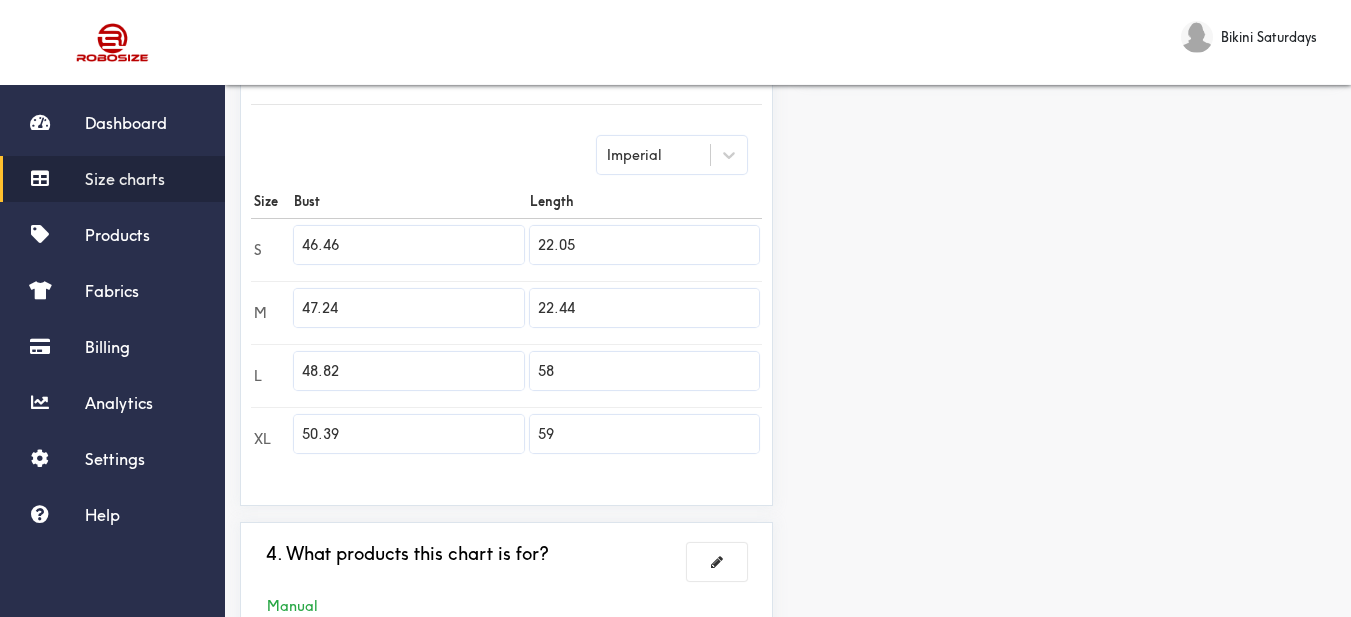 type on "22.44" 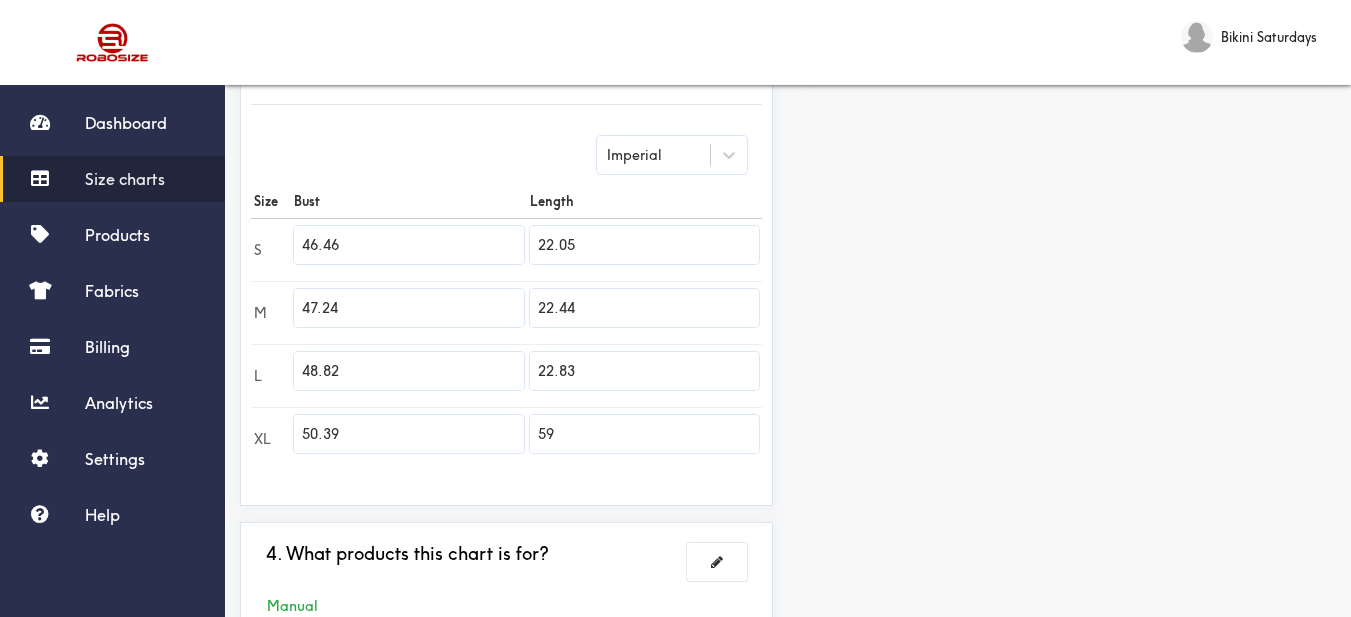 type on "22.83" 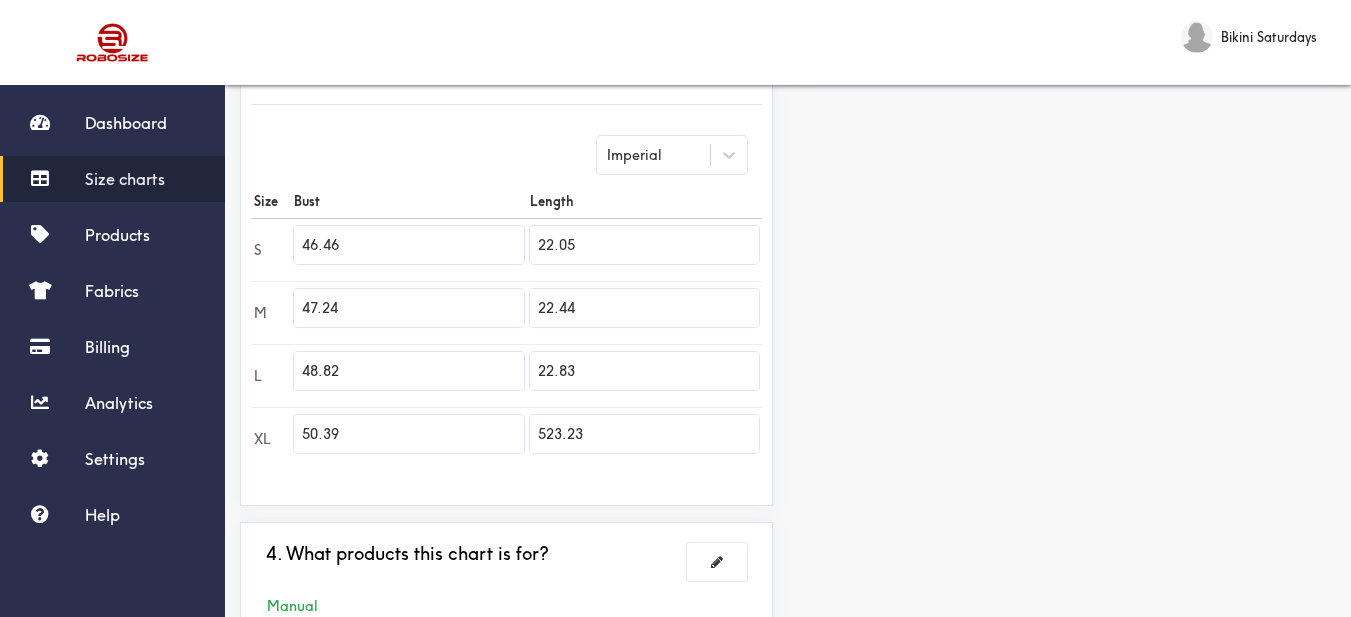 click on "523.23" at bounding box center [644, 434] 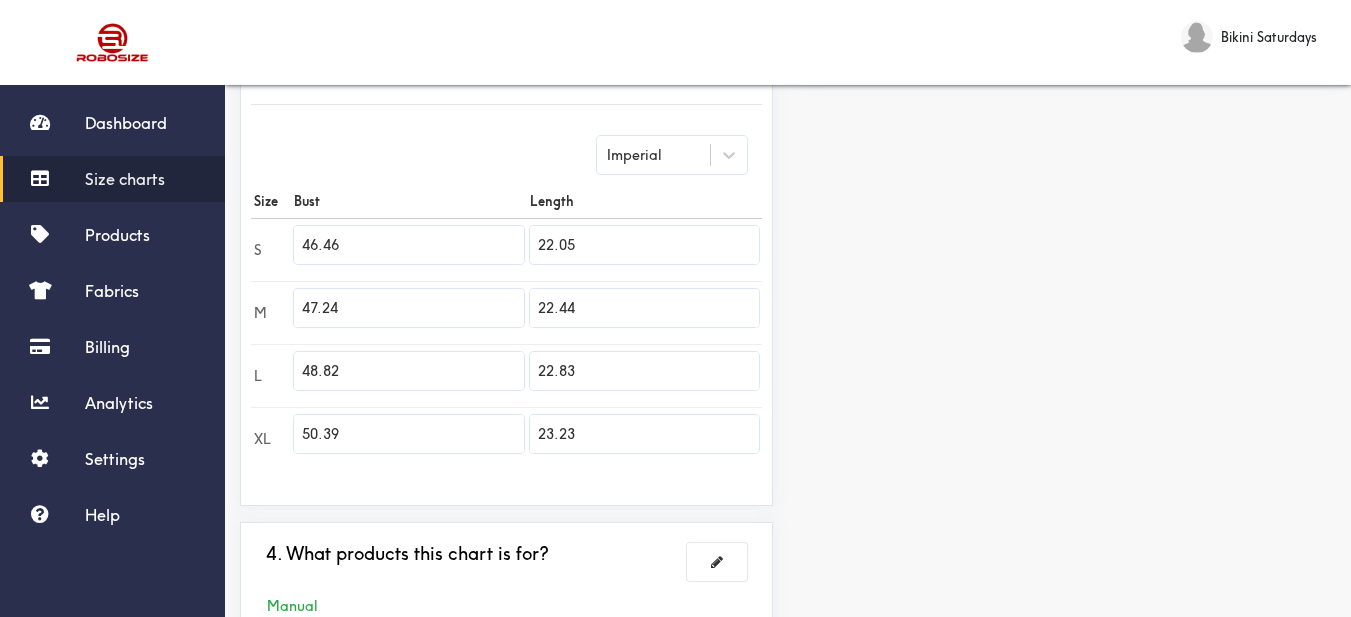 type on "23.23" 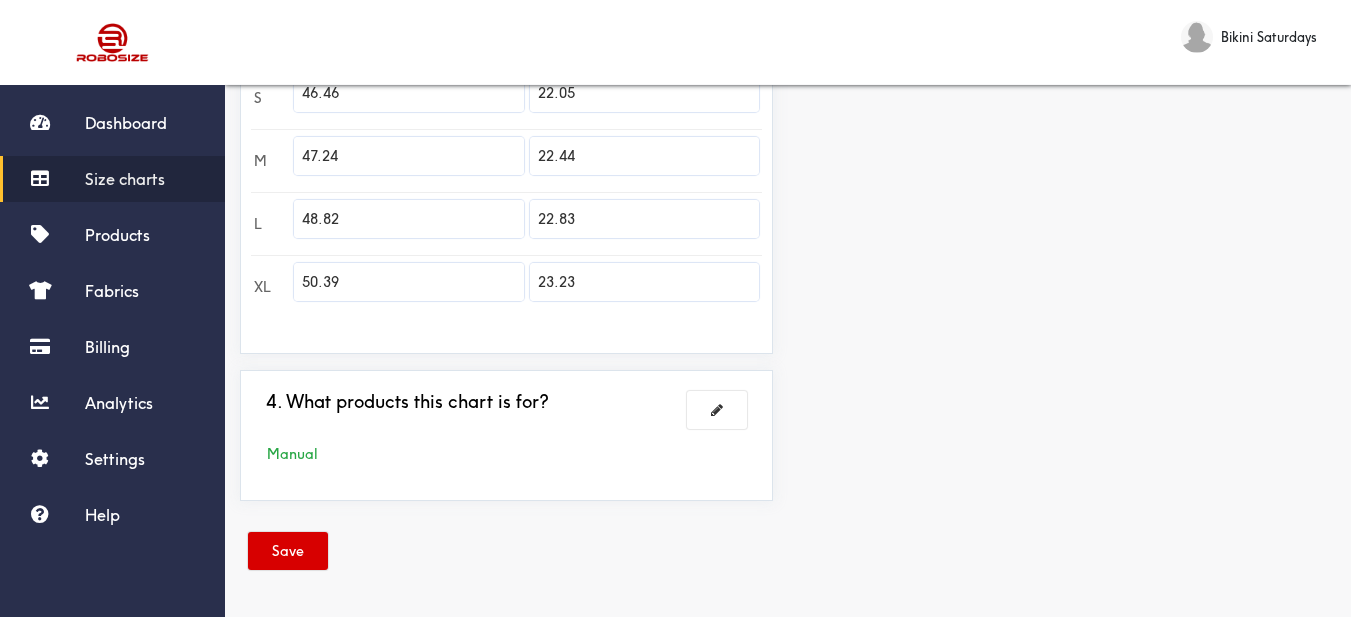 click on "Save" at bounding box center (288, 551) 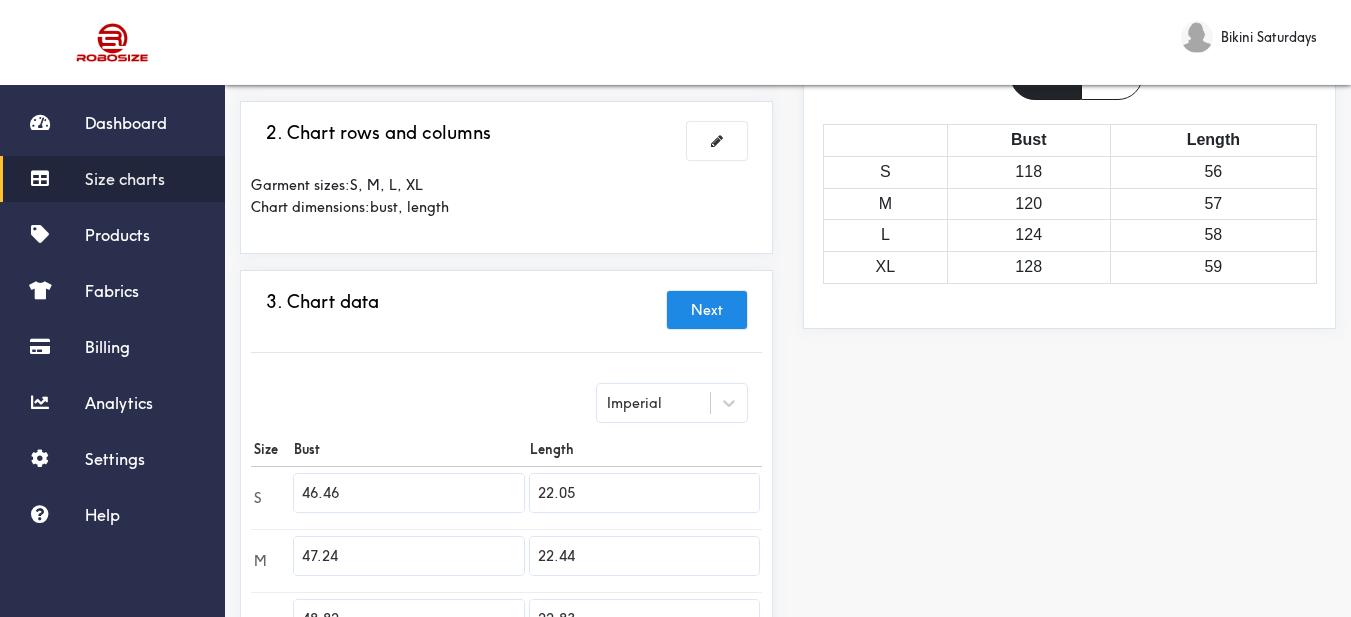 scroll, scrollTop: 0, scrollLeft: 0, axis: both 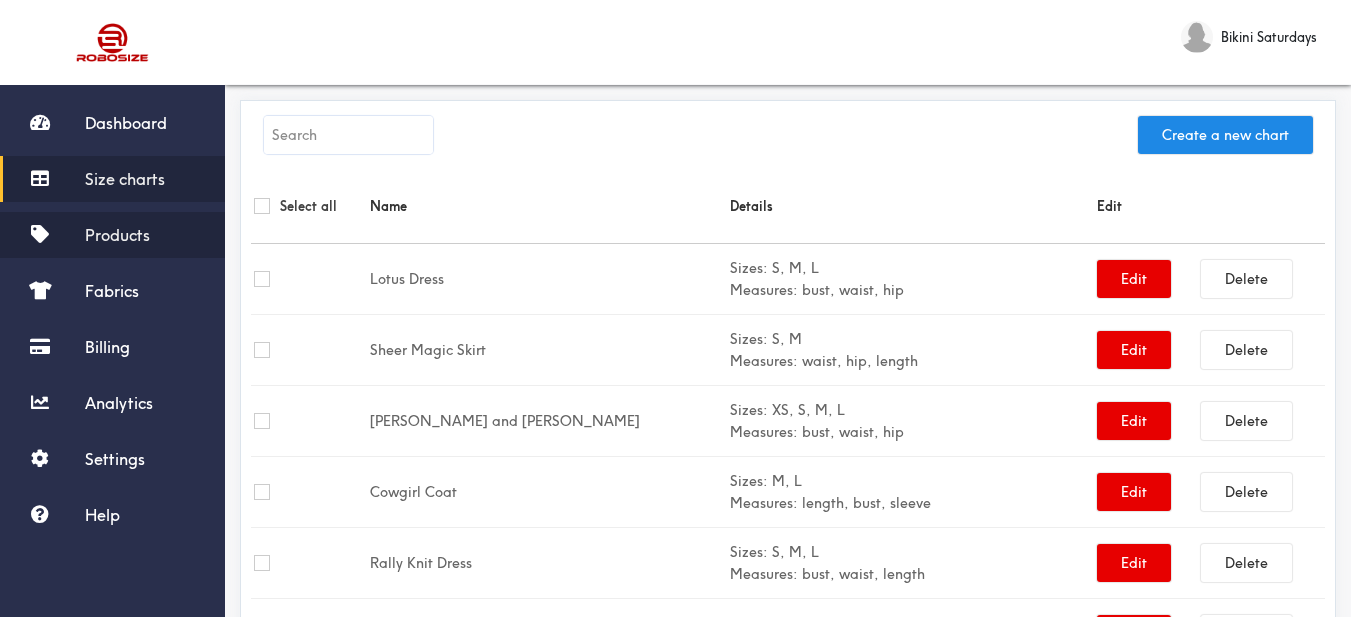 drag, startPoint x: 116, startPoint y: 231, endPoint x: 150, endPoint y: 236, distance: 34.36568 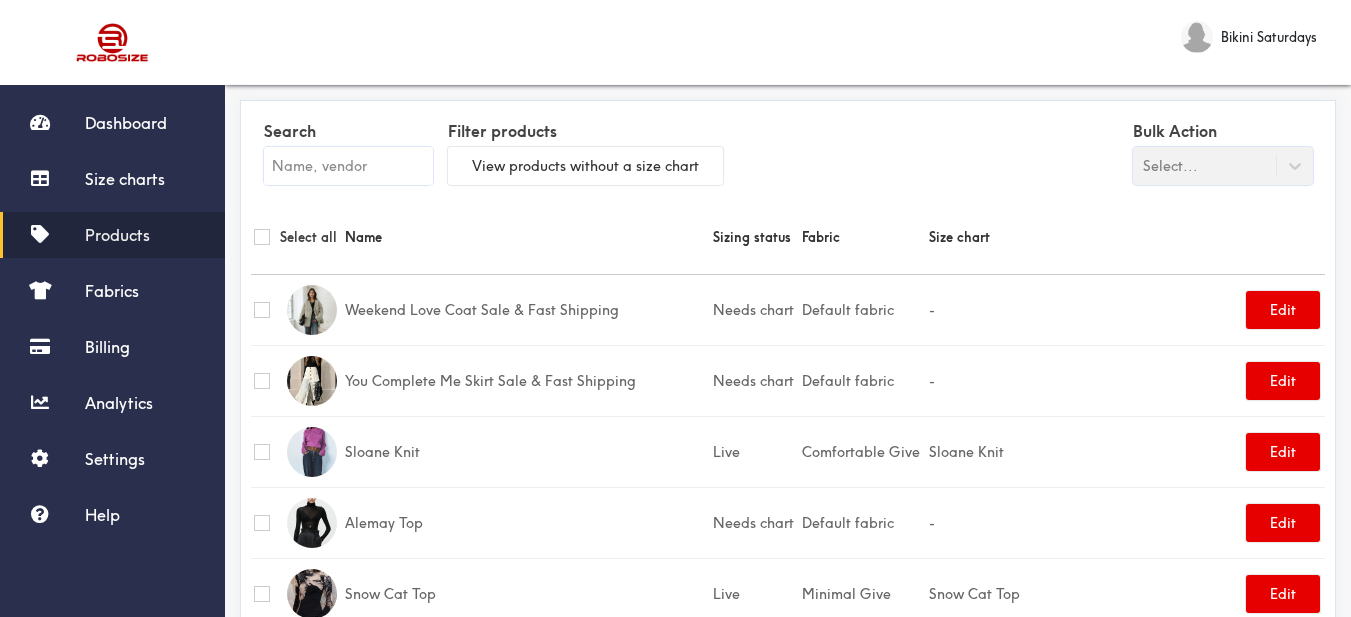 click at bounding box center (348, 166) 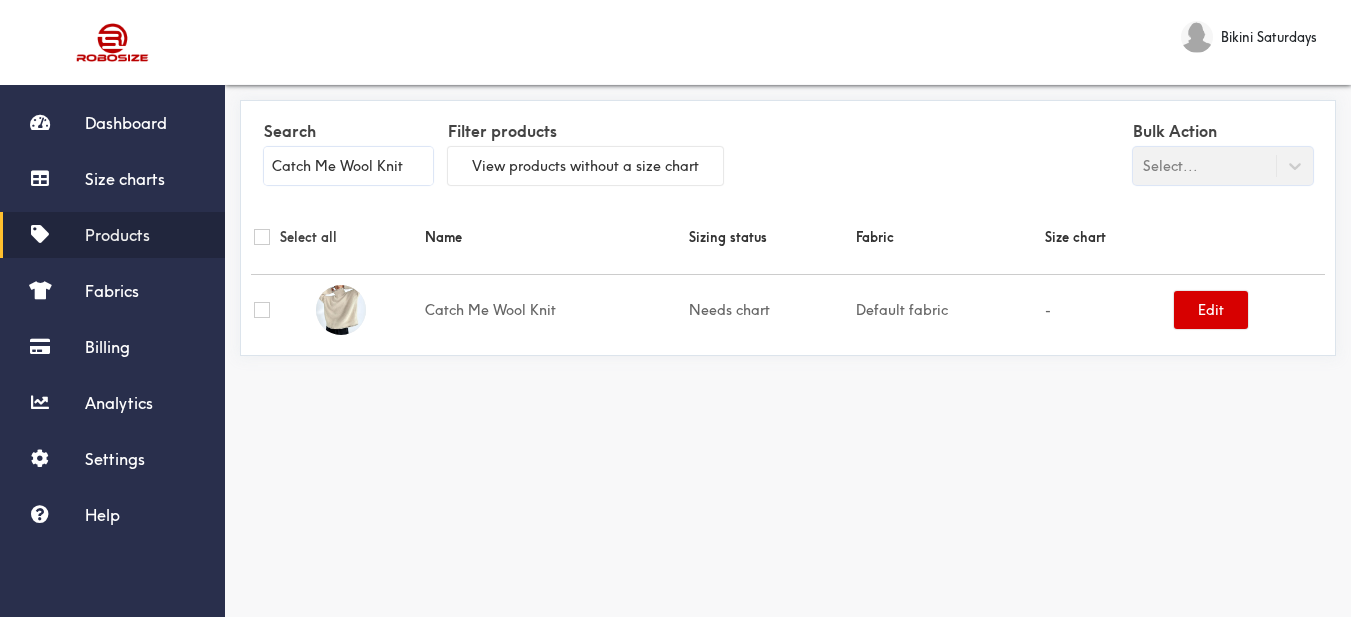 type on "Catch Me Wool Knit" 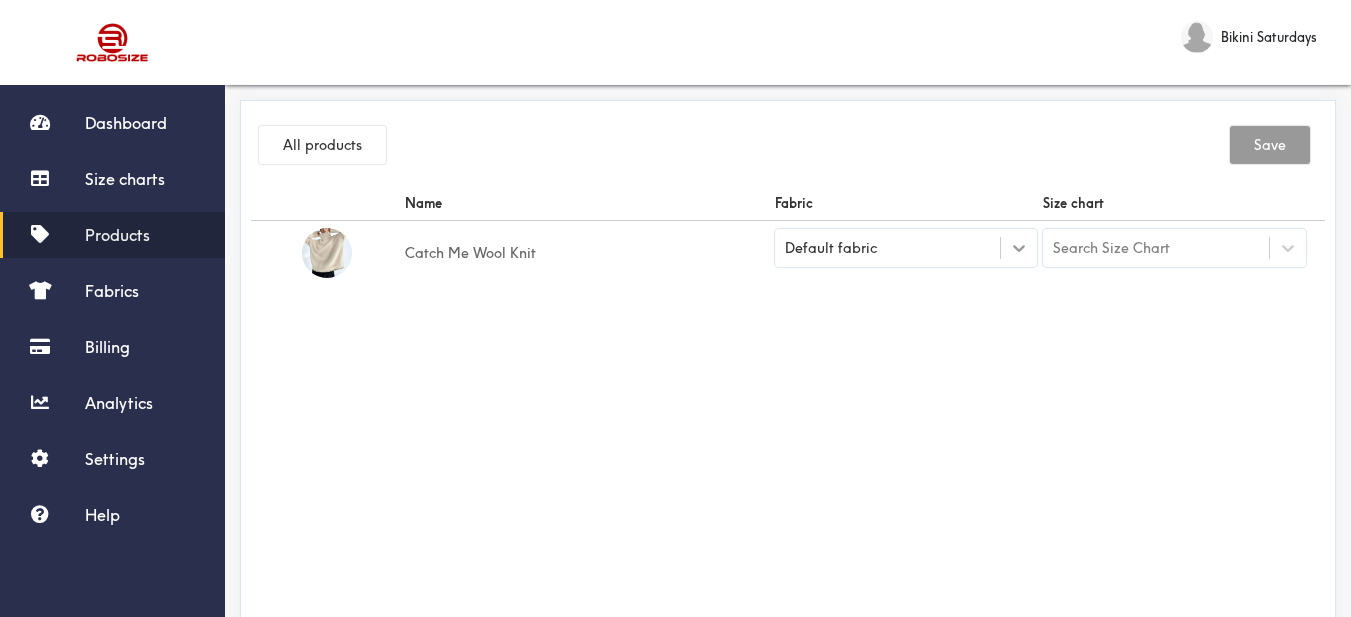 click at bounding box center [1019, 248] 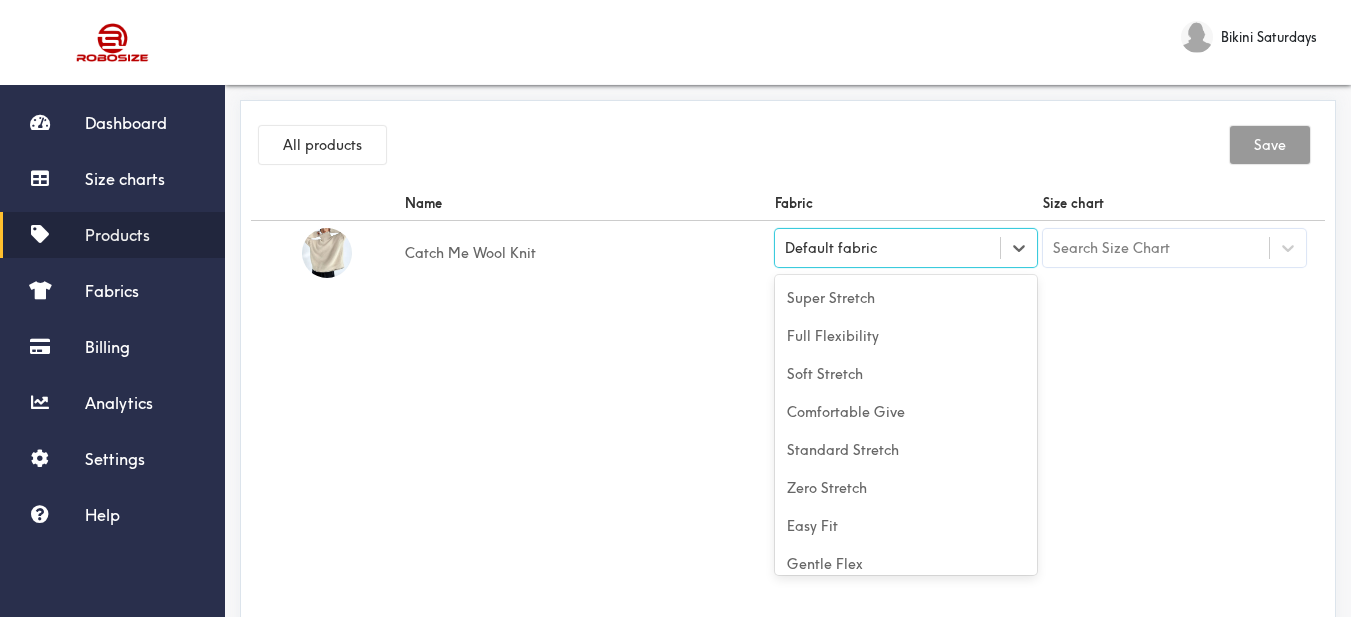 scroll, scrollTop: 88, scrollLeft: 0, axis: vertical 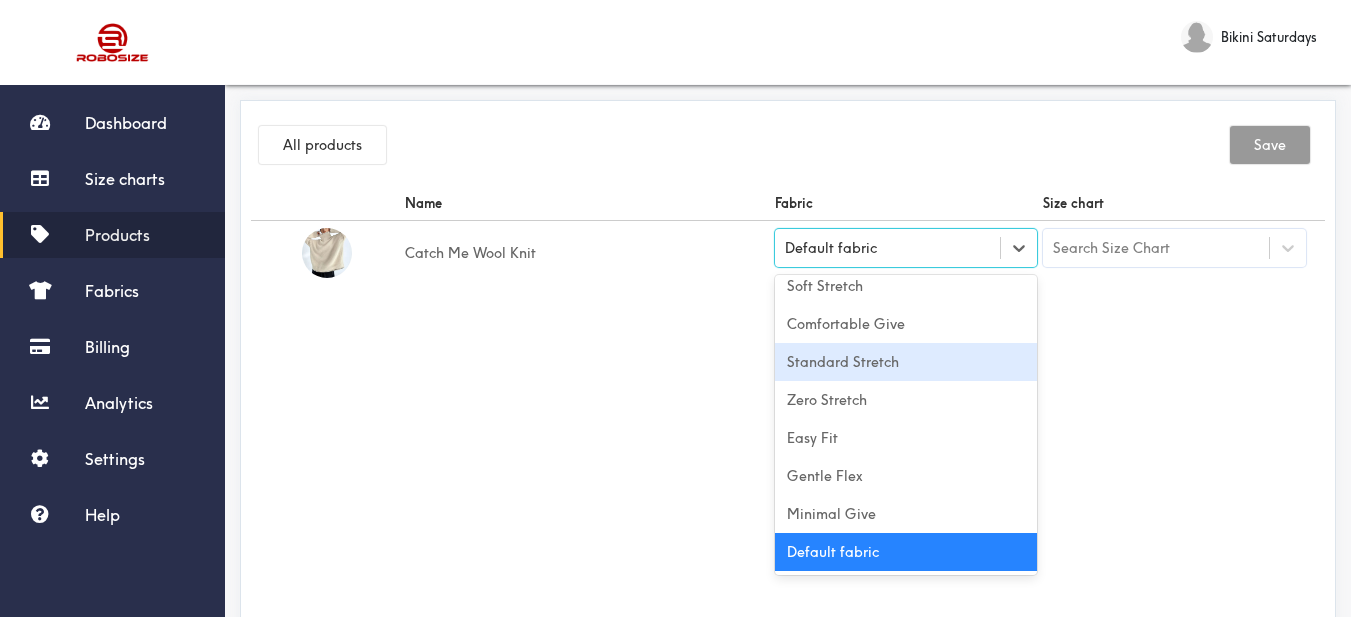 drag, startPoint x: 924, startPoint y: 354, endPoint x: 1095, endPoint y: 373, distance: 172.05232 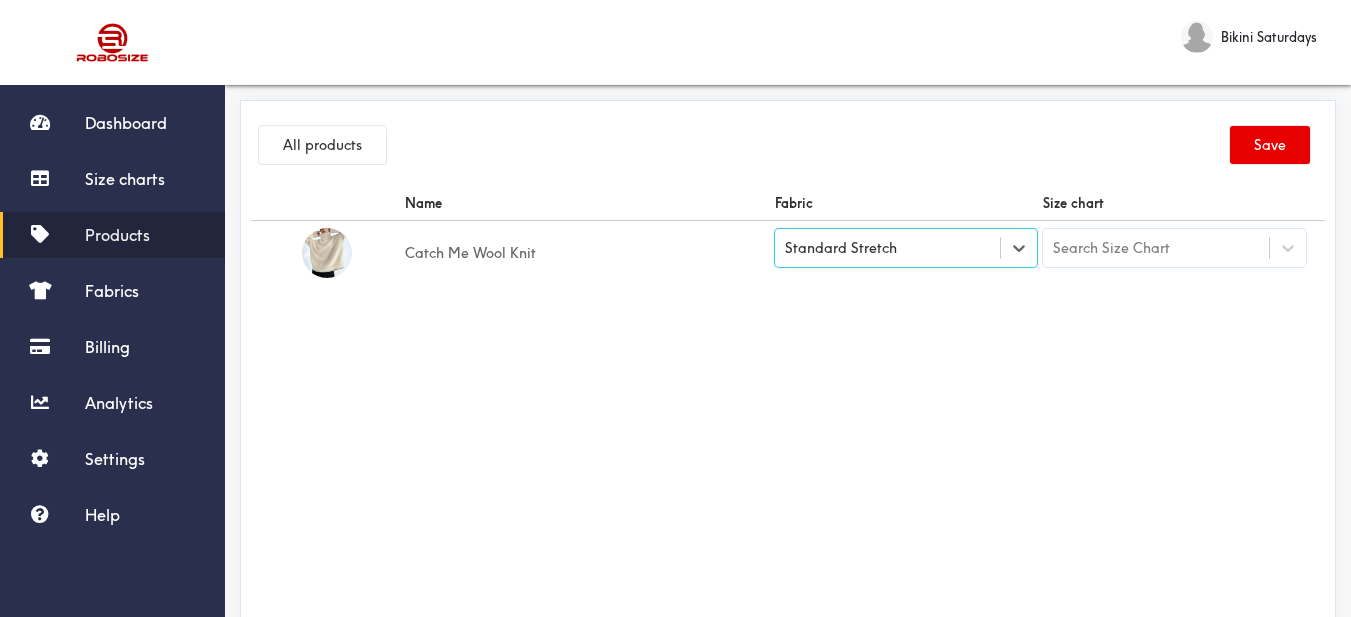 click on "Name Fabric Size chart Catch Me Wool Knit option [object Object], selected.   Select is focused , press Down to open the menu,  Standard Stretch Search Size Chart" at bounding box center (788, 411) 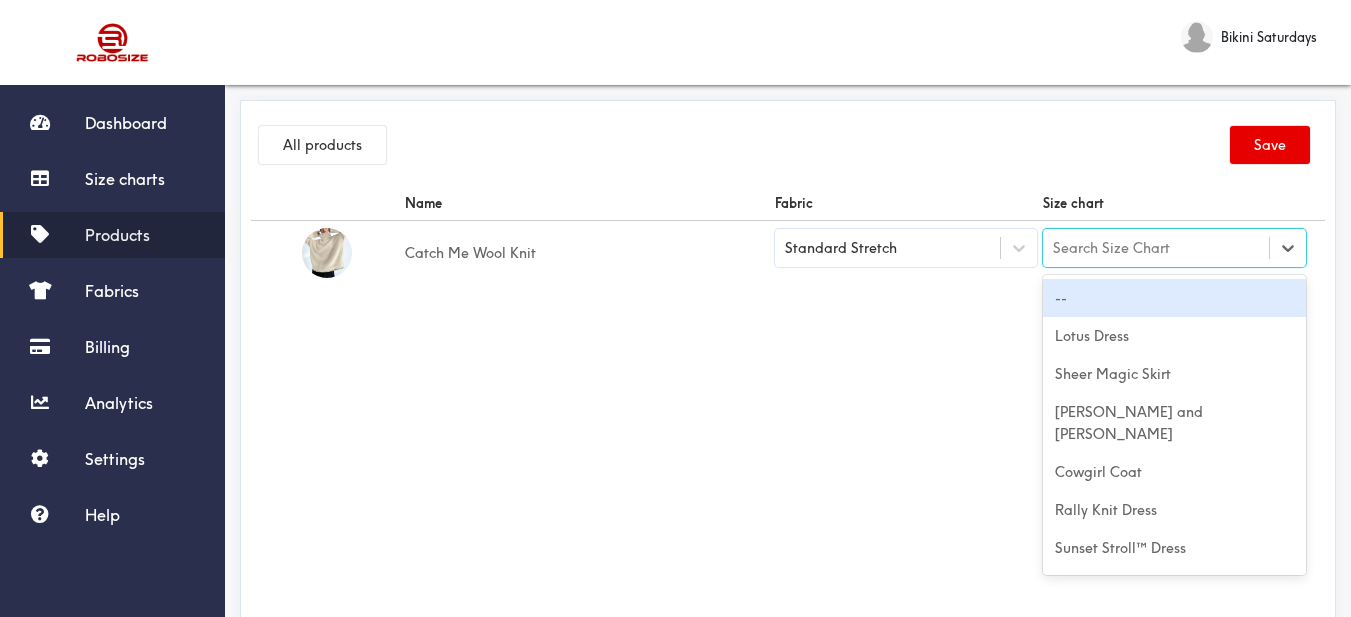 click on "Search Size Chart" at bounding box center [1111, 248] 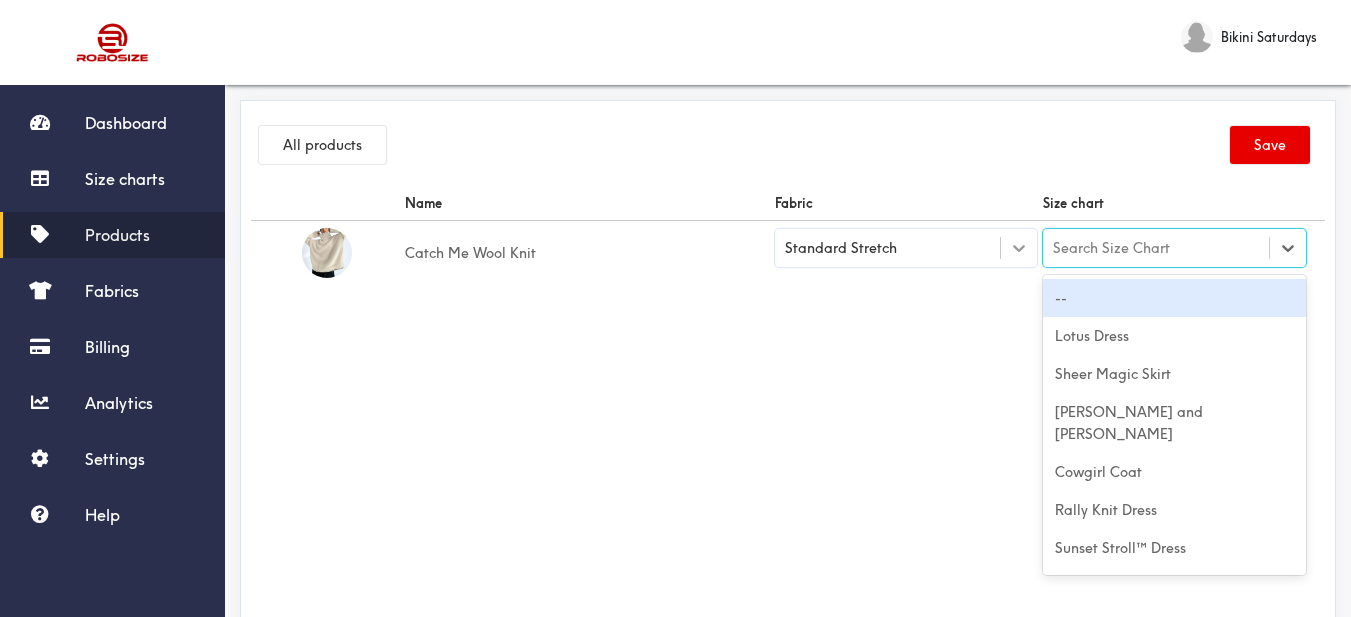 click 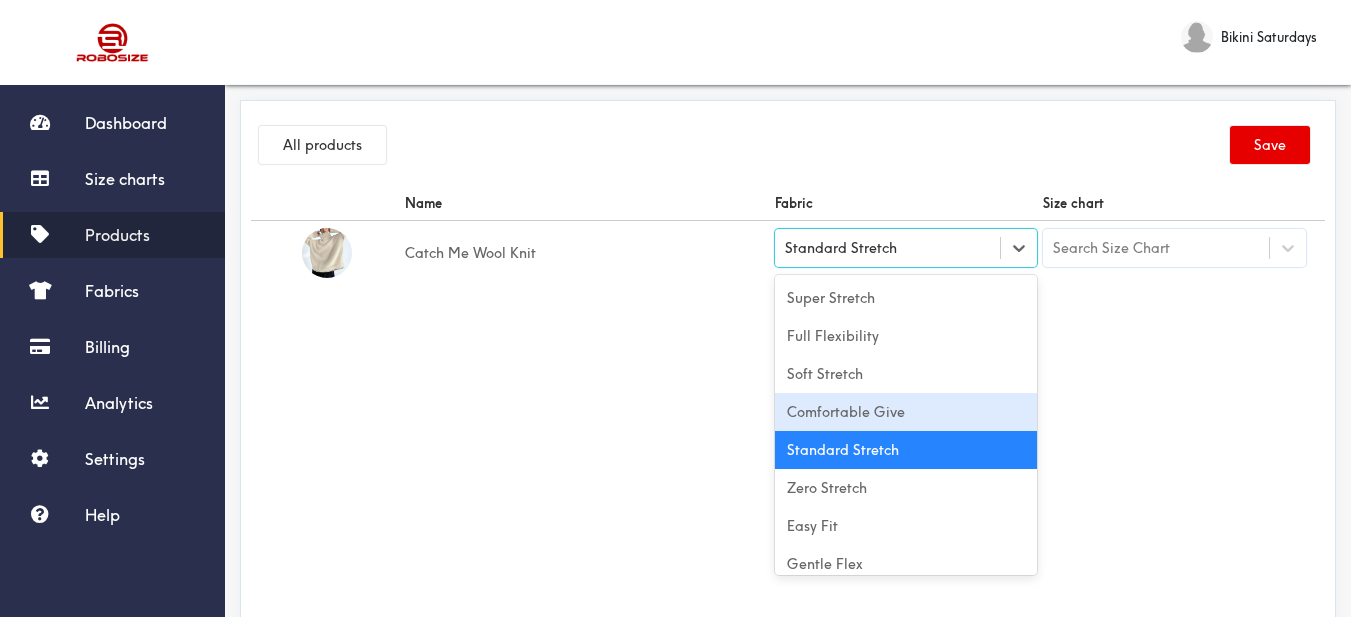 click on "Comfortable Give" at bounding box center [906, 412] 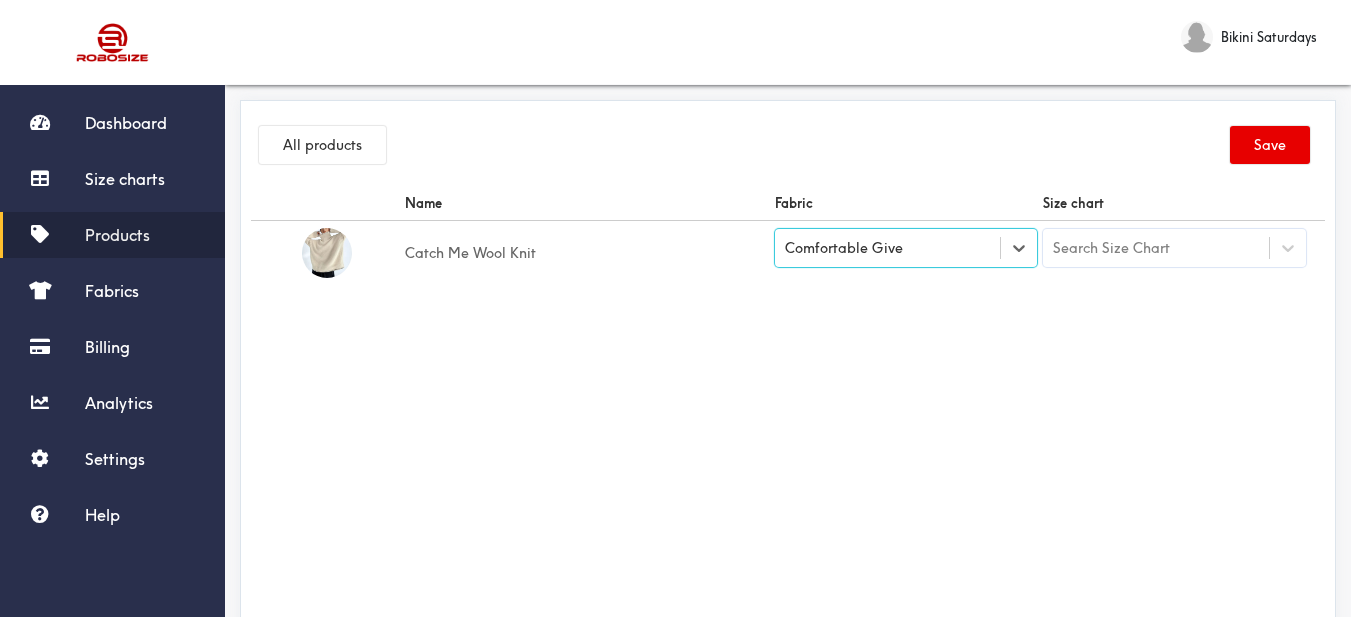 click on "Name Fabric Size chart Catch Me Wool Knit option [object Object], selected.   Select is focused , press Down to open the menu,  Comfortable Give Search Size Chart" at bounding box center (788, 411) 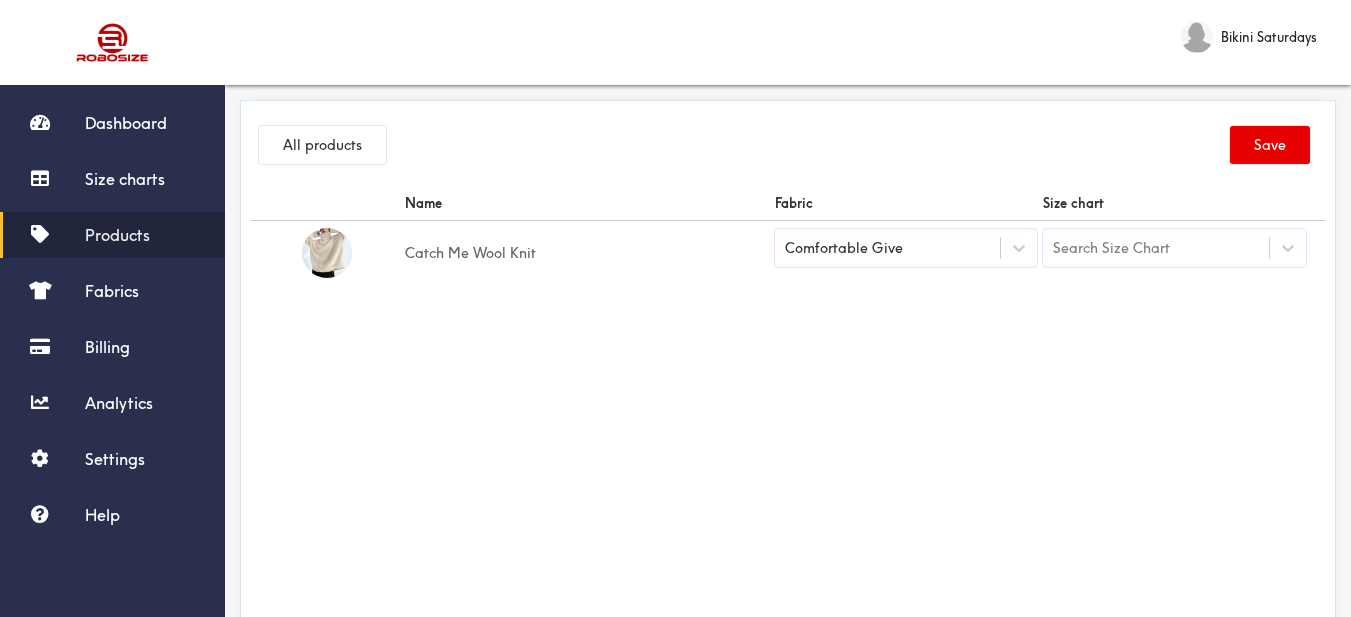 click on "Search Size Chart" at bounding box center [1111, 248] 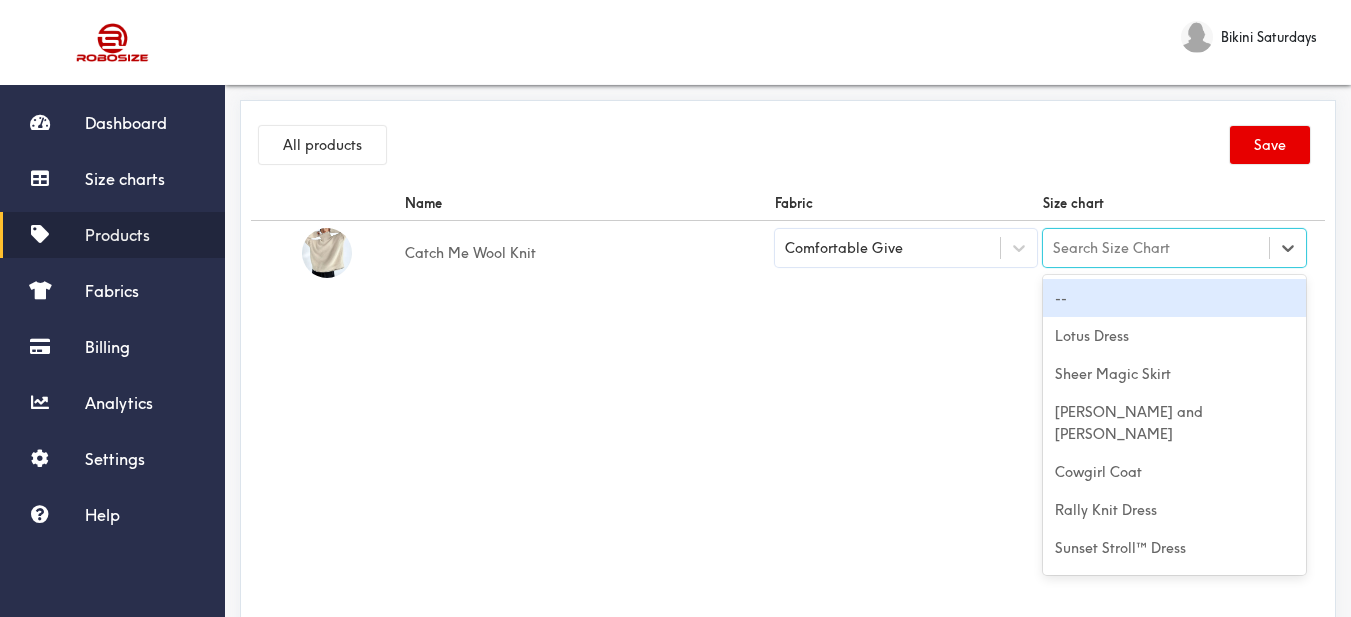paste on "Catch Me Wool Knit" 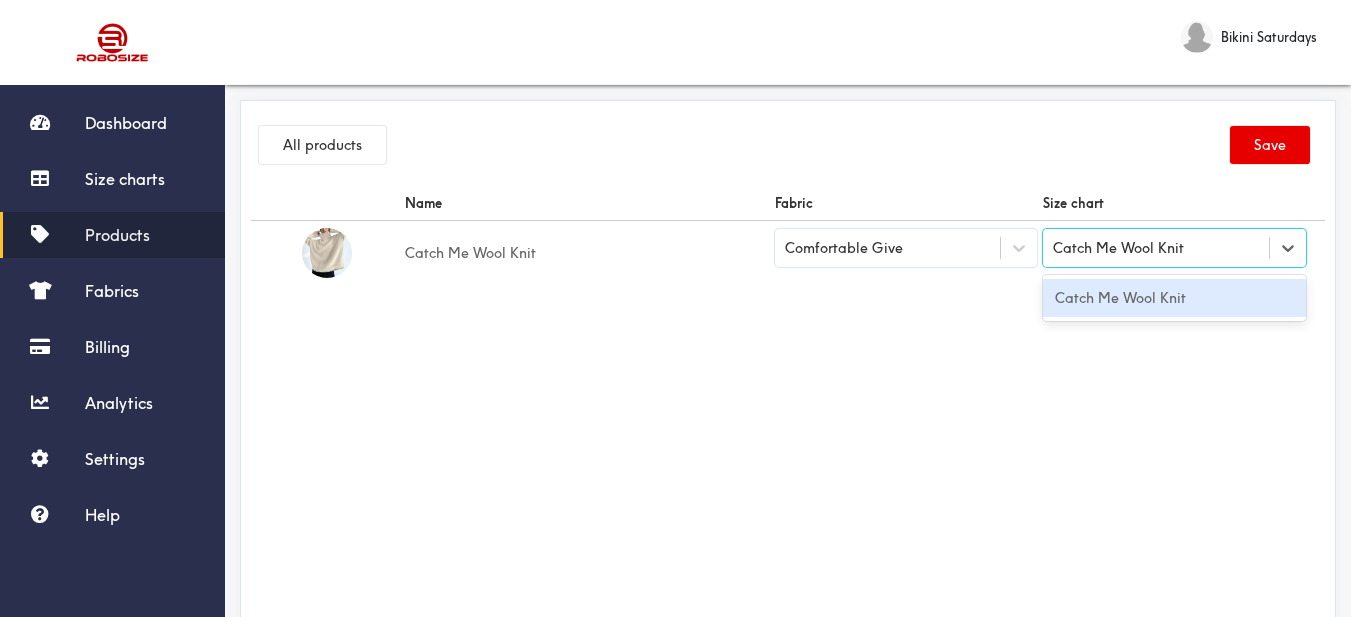 click on "Catch Me Wool Knit" at bounding box center [1174, 298] 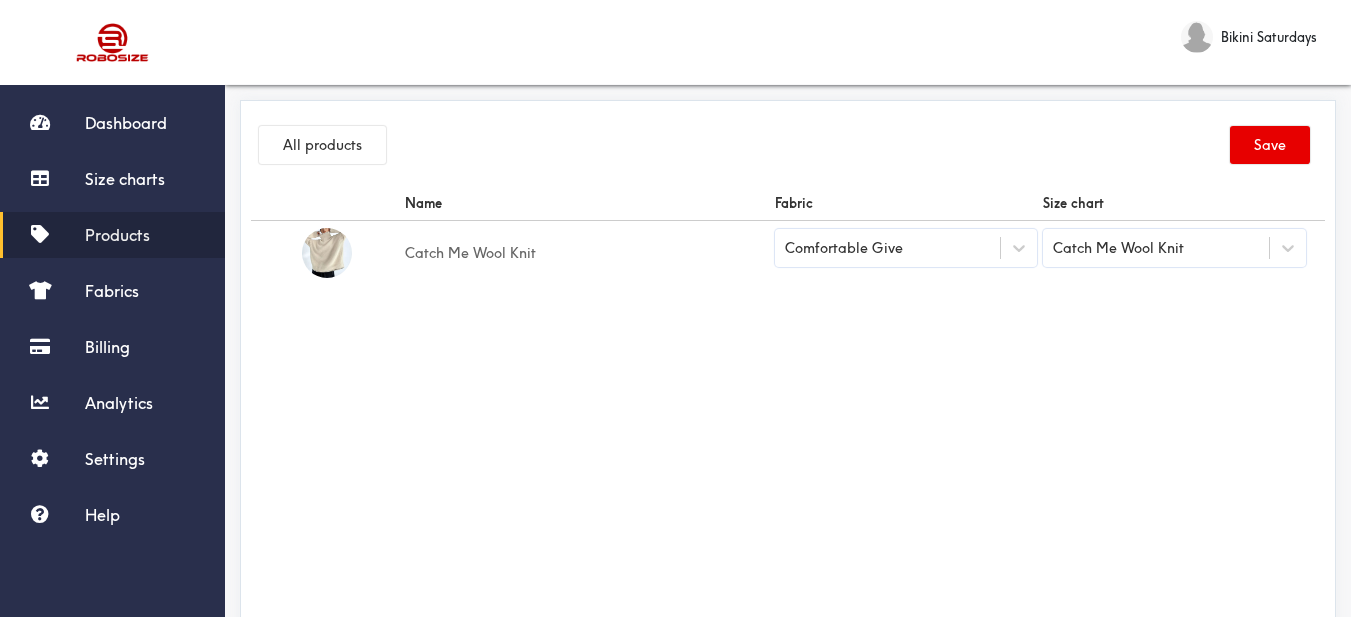 drag, startPoint x: 1025, startPoint y: 308, endPoint x: 1166, endPoint y: 230, distance: 161.13658 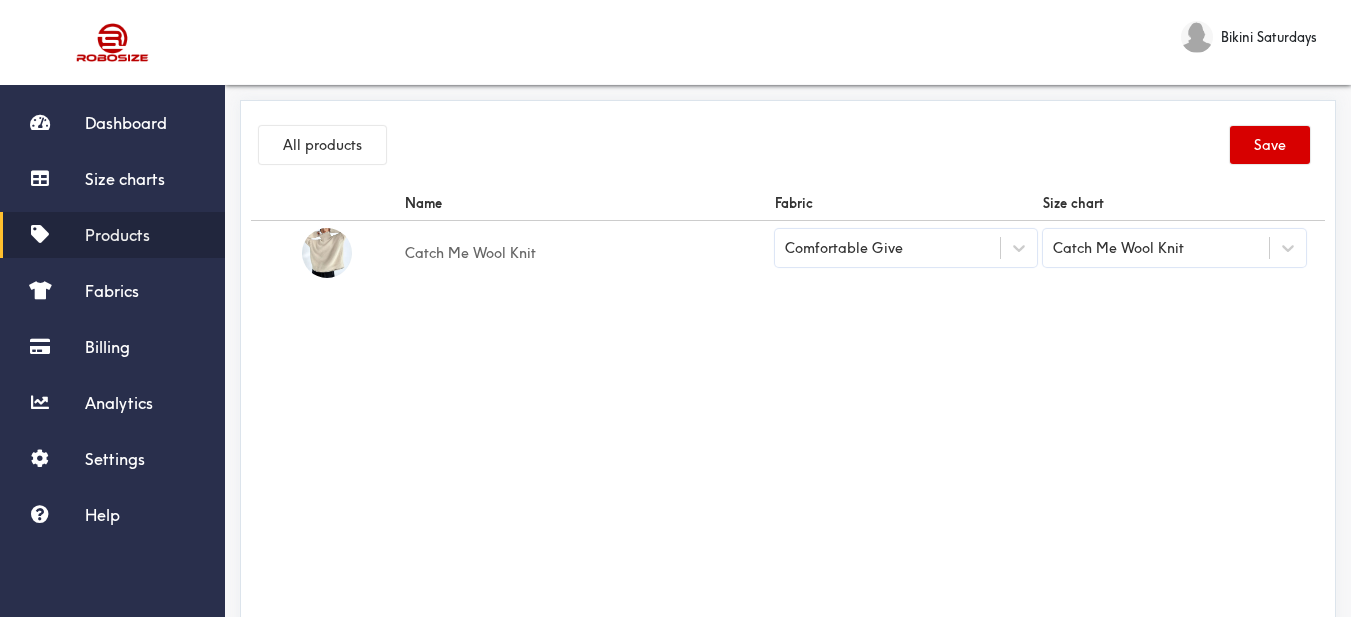 click on "Save" at bounding box center [1270, 145] 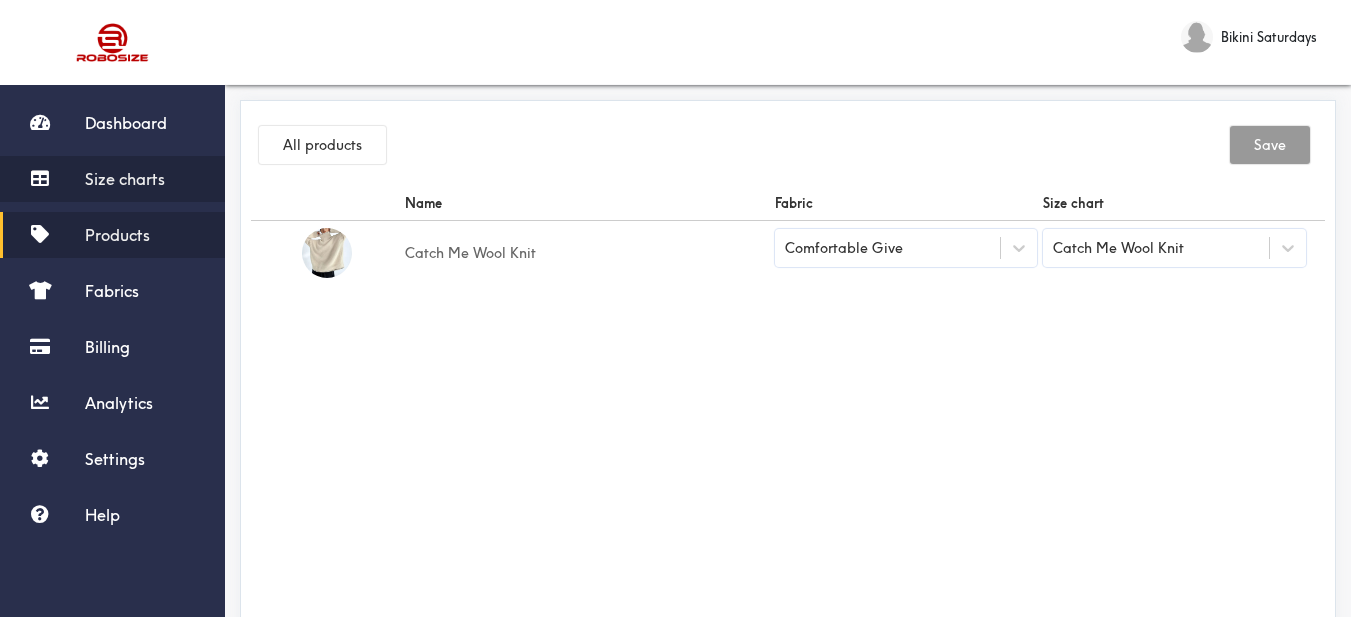 click on "Size charts" at bounding box center [125, 179] 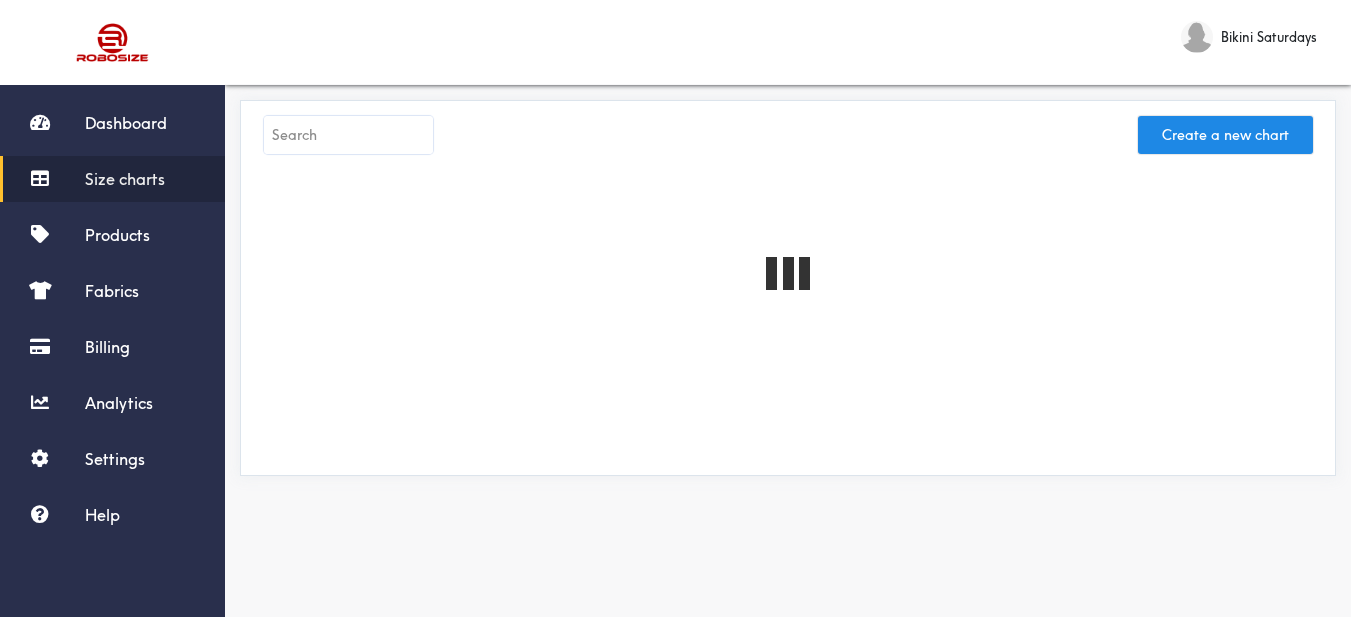 click at bounding box center (348, 135) 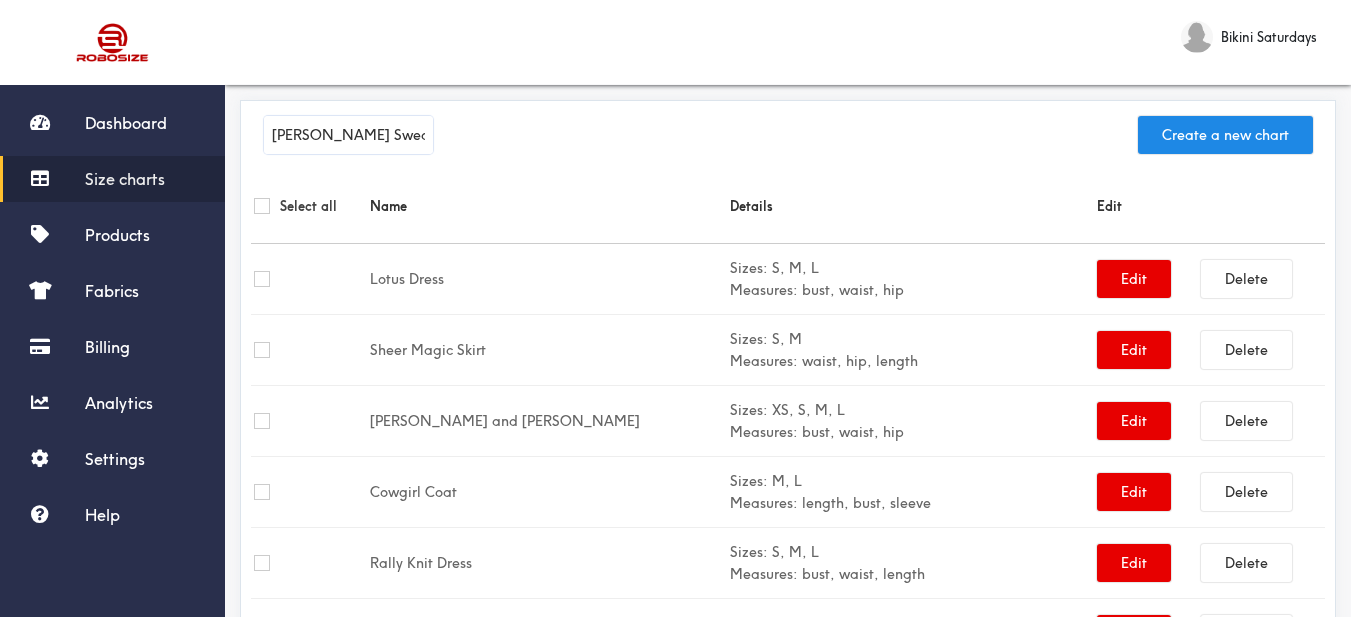 type on "[PERSON_NAME] Sweater" 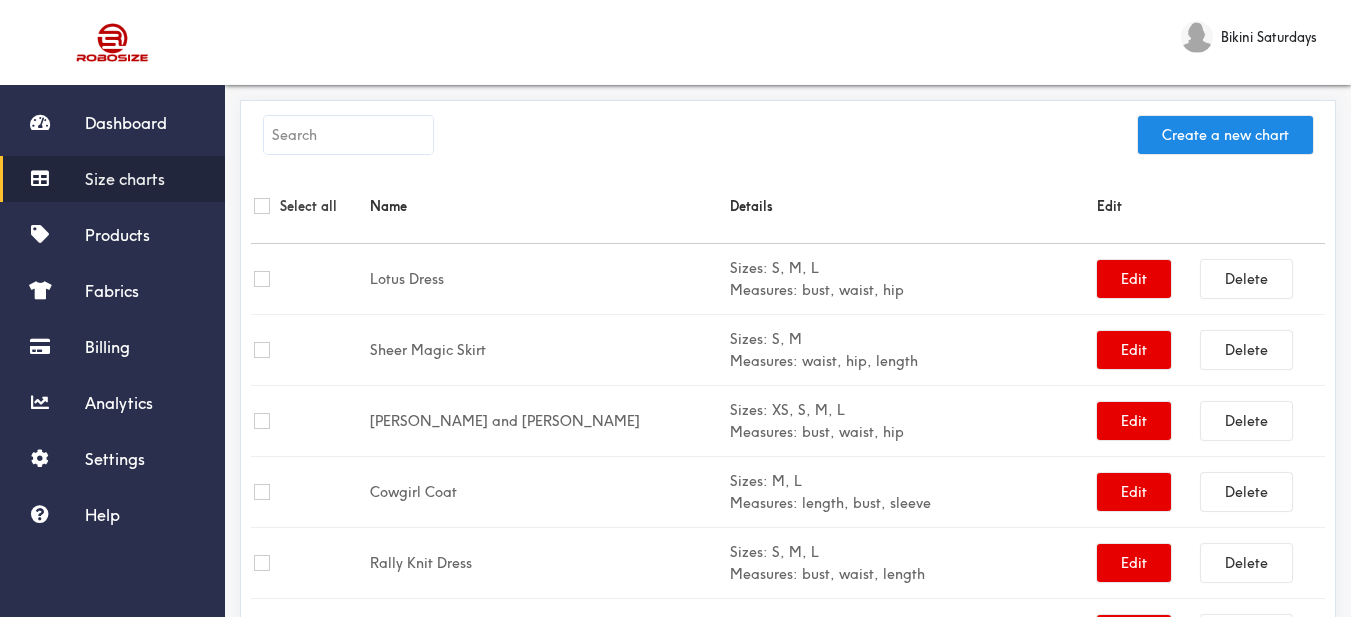 click on "Create a new chart" at bounding box center (788, 140) 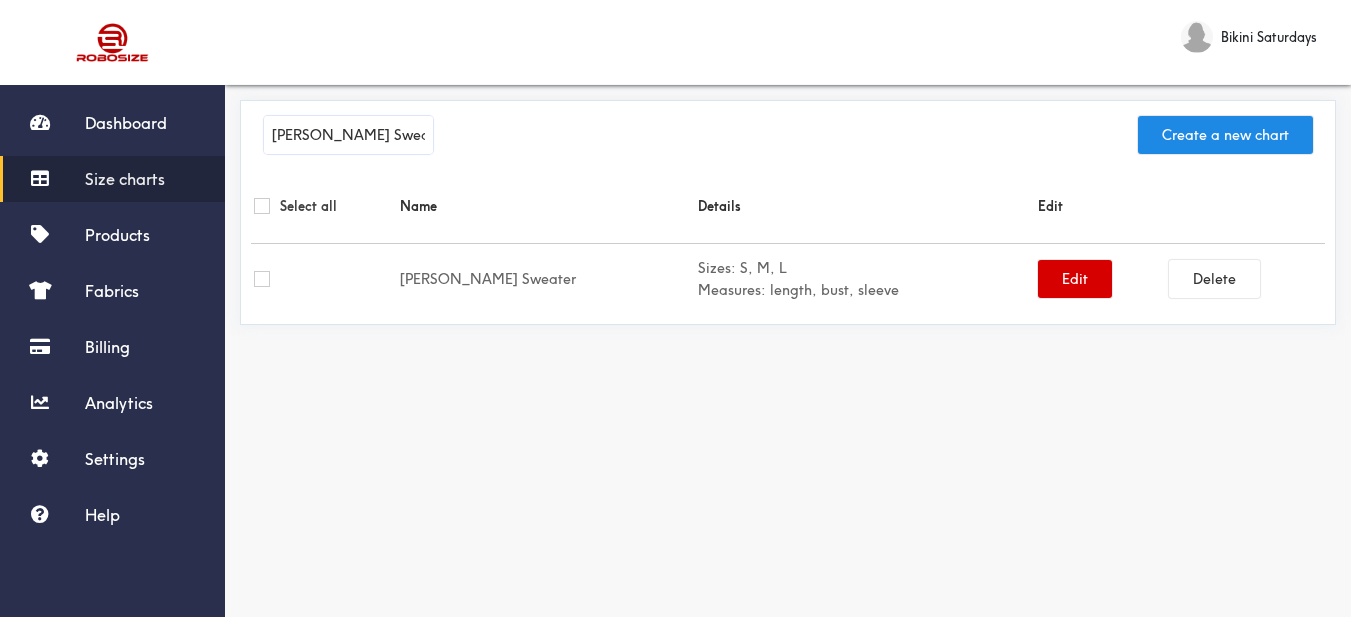 type on "[PERSON_NAME] Sweater" 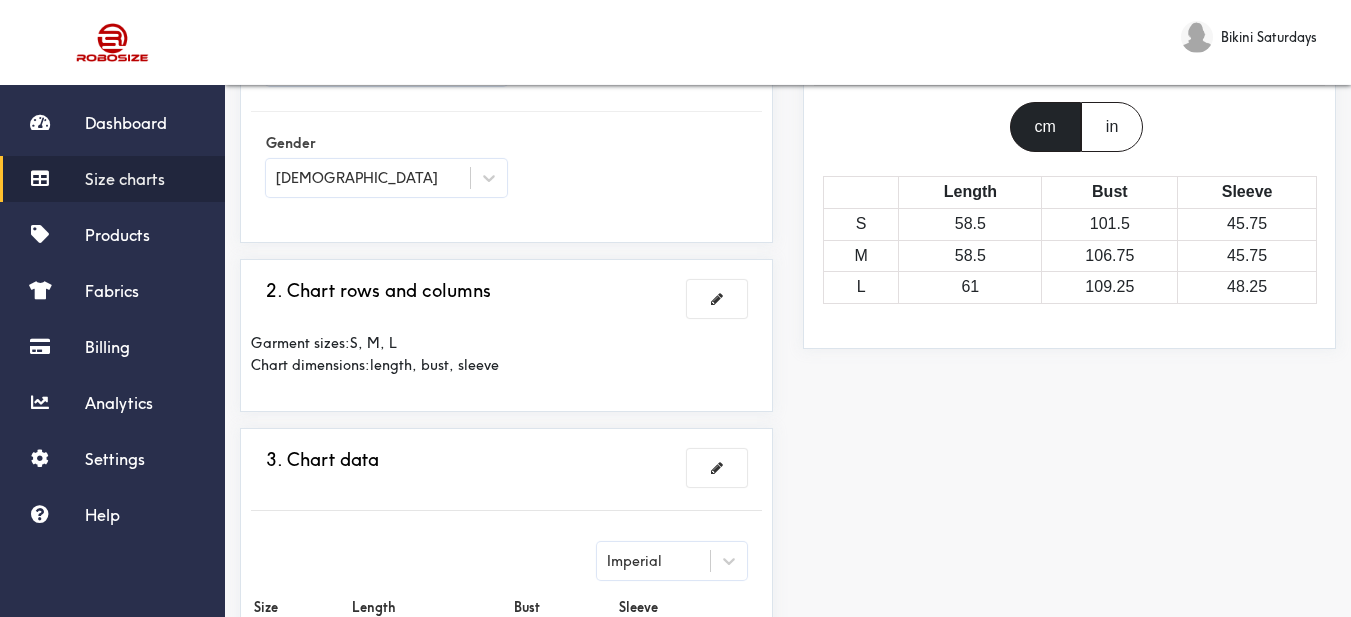 scroll, scrollTop: 500, scrollLeft: 0, axis: vertical 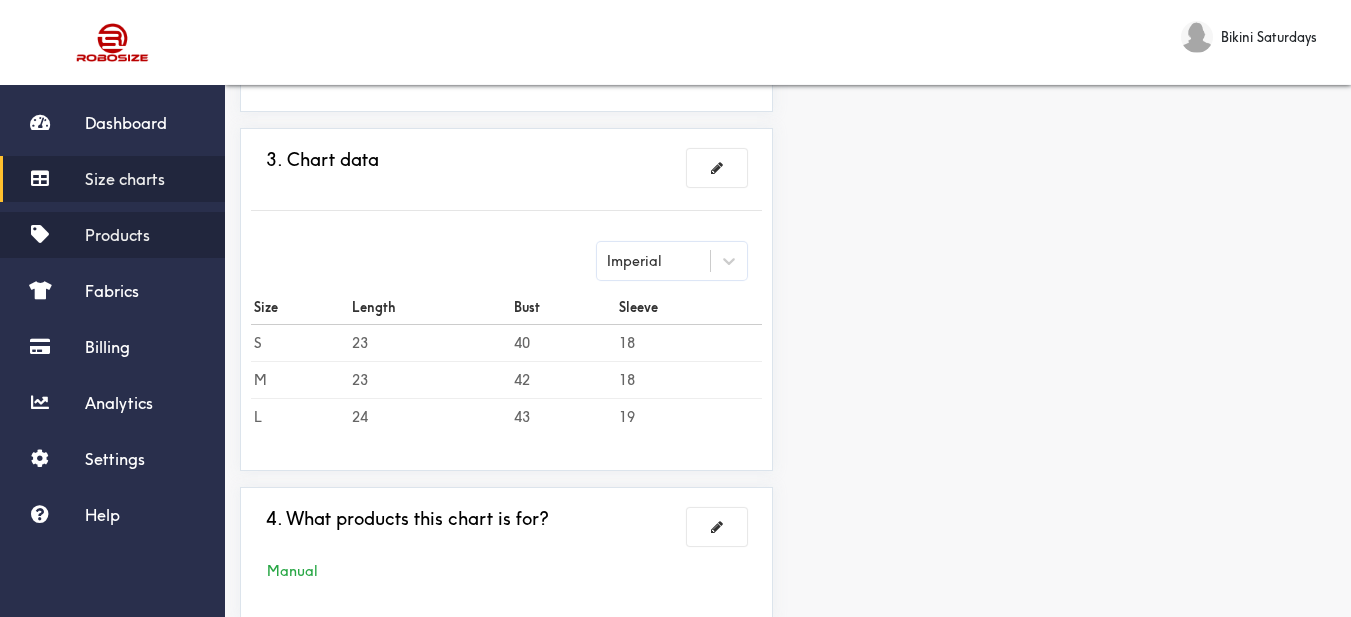 click on "Products" at bounding box center [117, 235] 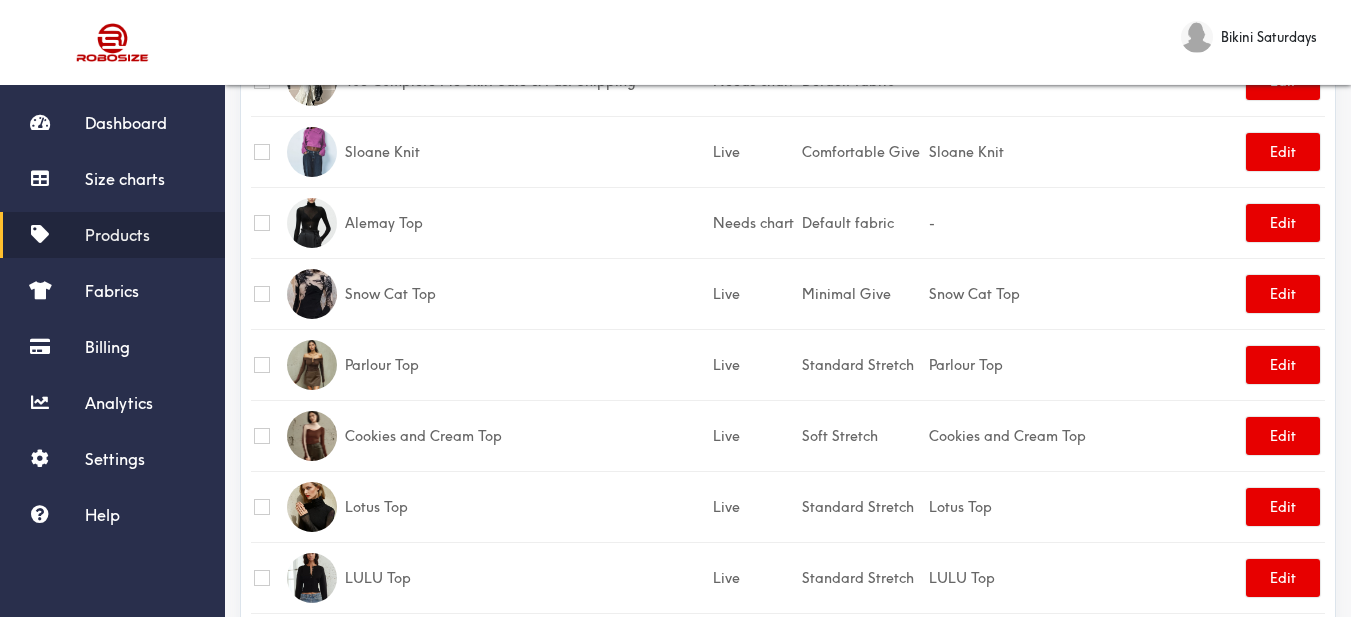 scroll, scrollTop: 0, scrollLeft: 0, axis: both 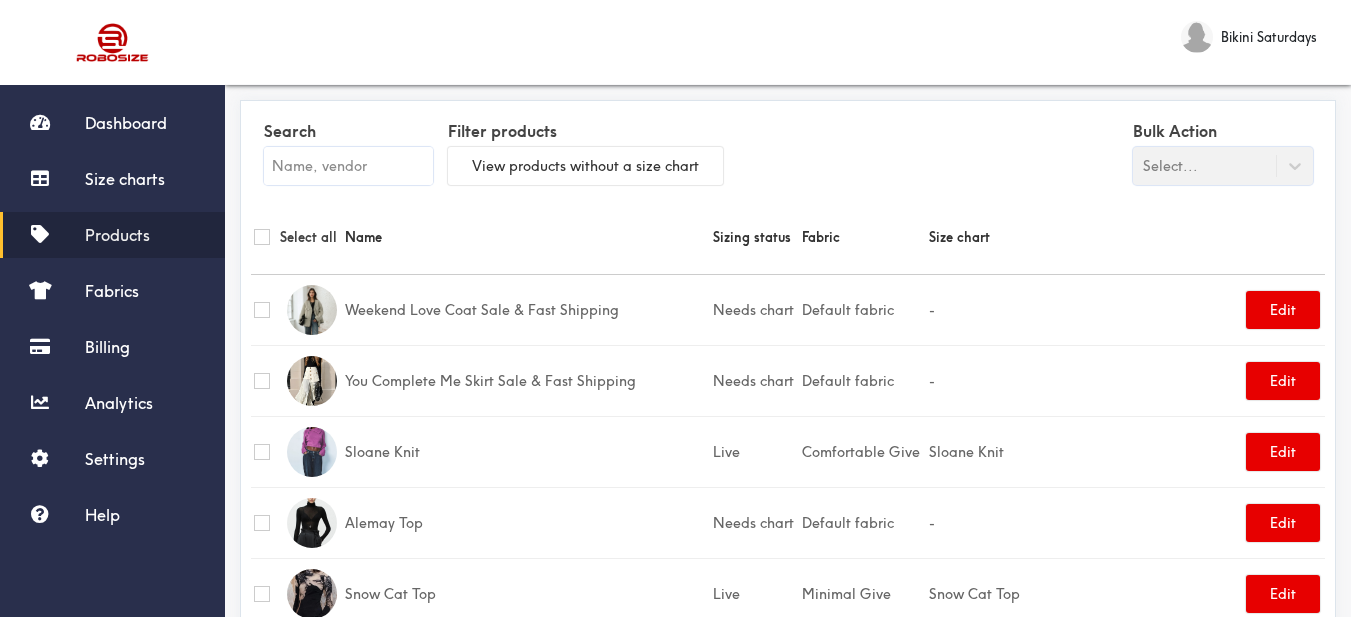 click at bounding box center (348, 166) 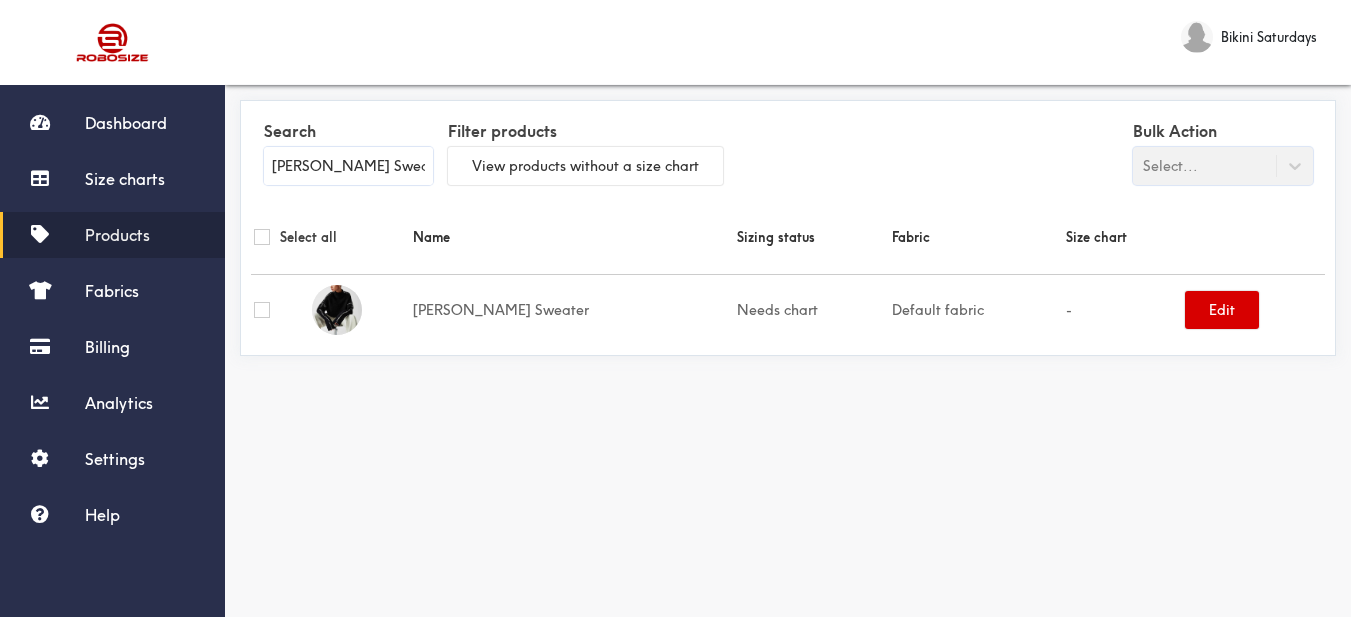 type on "[PERSON_NAME] Sweater" 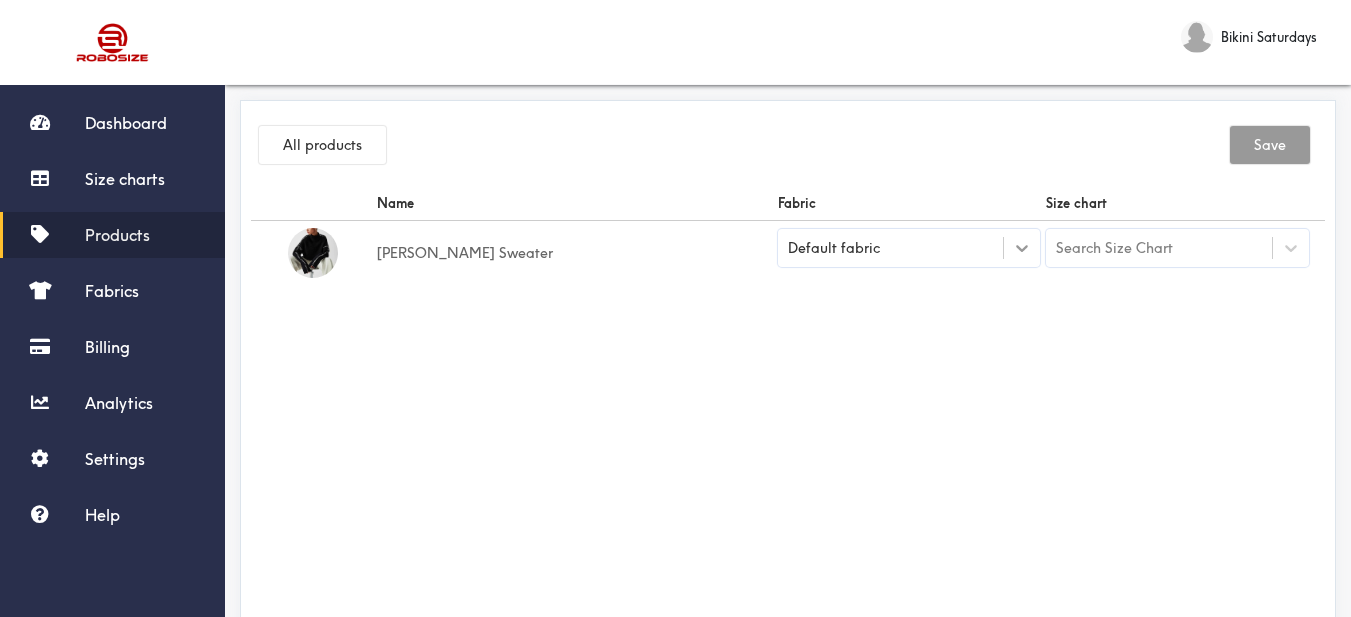 click at bounding box center [1022, 248] 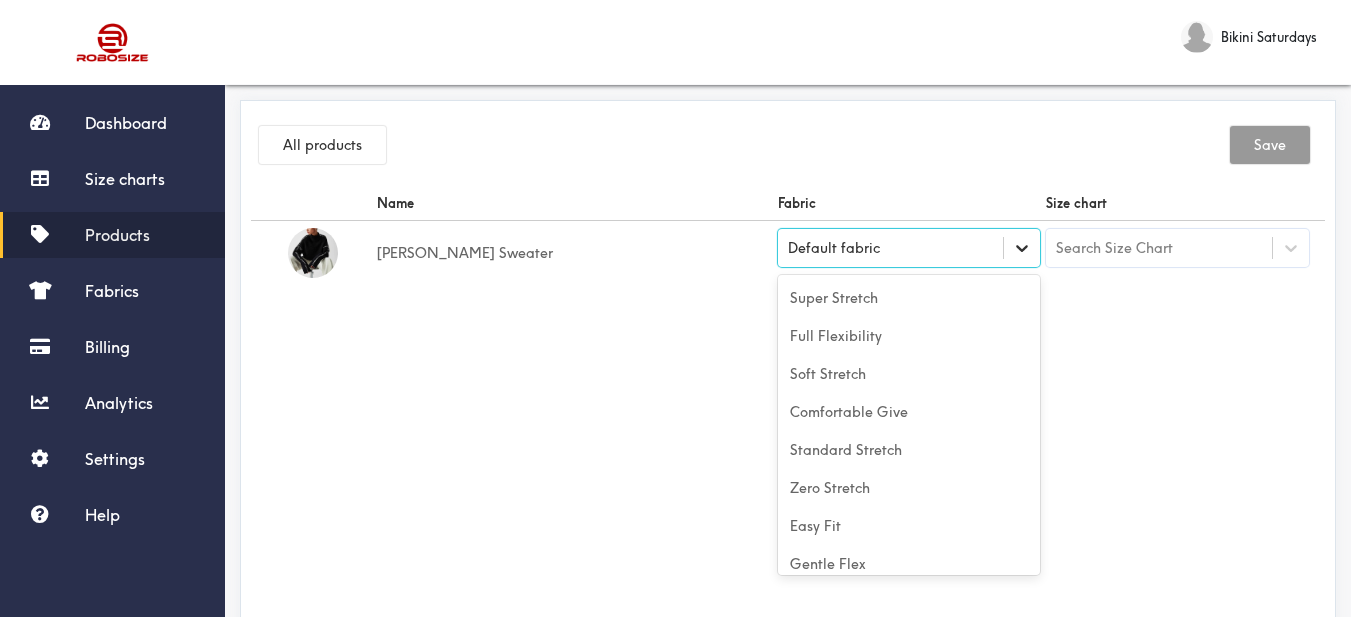 scroll, scrollTop: 88, scrollLeft: 0, axis: vertical 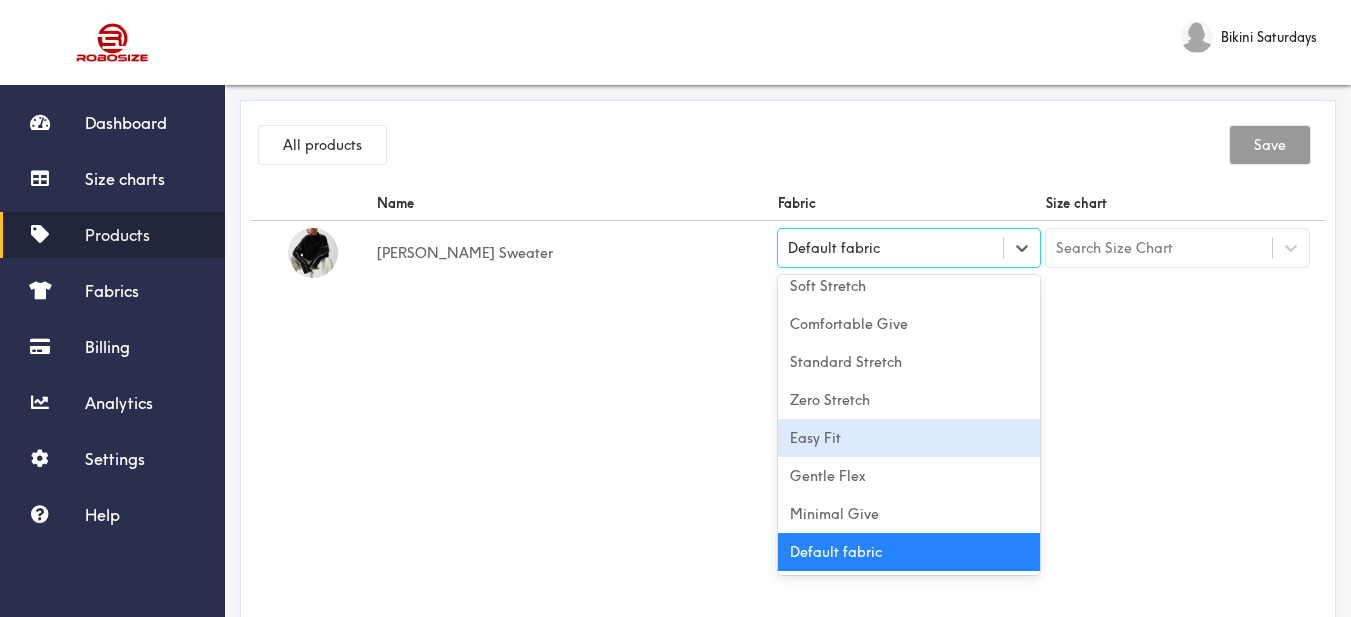 click on "Easy Fit" at bounding box center (909, 438) 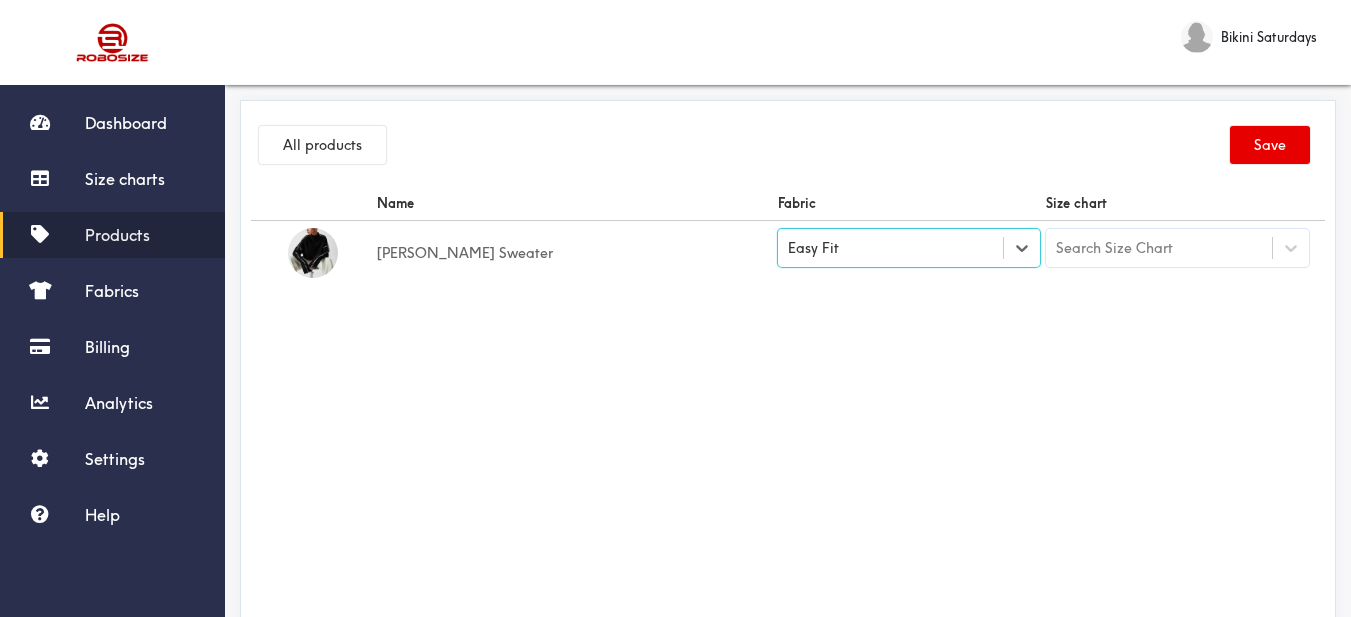 click on "Name Fabric Size chart [PERSON_NAME] Sweater option [object Object], selected.   Select is focused , press Down to open the menu,  Easy Fit Search Size Chart" at bounding box center (788, 411) 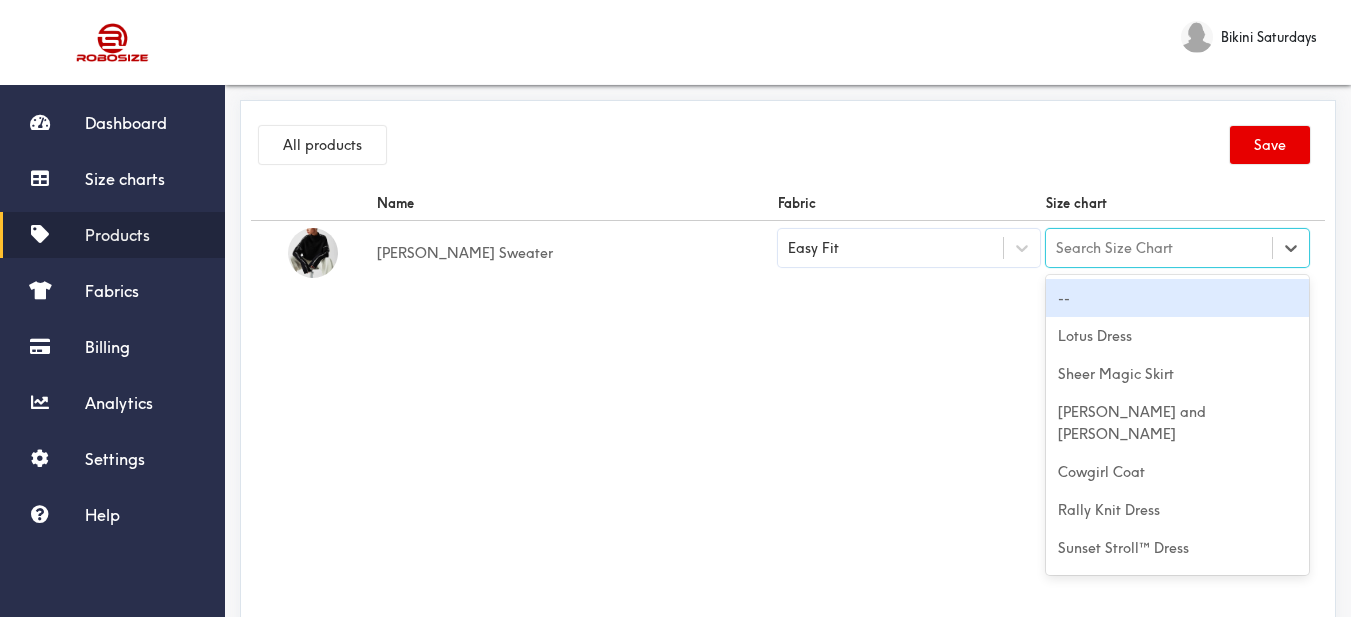 click on "Search Size Chart" at bounding box center (1114, 248) 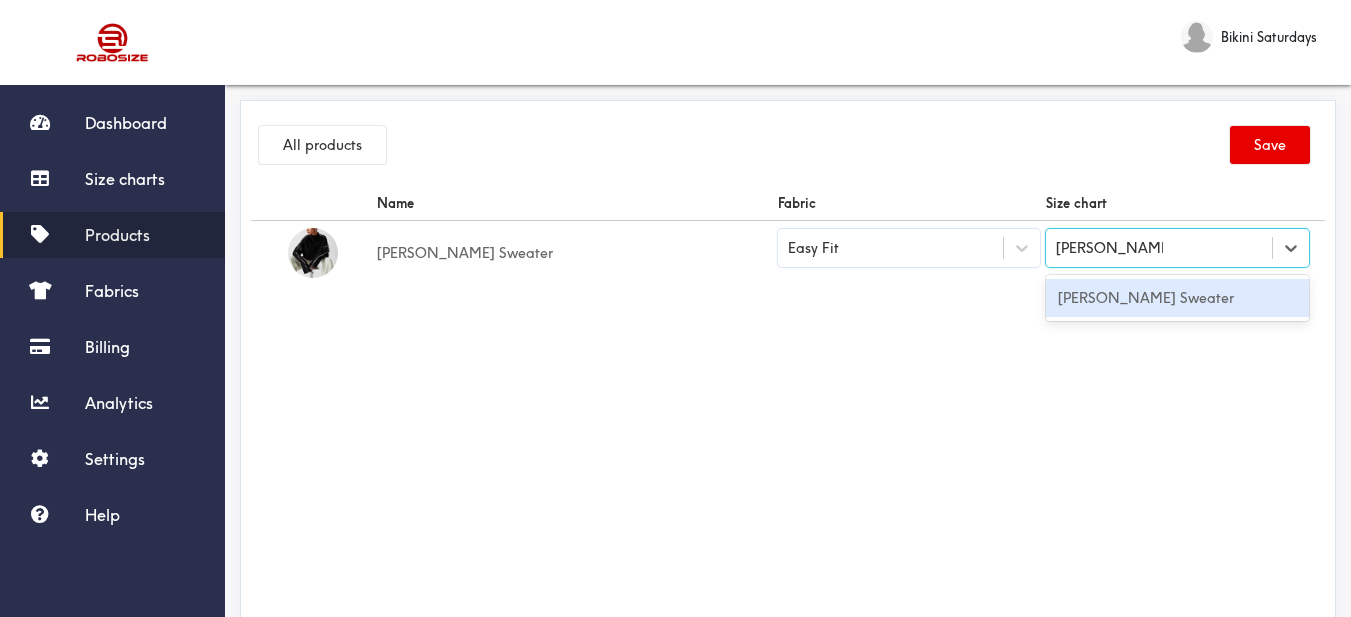 click on "[PERSON_NAME] Sweater" at bounding box center [1177, 298] 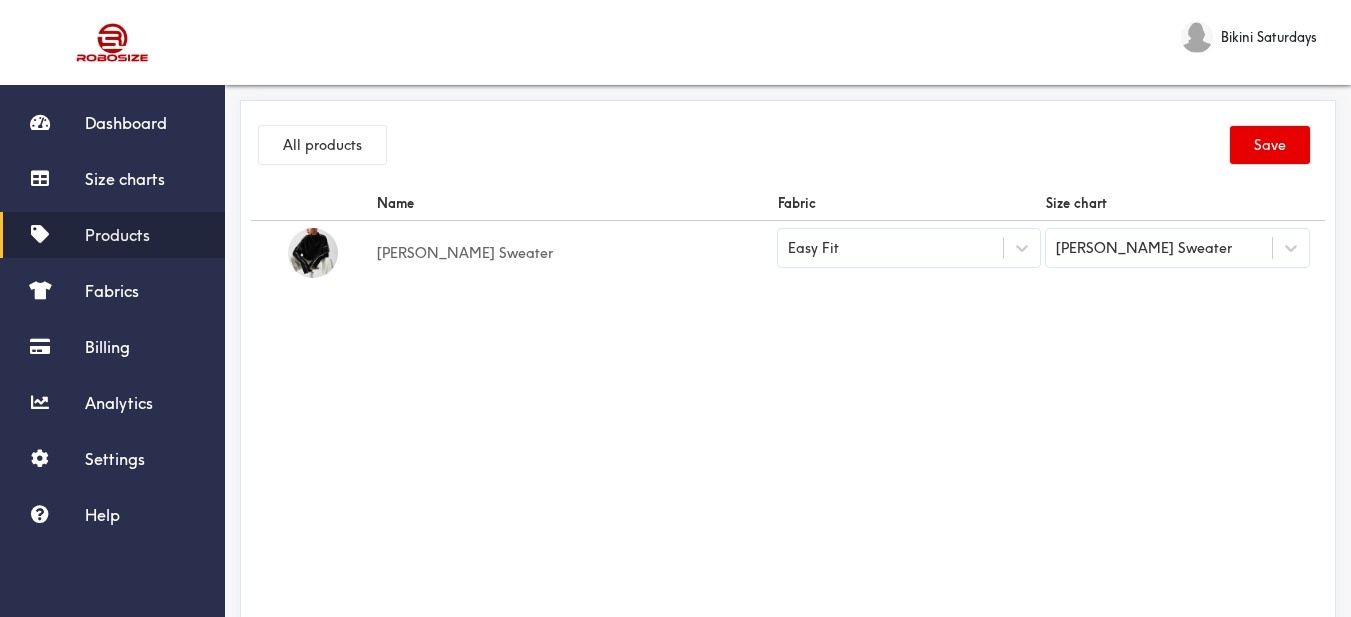 click on "Name Fabric Size chart [PERSON_NAME] Sweater Easy Fit [PERSON_NAME] Sweater" at bounding box center [788, 411] 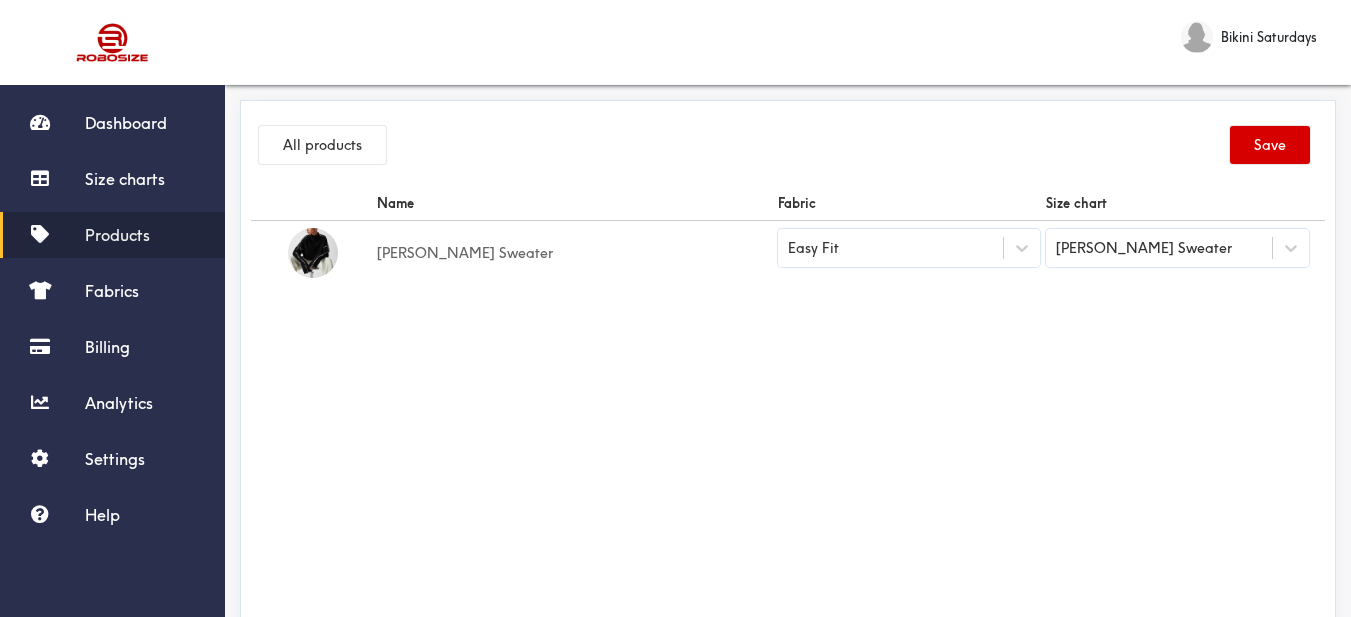 click on "Save" at bounding box center (1270, 145) 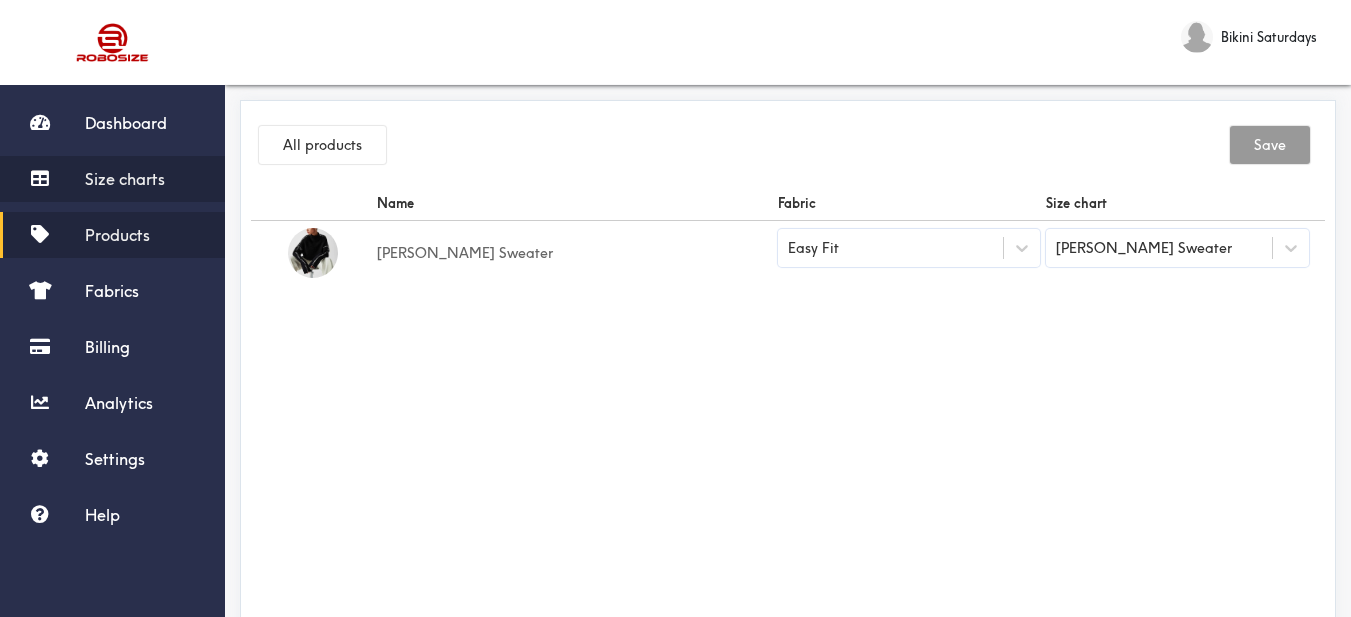 click on "Size charts" at bounding box center [125, 179] 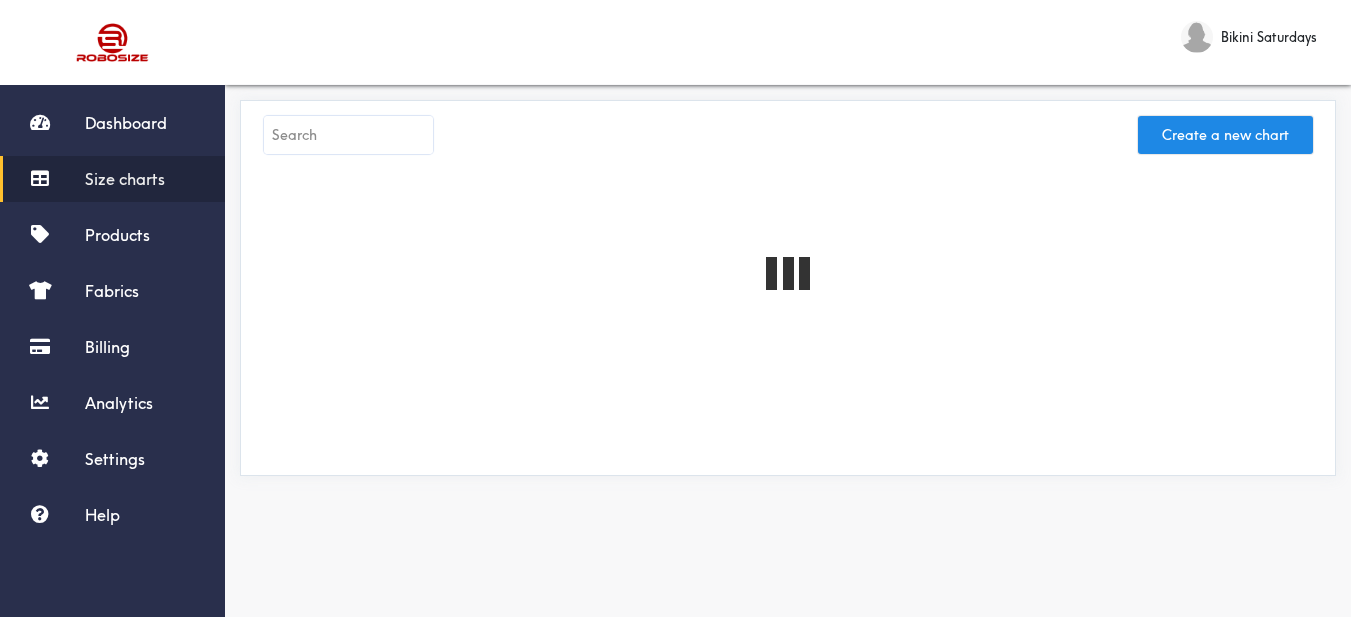 click at bounding box center (348, 135) 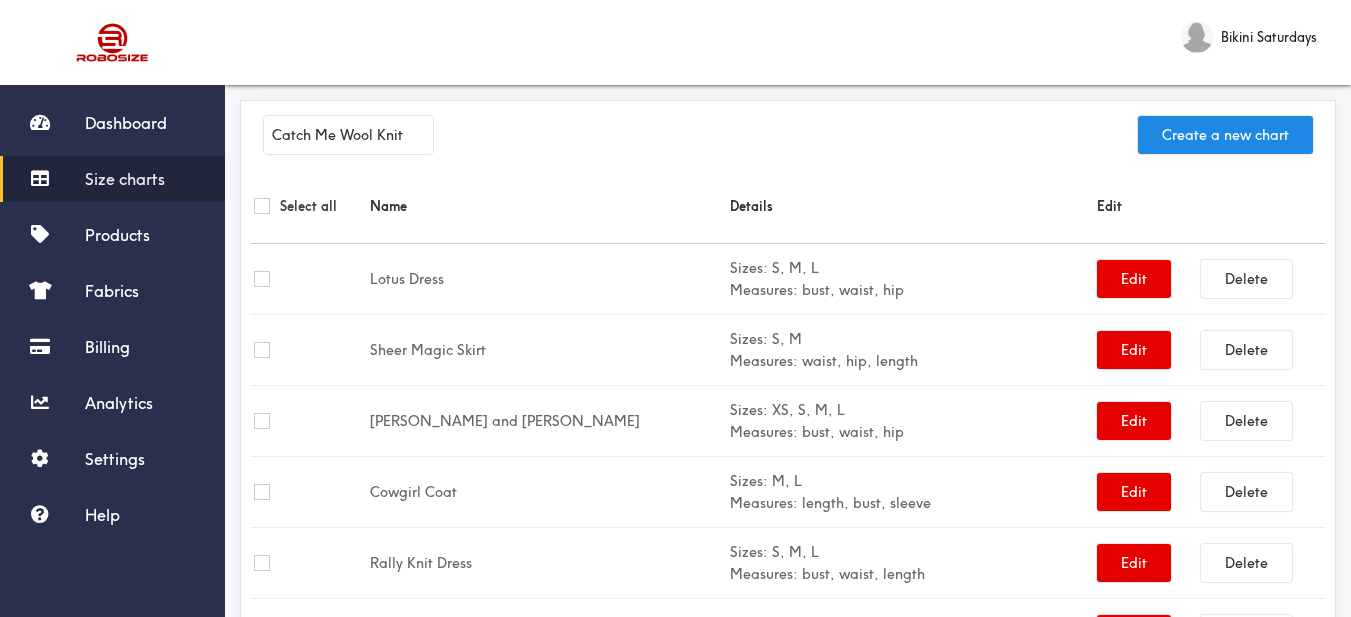 click on "Catch Me Wool Knit" at bounding box center [348, 135] 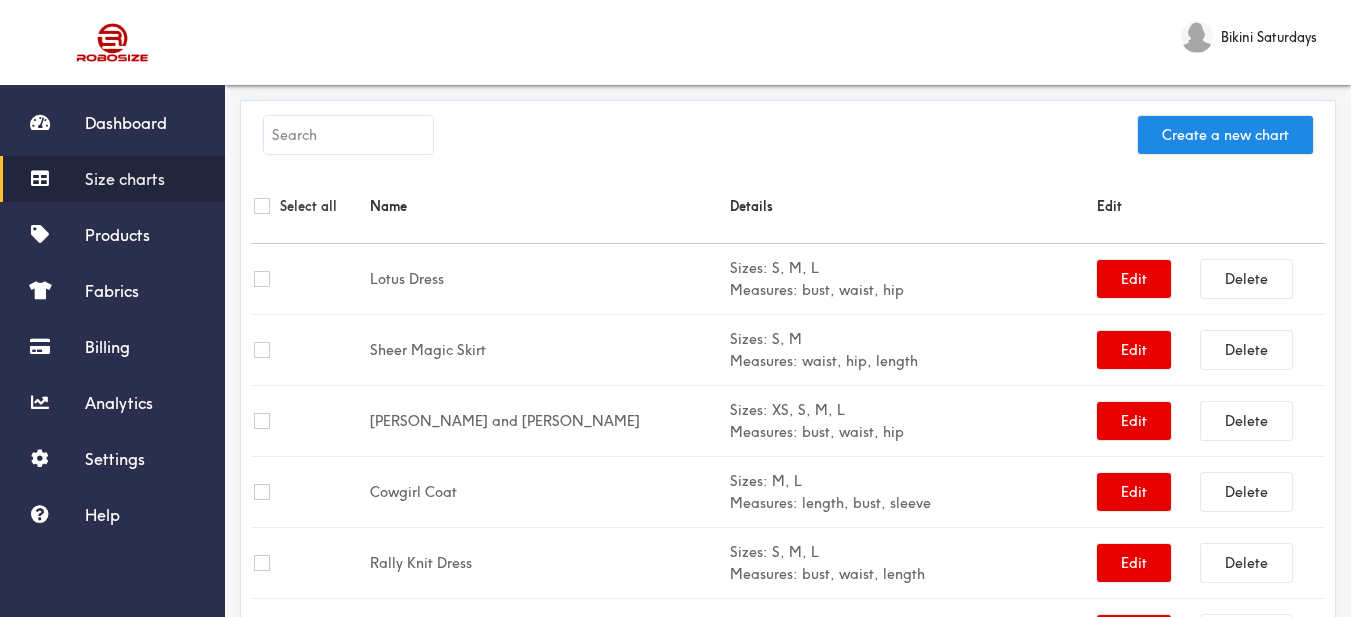 drag, startPoint x: 507, startPoint y: 159, endPoint x: 470, endPoint y: 159, distance: 37 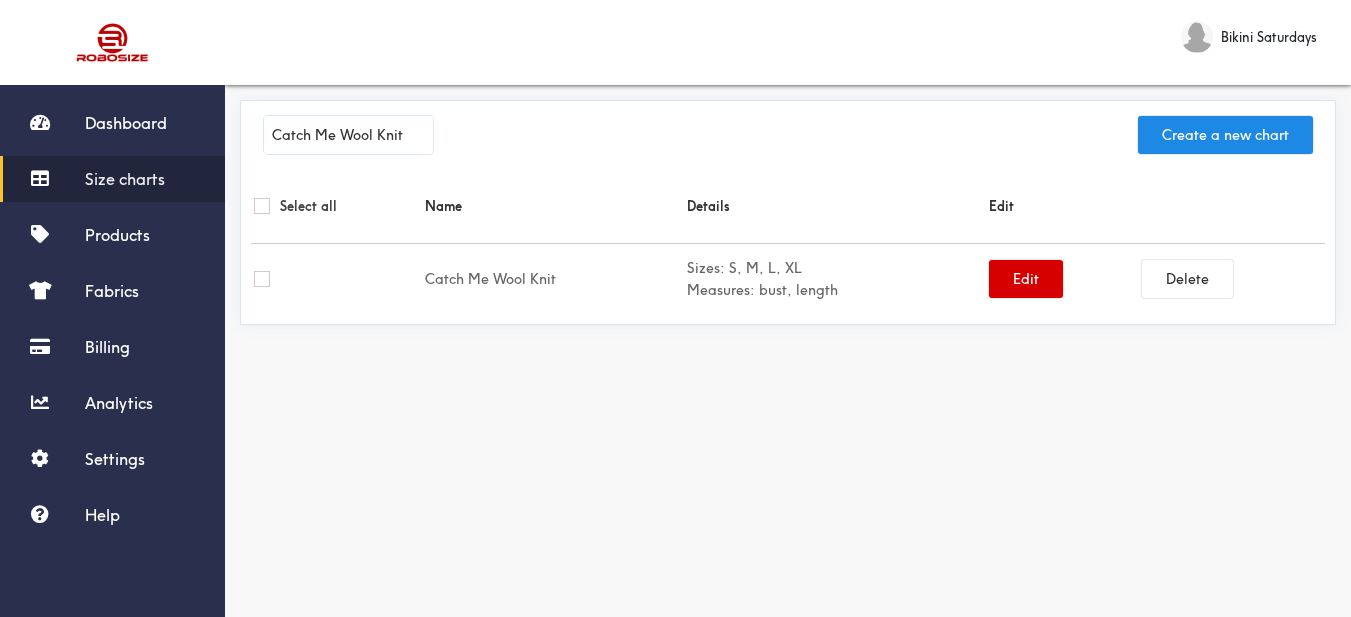 type on "Catch Me Wool Knit" 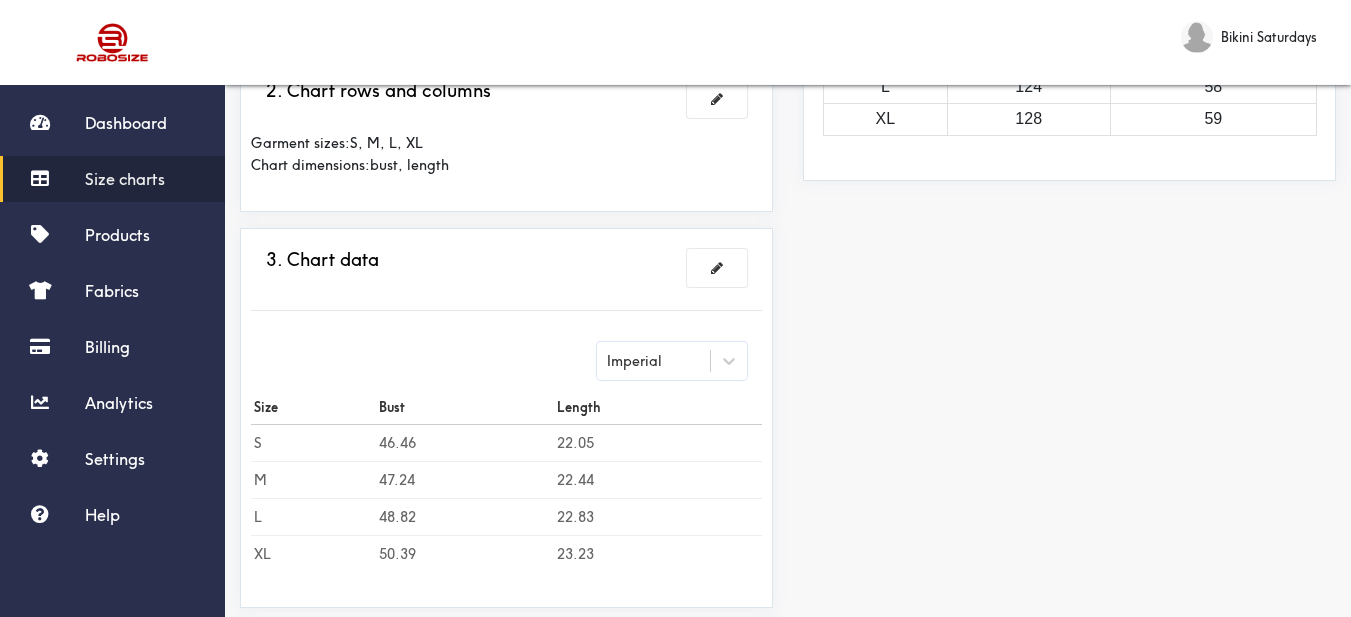 scroll, scrollTop: 600, scrollLeft: 0, axis: vertical 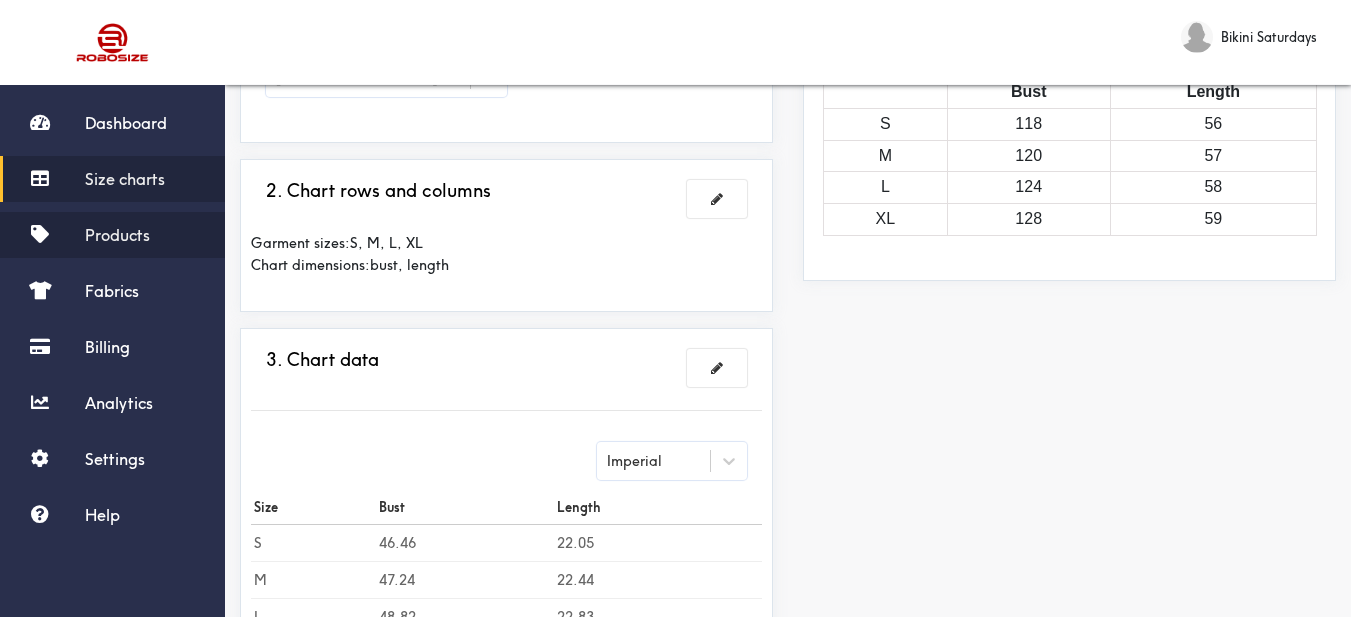 click on "Products" at bounding box center (117, 235) 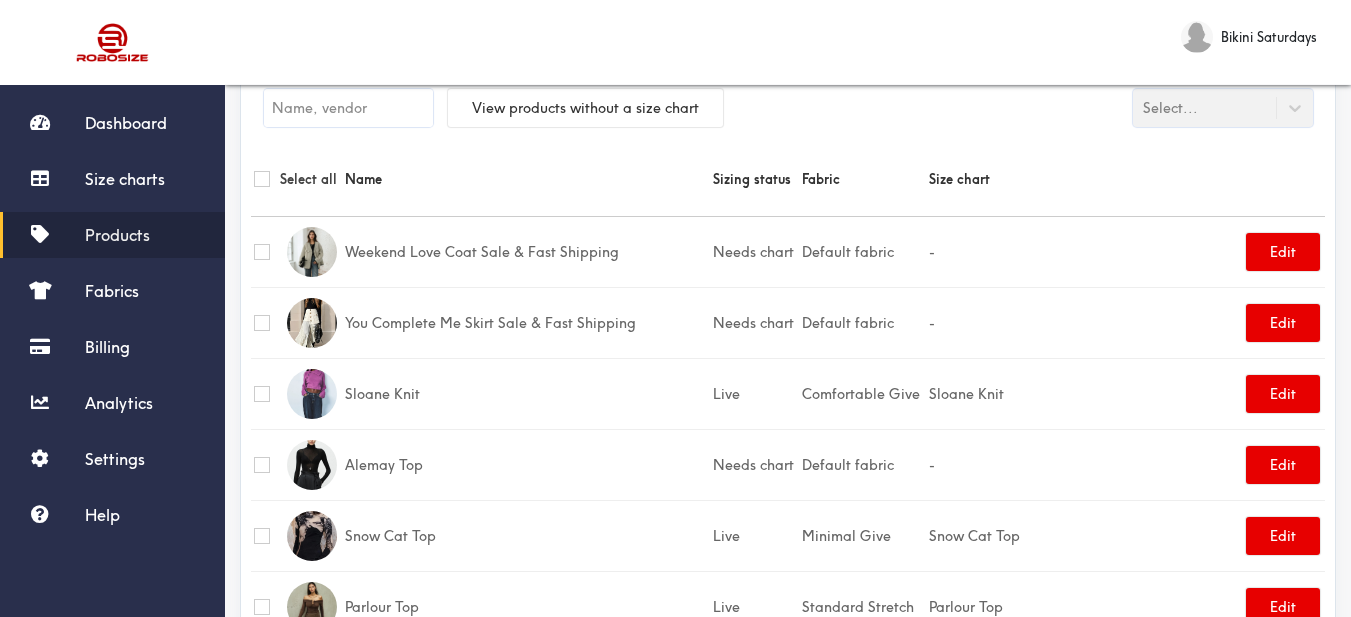 scroll, scrollTop: 0, scrollLeft: 0, axis: both 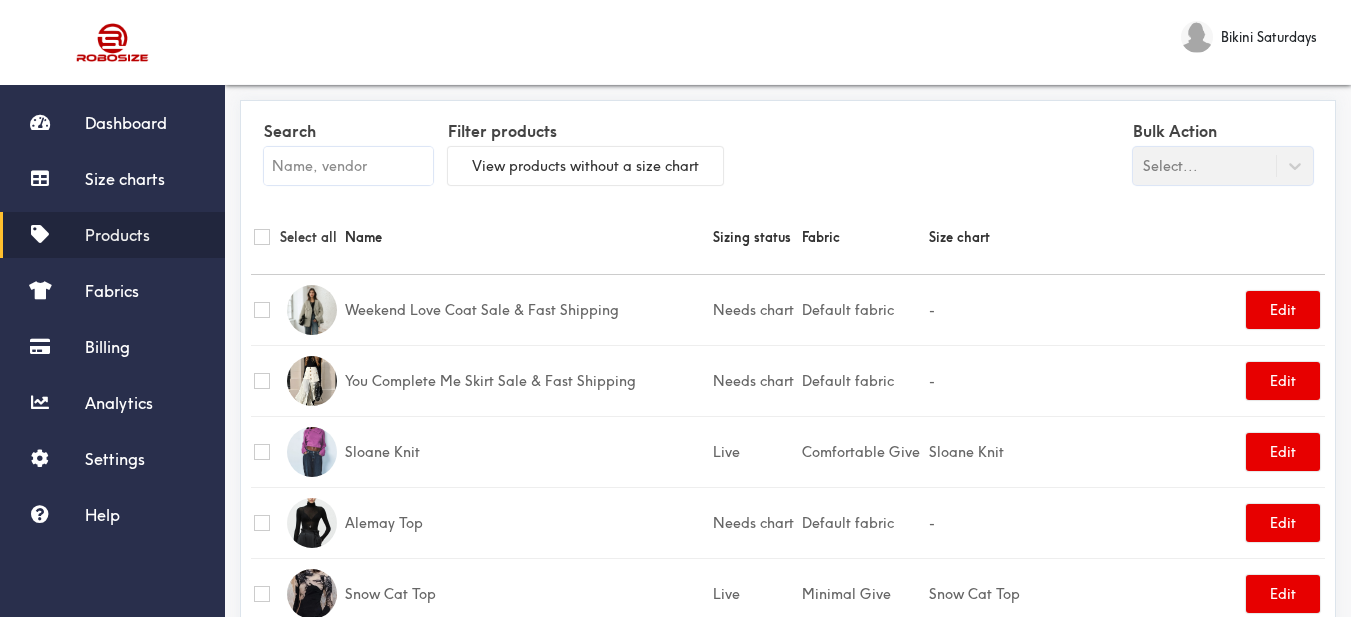 click at bounding box center [348, 166] 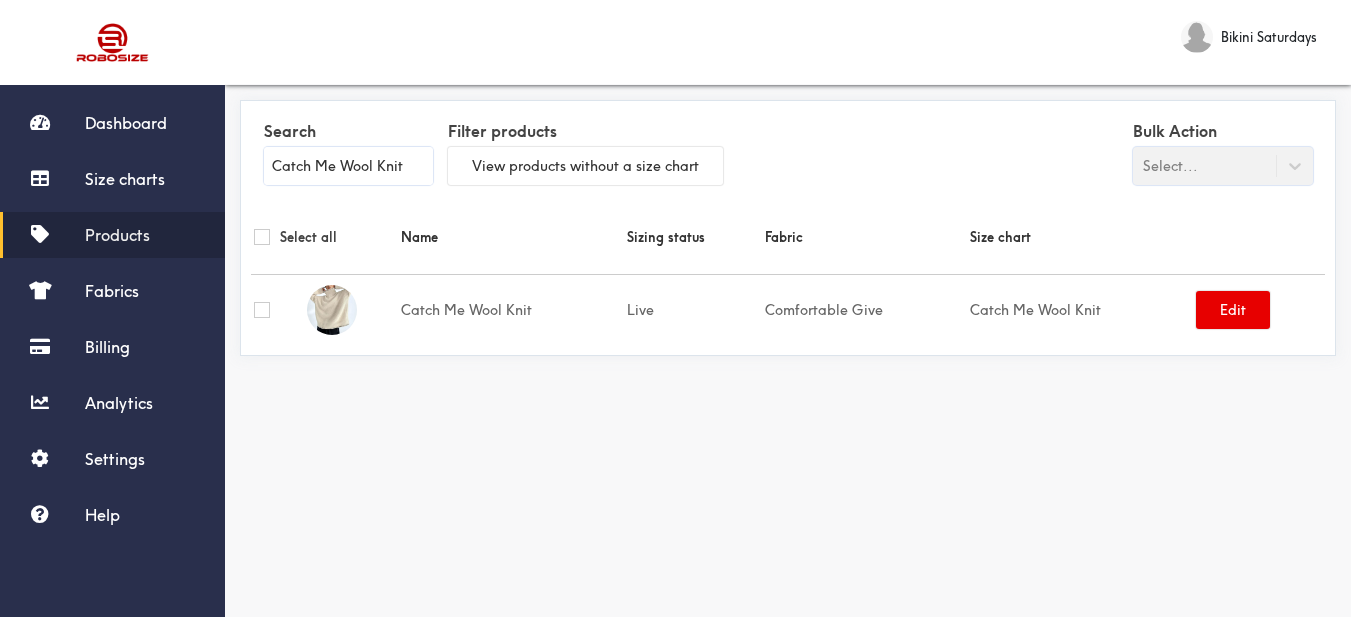 type on "Catch Me Wool Knit" 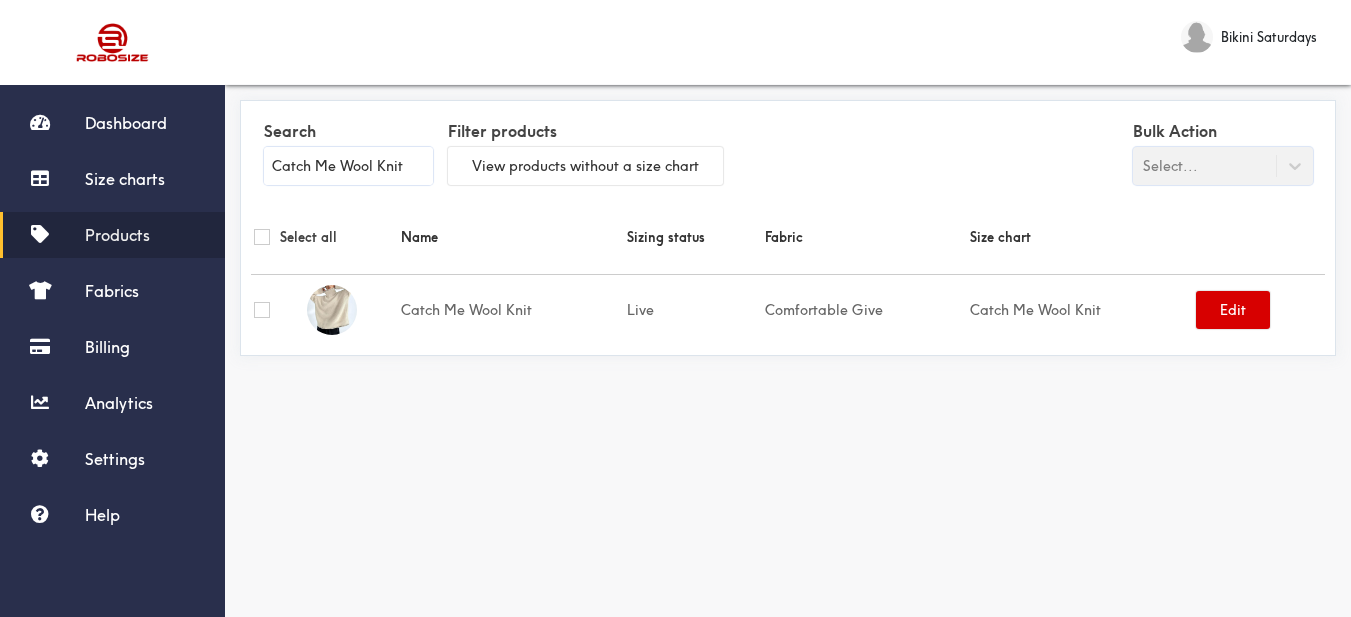 click on "Edit" at bounding box center [1233, 310] 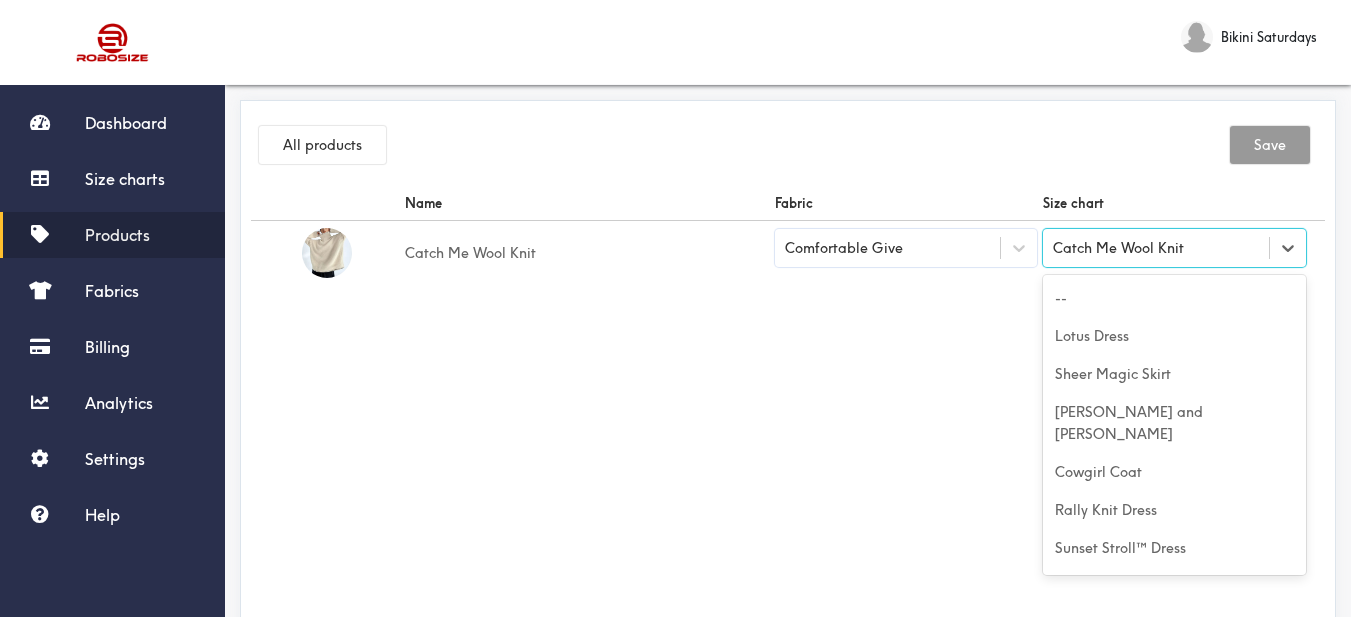 click on "Catch Me Wool Knit" at bounding box center (1156, 248) 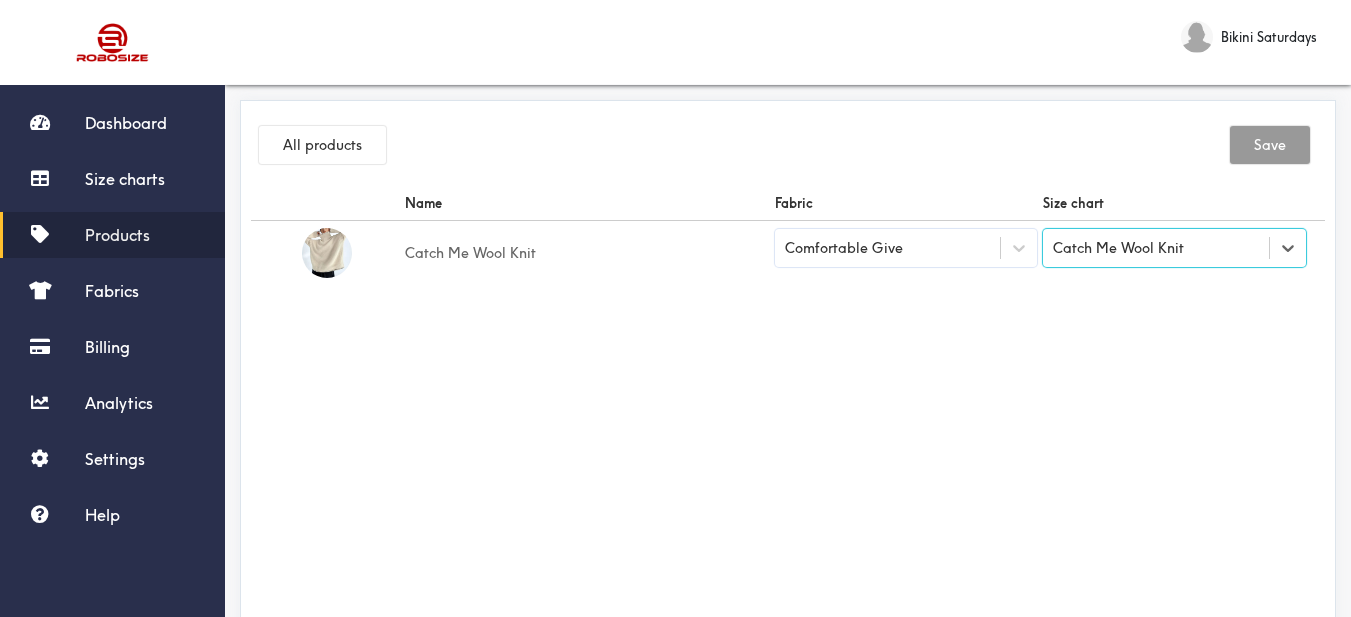 click on "Catch Me Wool Knit" at bounding box center (1118, 248) 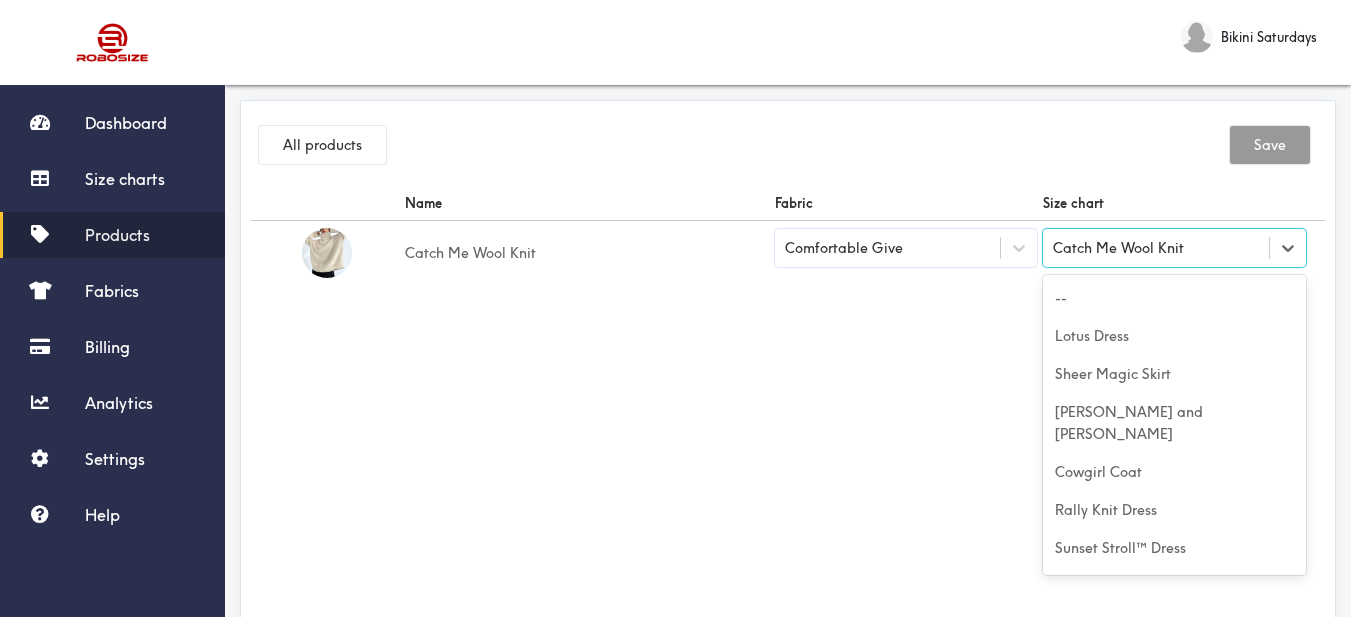 scroll, scrollTop: 0, scrollLeft: 0, axis: both 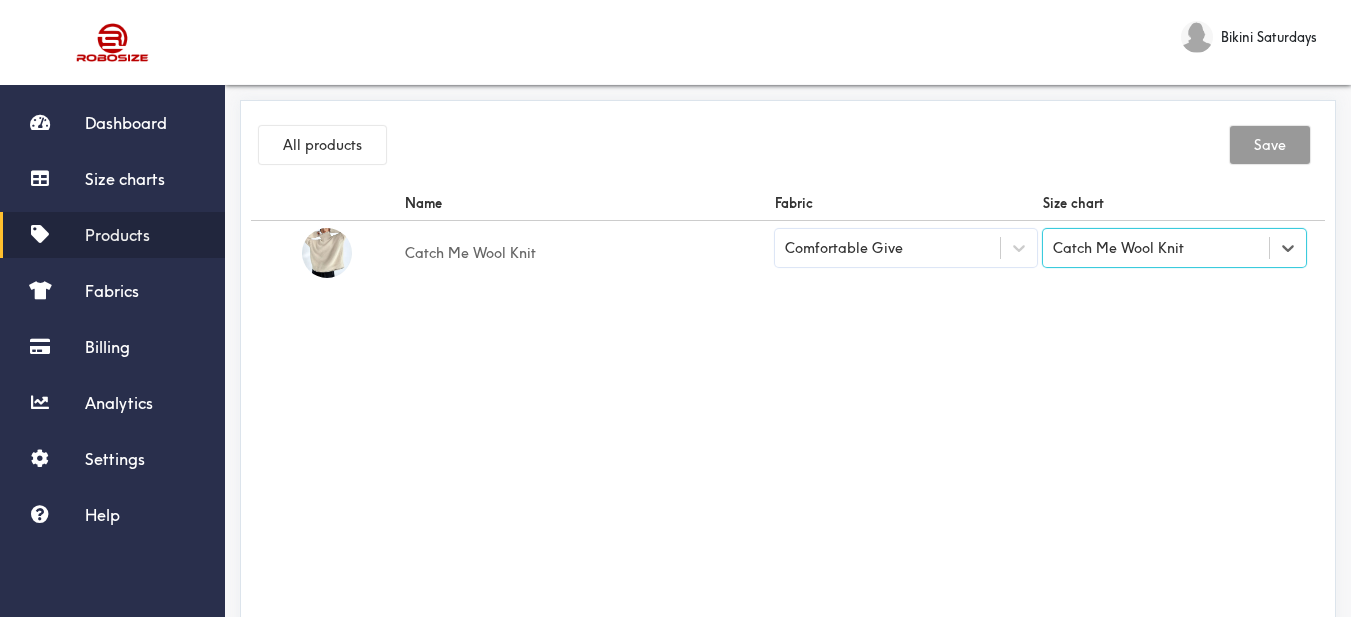 paste on "Catch Me Wool Knit" 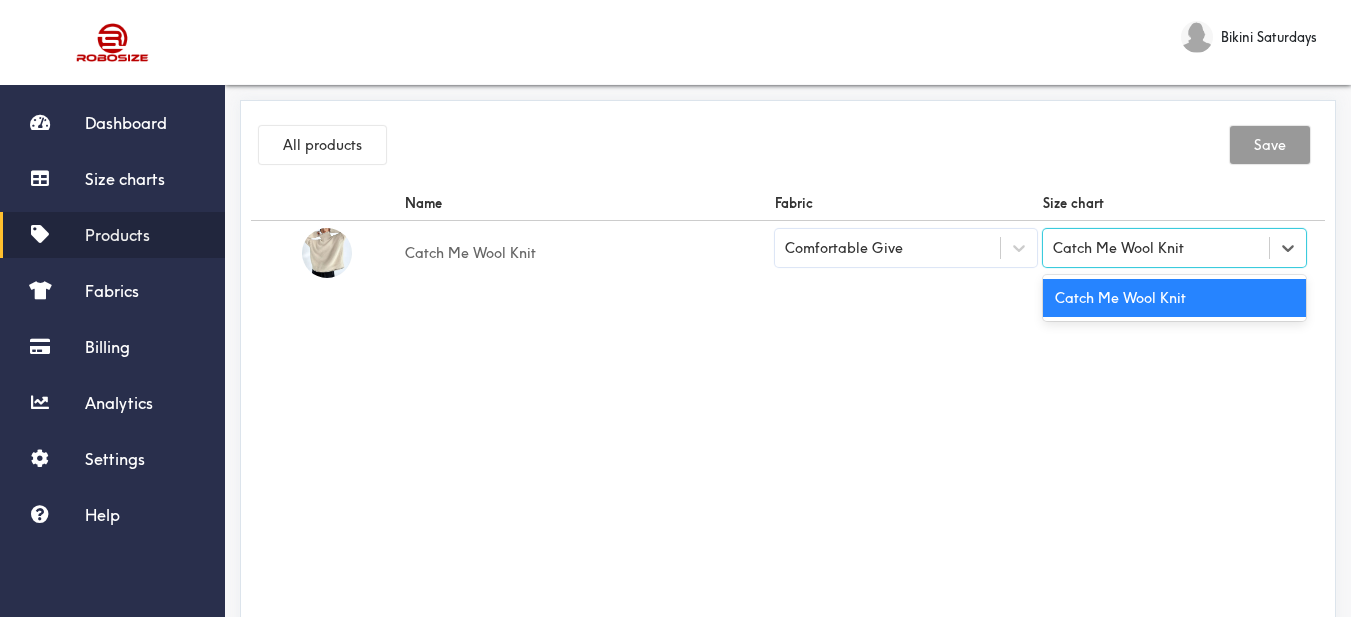 click on "Catch Me Wool Knit" at bounding box center [1174, 298] 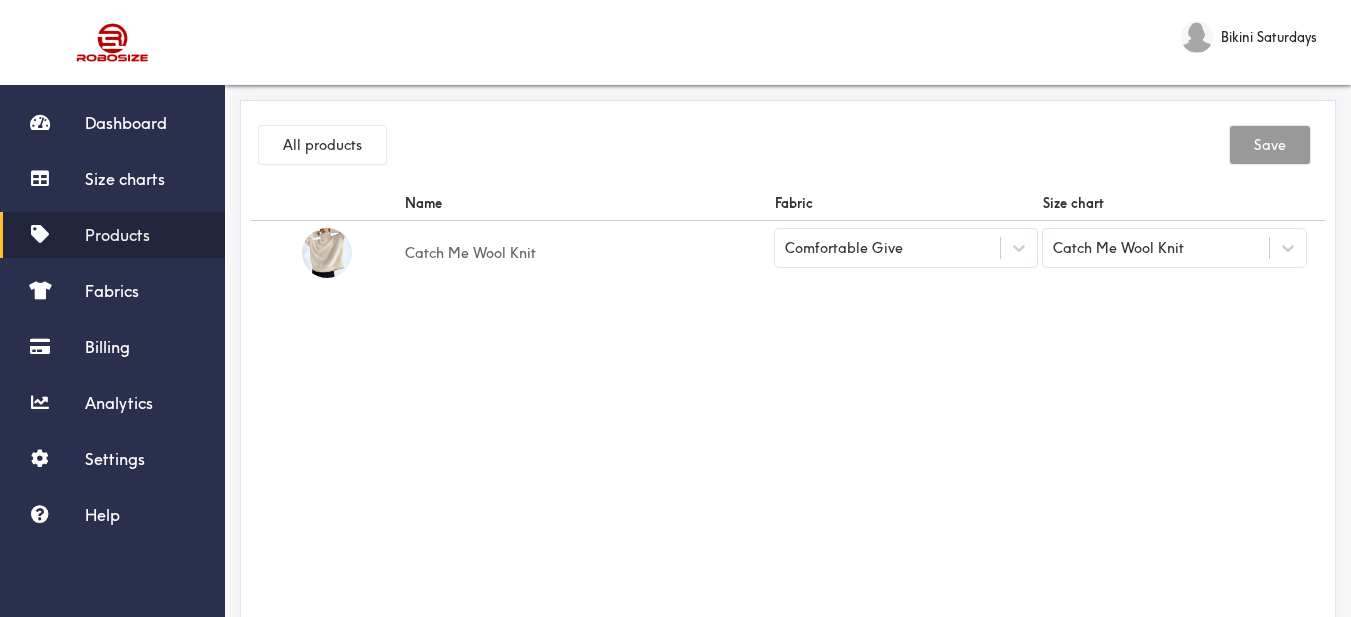 click on "Name Fabric Size chart Catch Me Wool Knit Comfortable Give Catch Me Wool Knit" at bounding box center (788, 411) 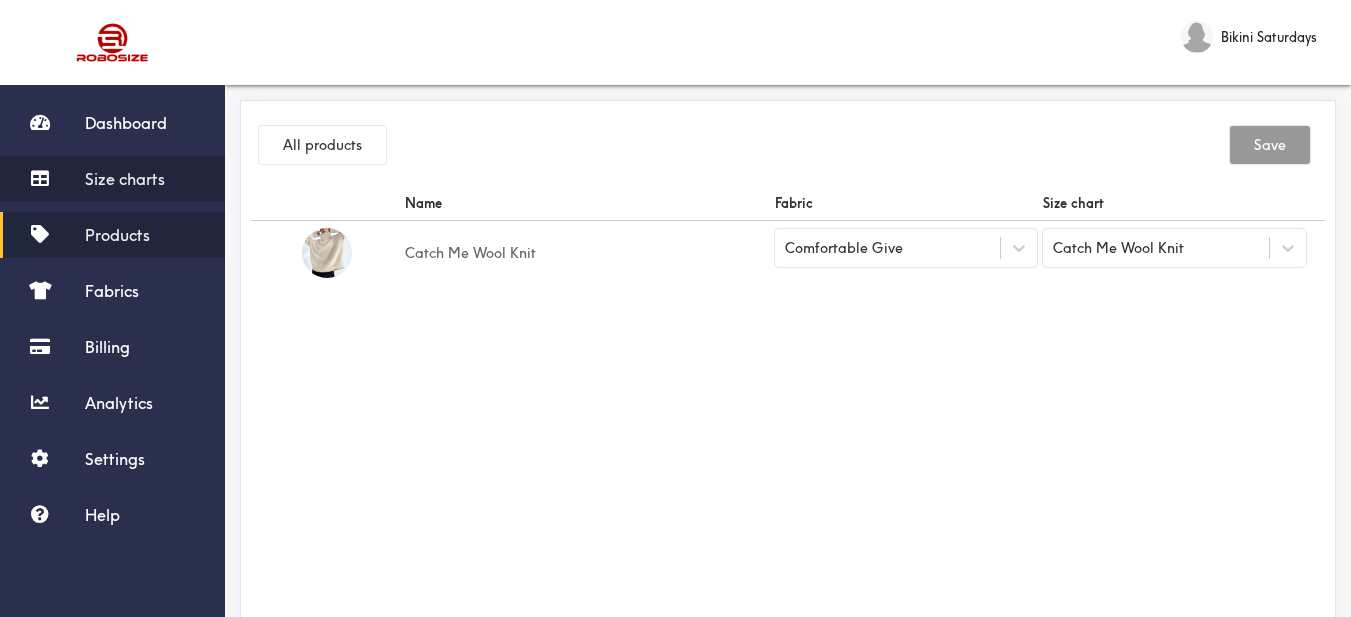 click on "Size charts" at bounding box center [125, 179] 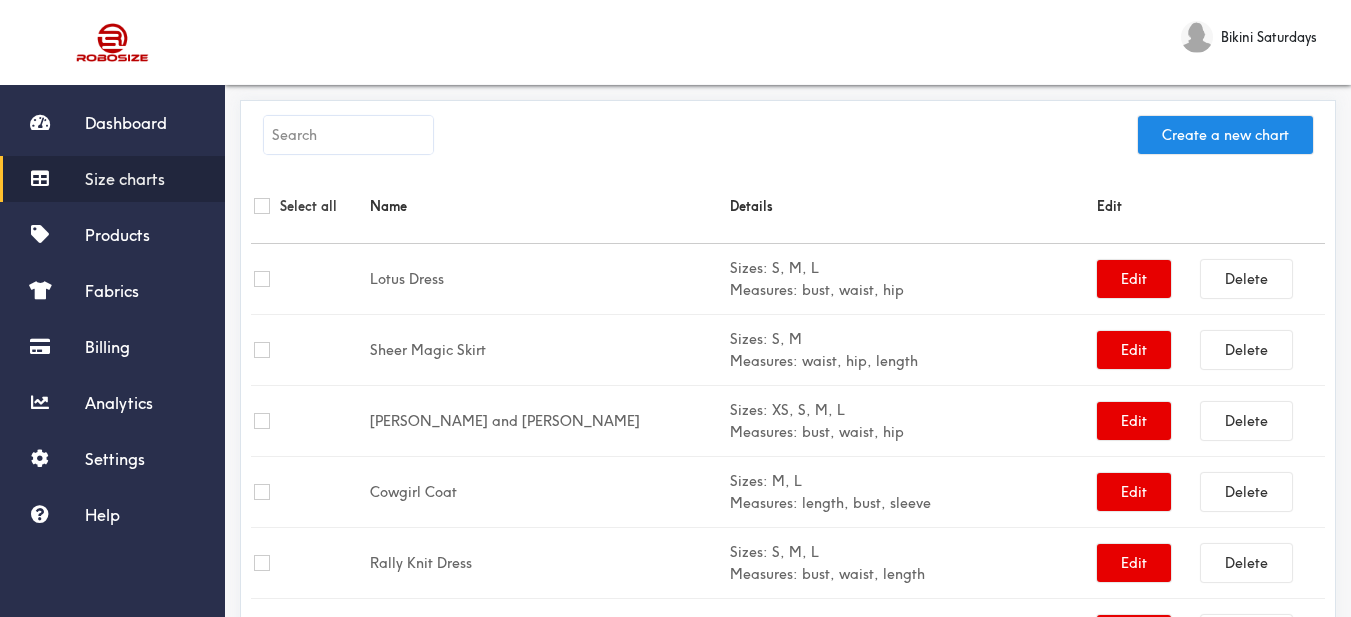 click at bounding box center [348, 135] 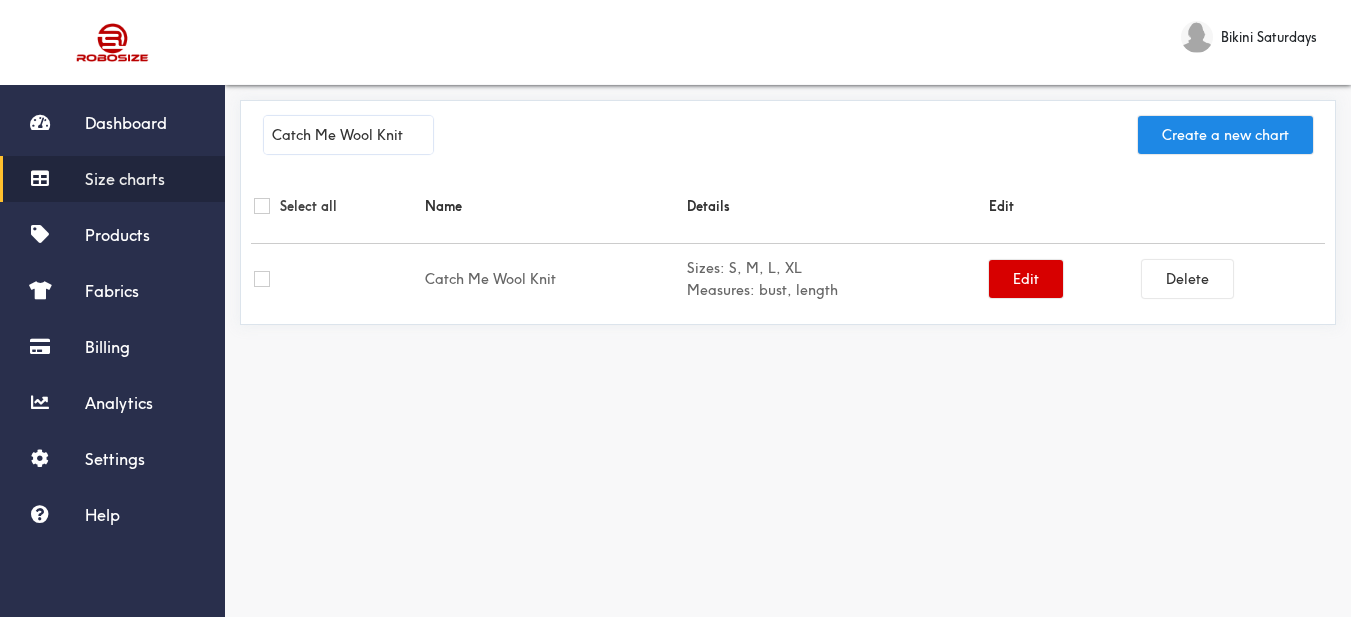 type on "Catch Me Wool Knit" 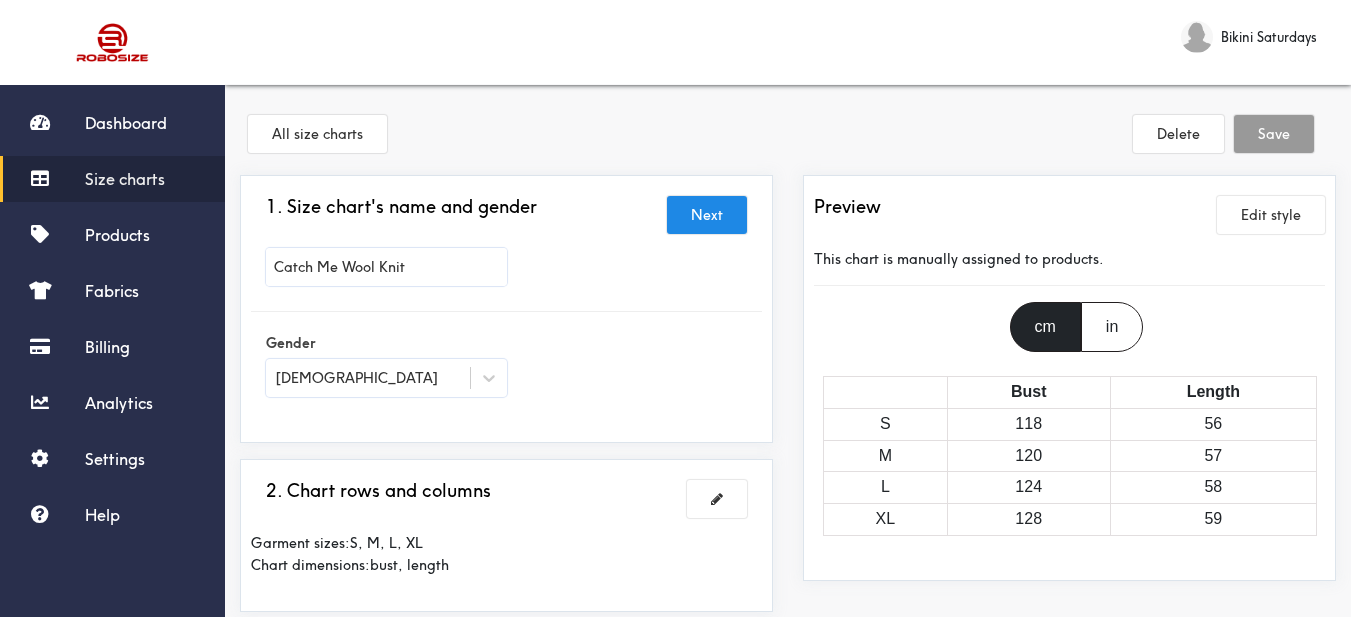 click on "Catch Me Wool Knit" at bounding box center (386, 267) 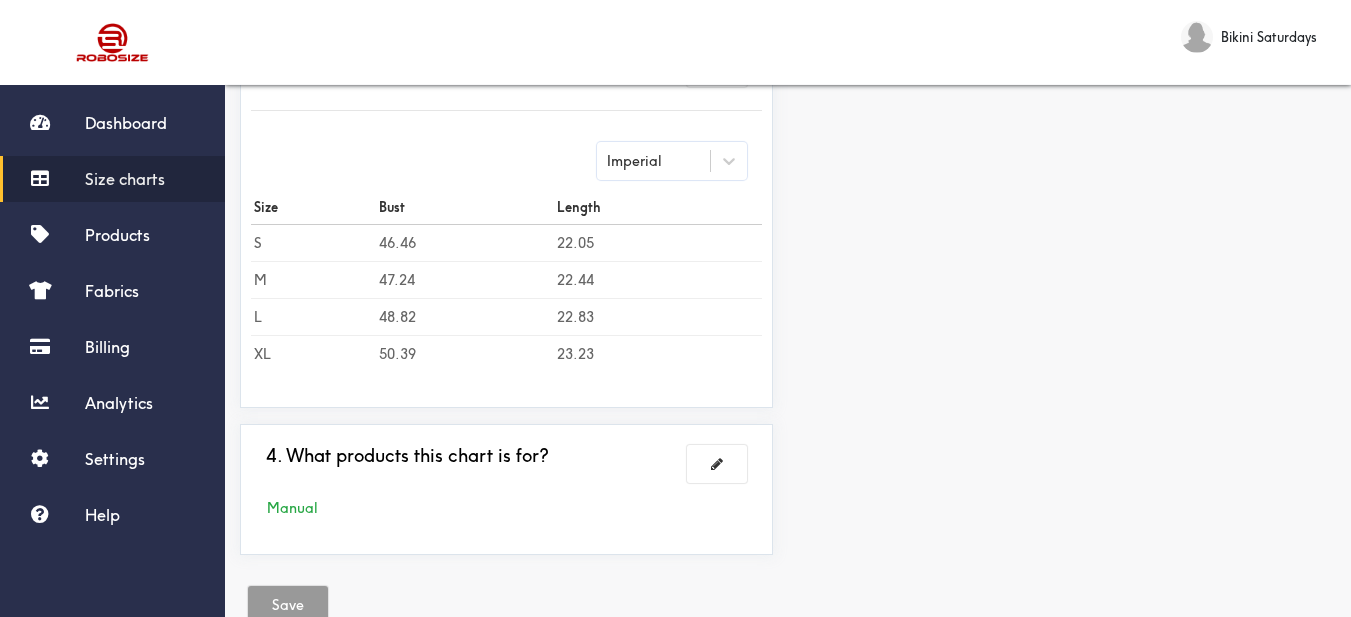 scroll, scrollTop: 654, scrollLeft: 0, axis: vertical 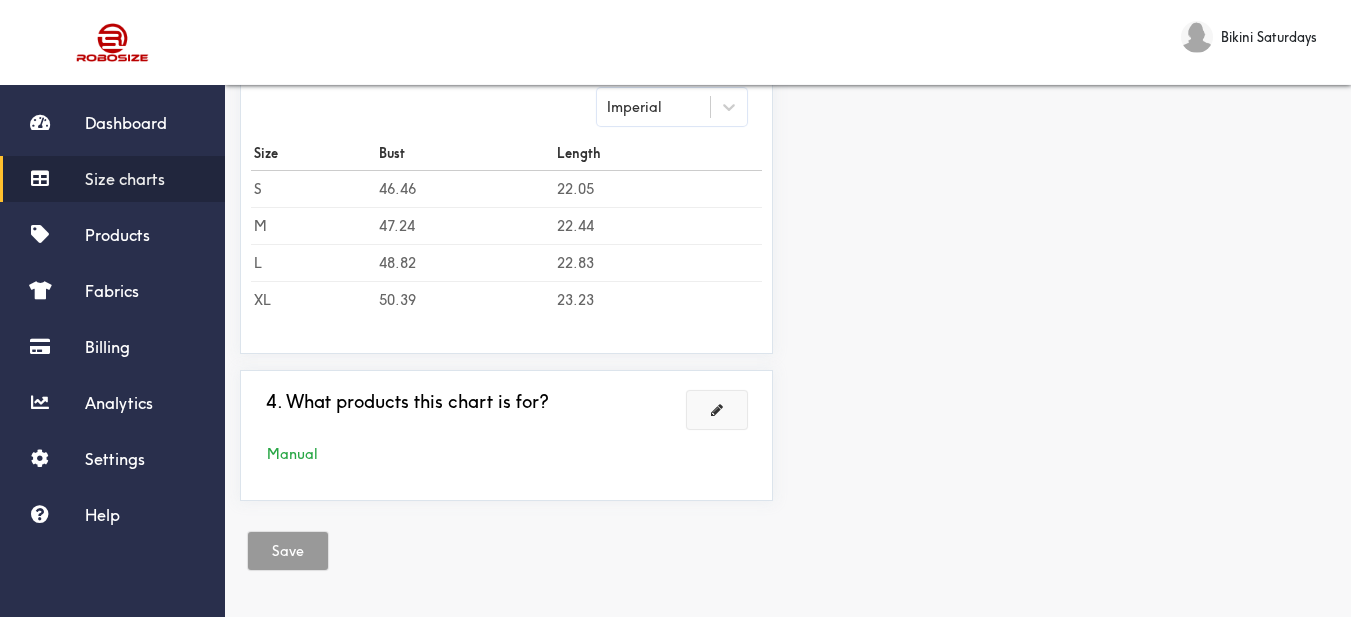 click at bounding box center [717, 410] 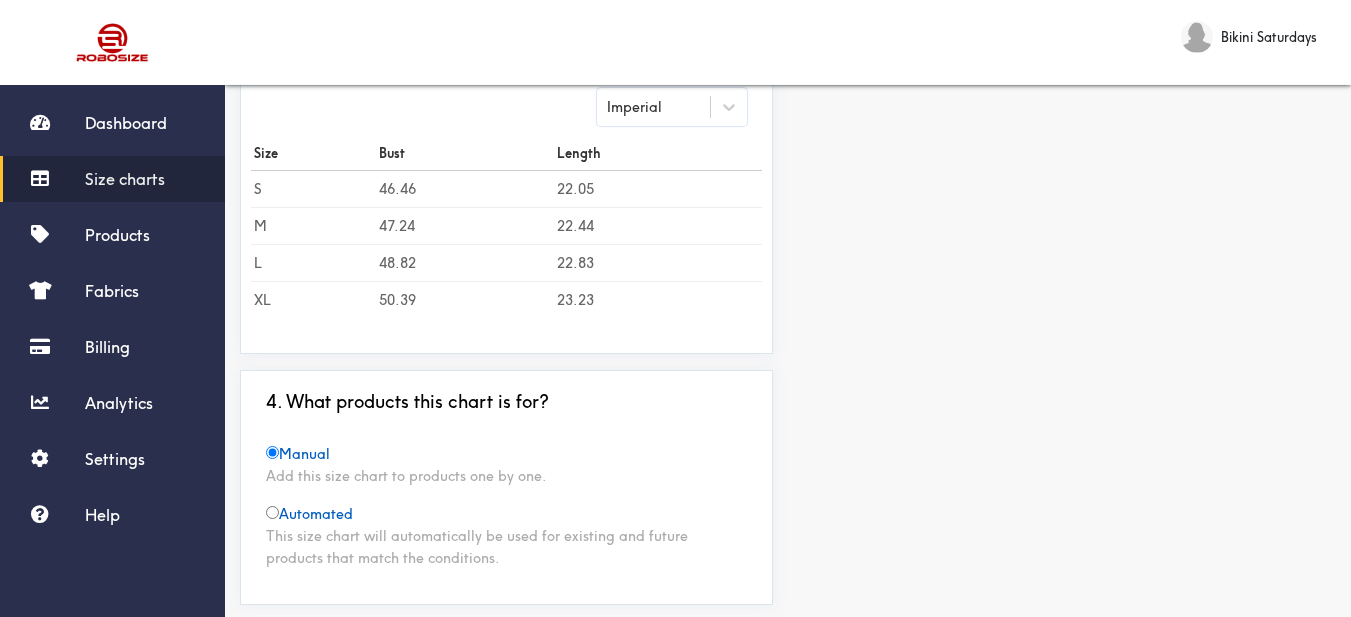 scroll, scrollTop: 652, scrollLeft: 0, axis: vertical 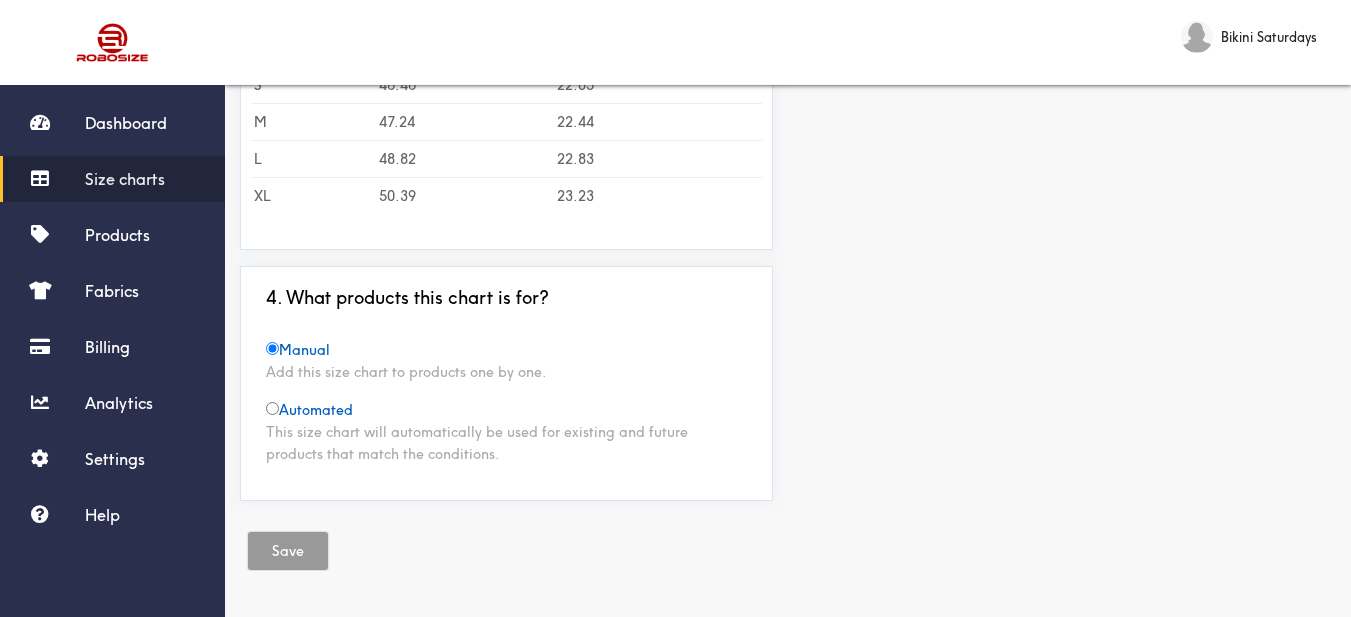 click on "Preview Edit style This chart is manually assigned to products. cm in Bust Length S 118 56 M 120 57 L 124 58 XL 128 59" at bounding box center (1069, 20) 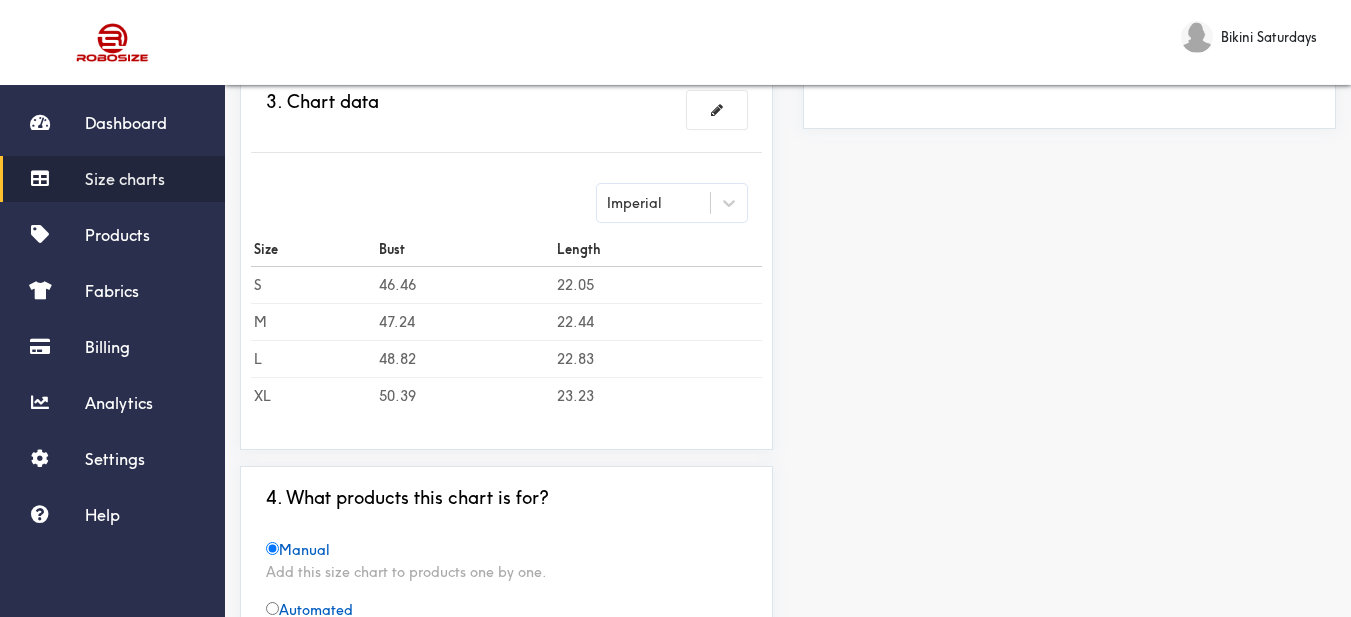 scroll, scrollTop: 152, scrollLeft: 0, axis: vertical 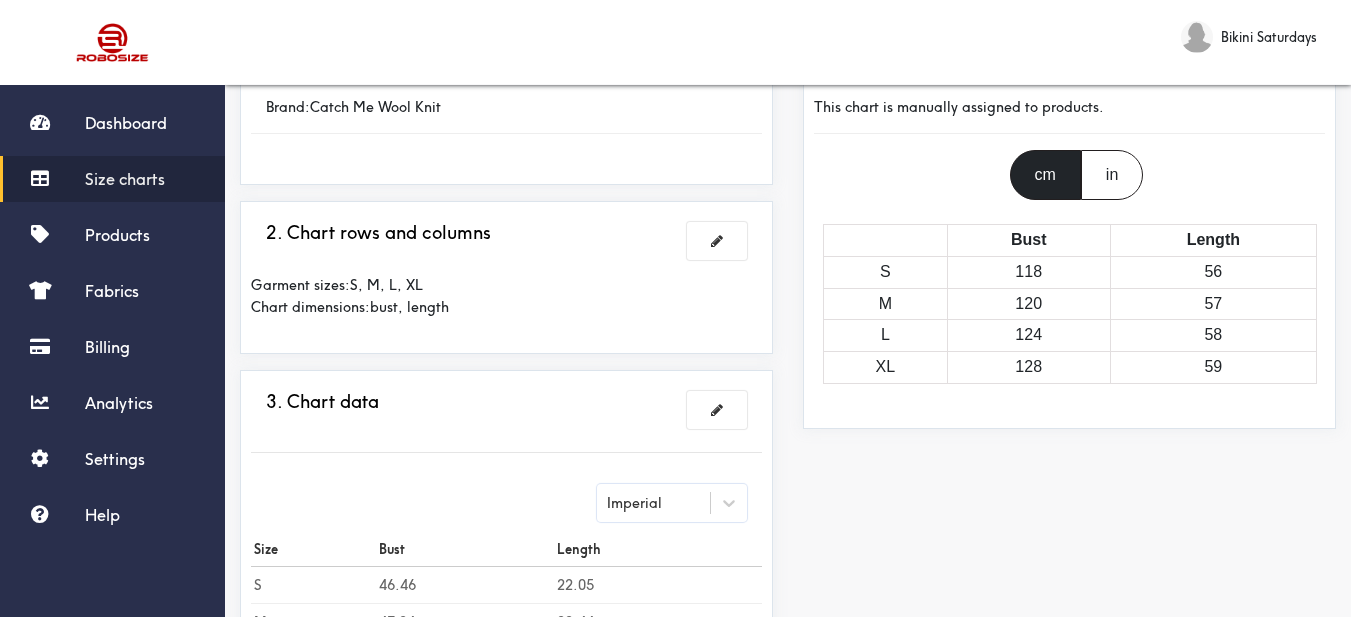 click on "in" at bounding box center (1112, 175) 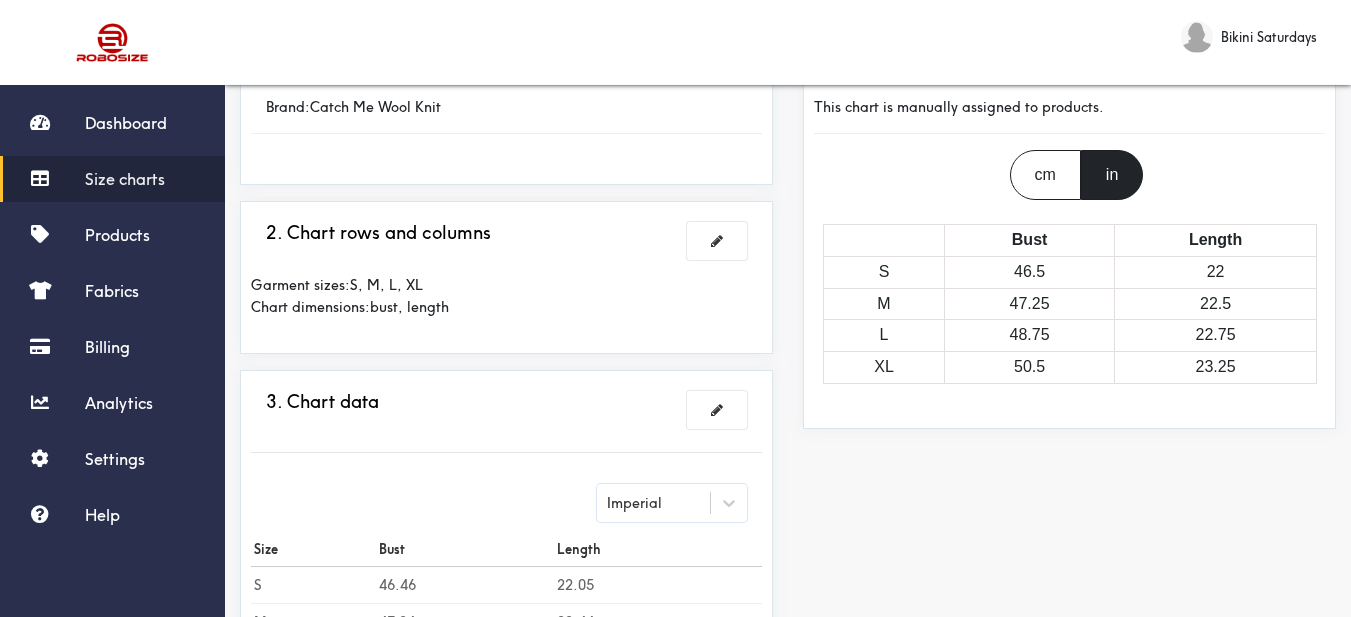 scroll, scrollTop: 0, scrollLeft: 0, axis: both 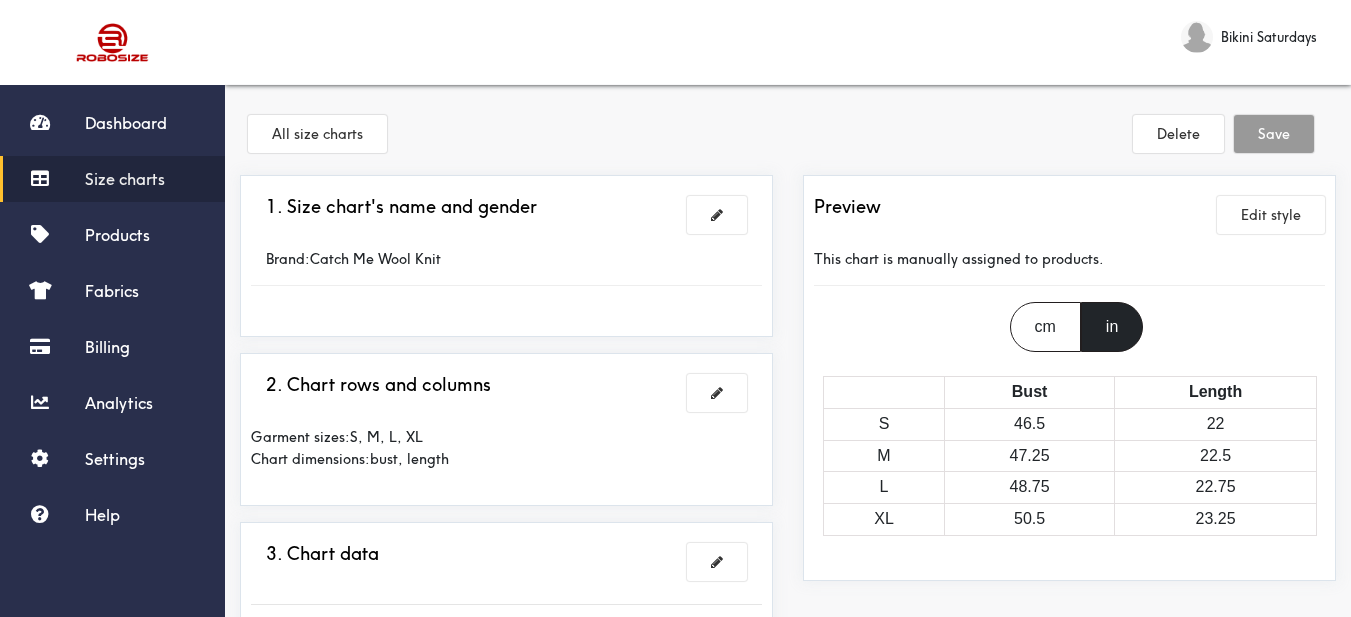 click on "Size charts" at bounding box center (112, 179) 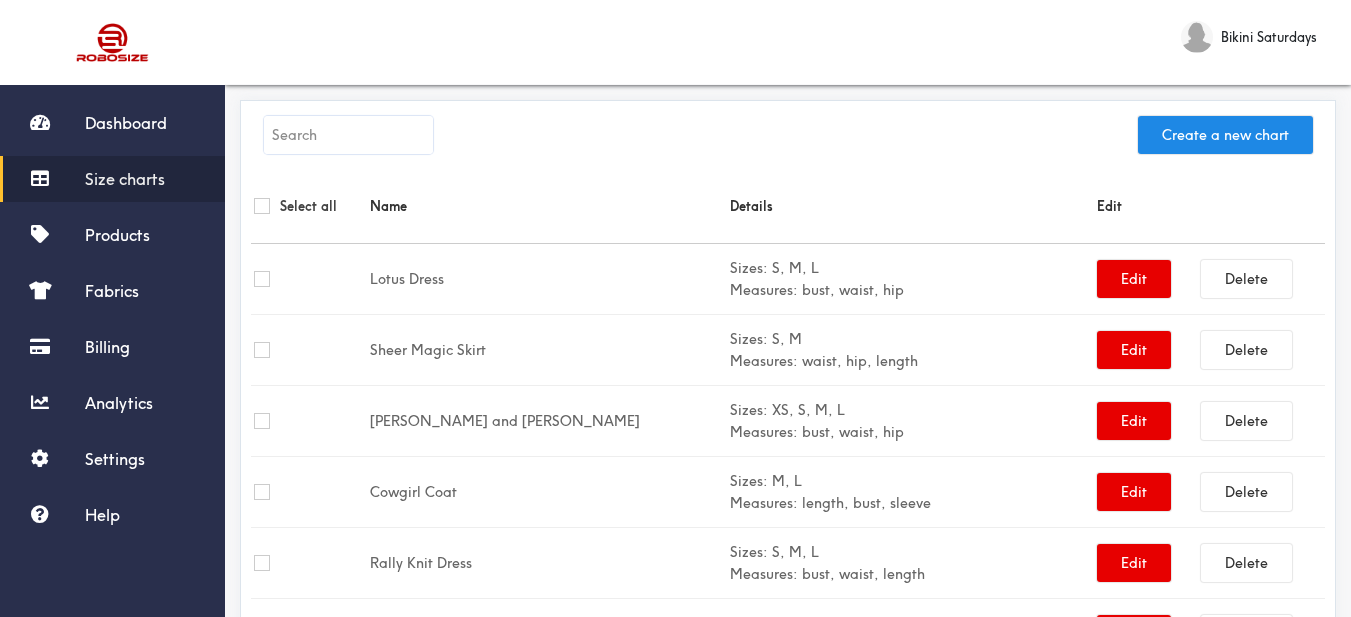 click at bounding box center (348, 135) 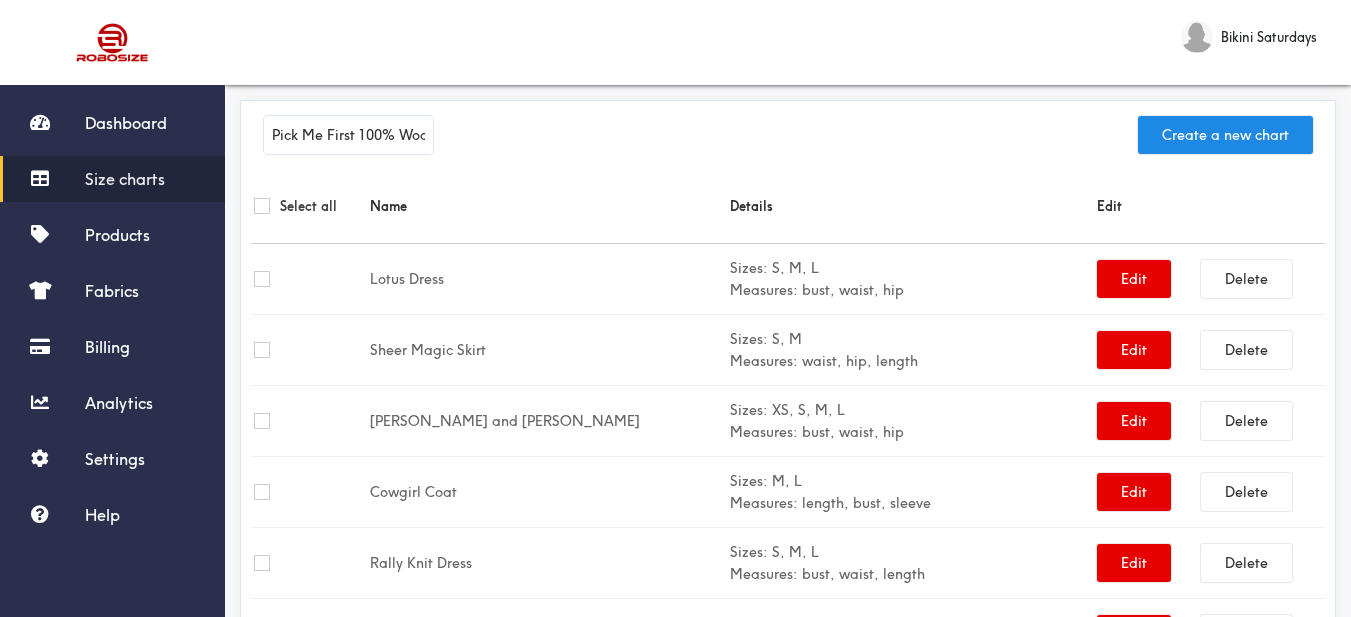 scroll, scrollTop: 0, scrollLeft: 35, axis: horizontal 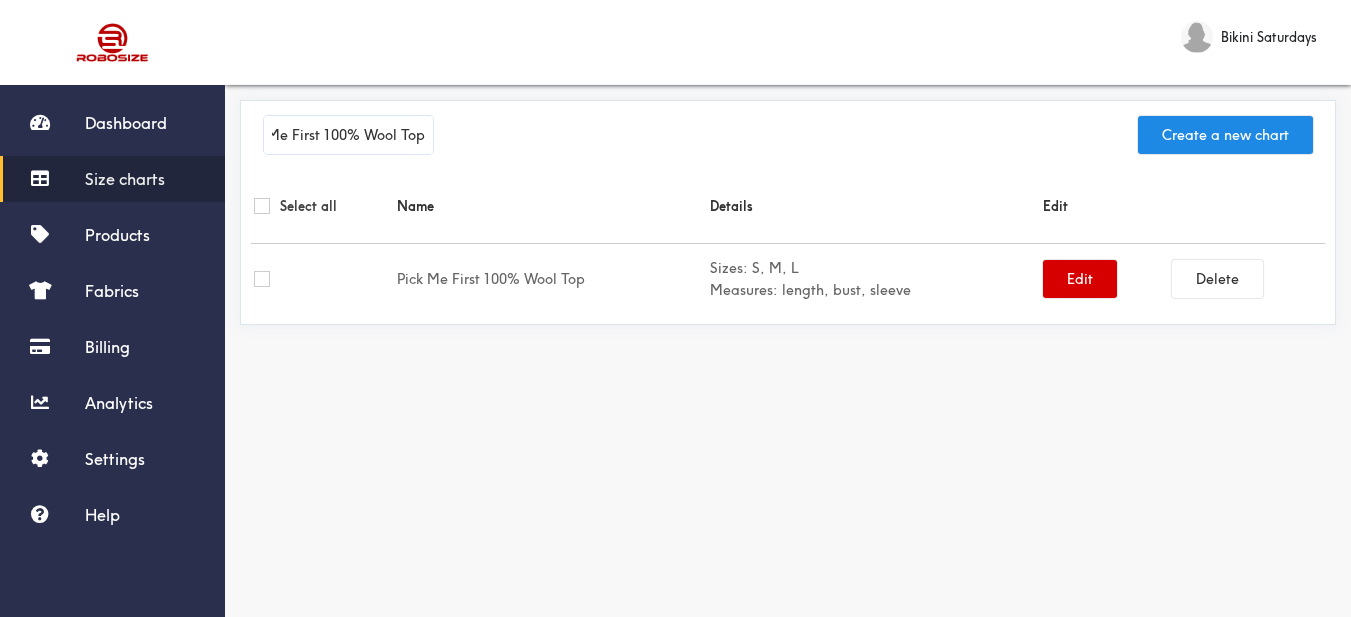 type on "Pick Me First 100% Wool Top" 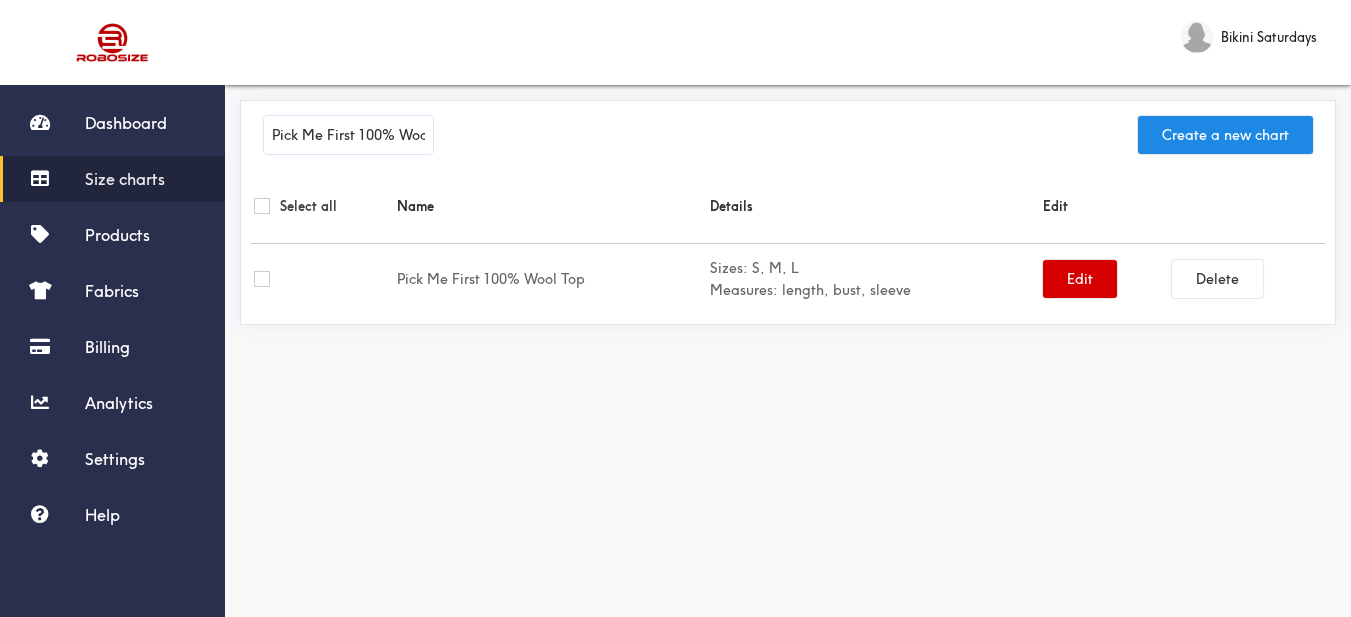 click on "Edit" at bounding box center (1080, 279) 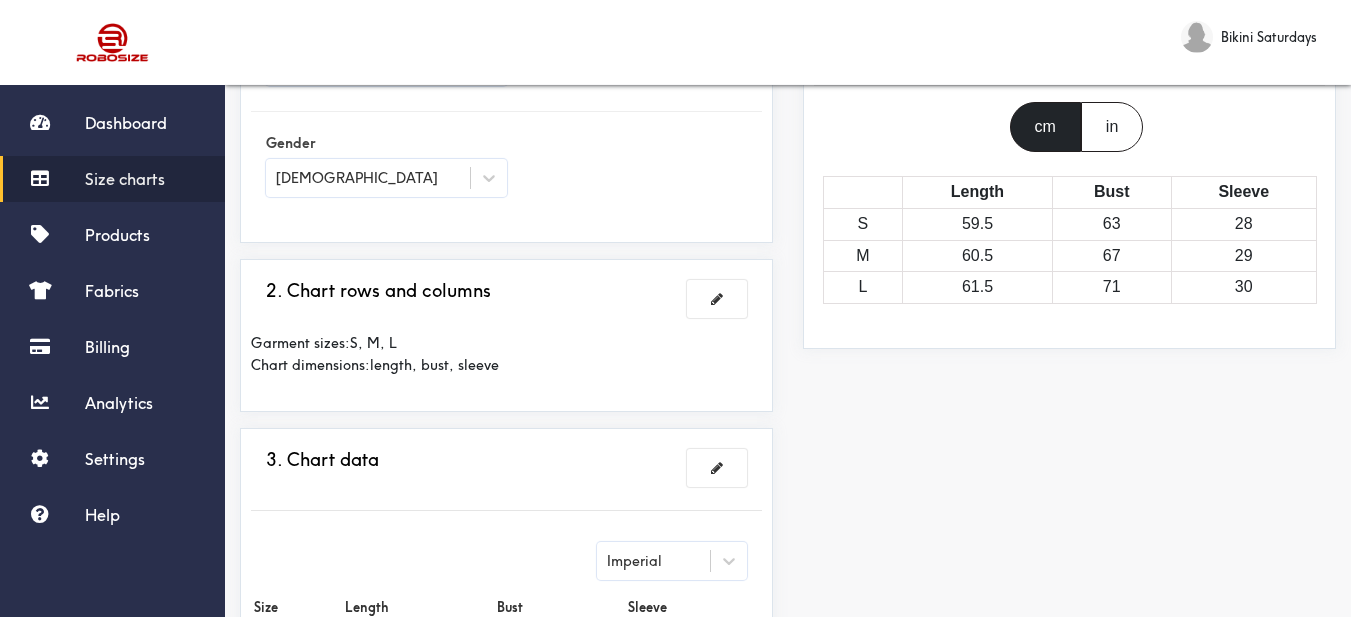 scroll, scrollTop: 400, scrollLeft: 0, axis: vertical 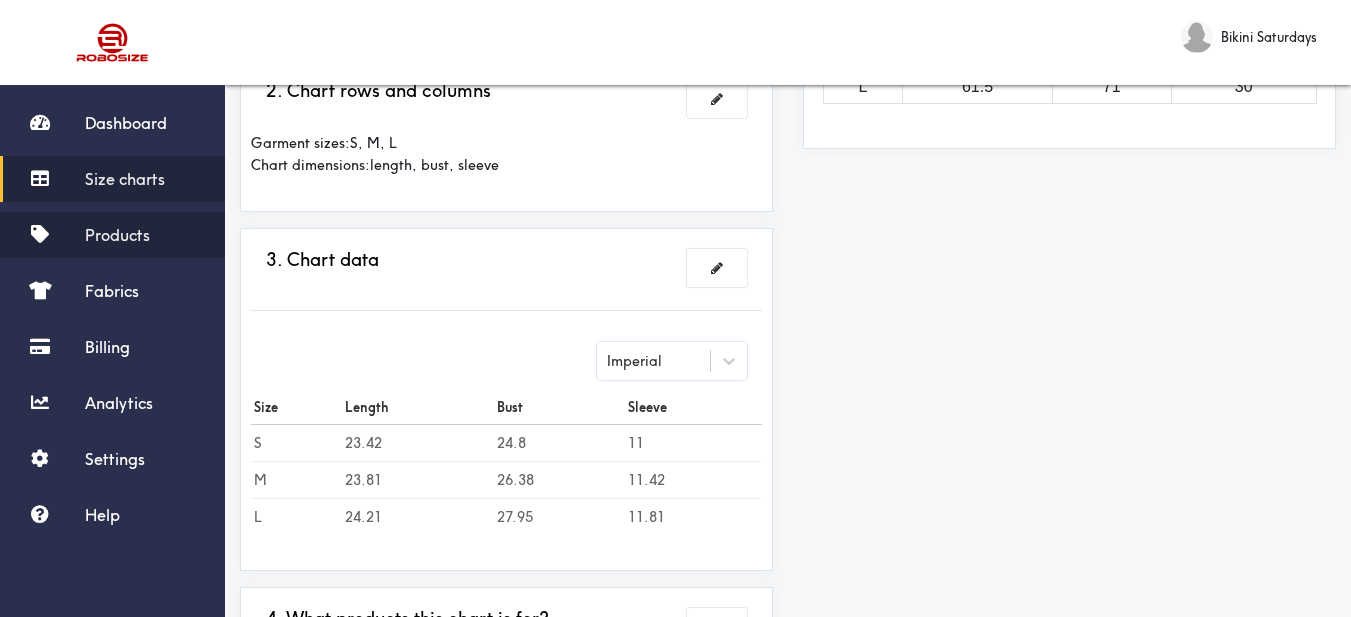 click on "Products" at bounding box center [117, 235] 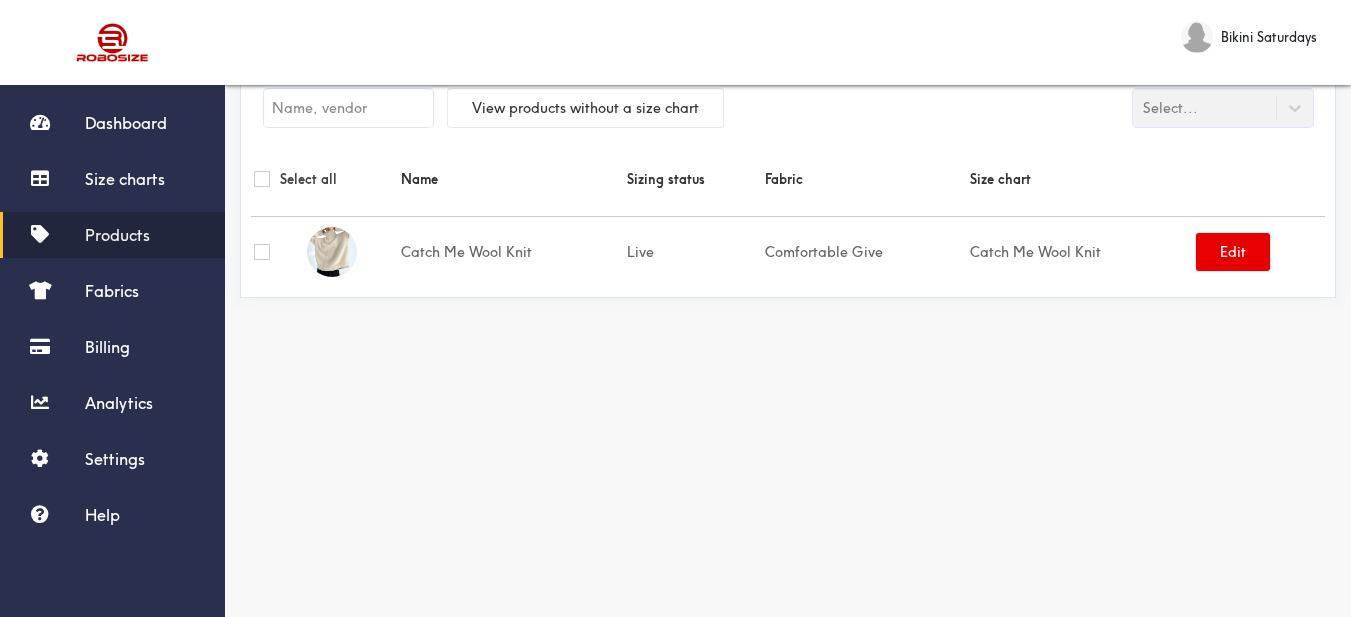 scroll, scrollTop: 0, scrollLeft: 0, axis: both 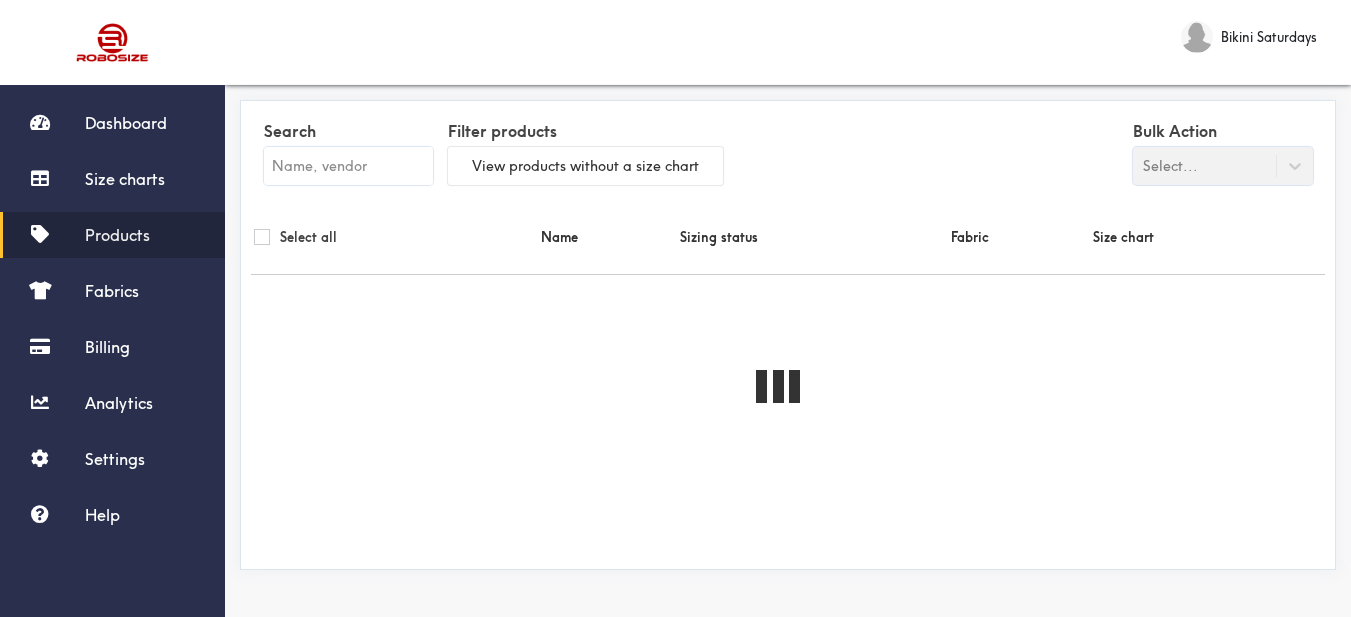 click at bounding box center (348, 166) 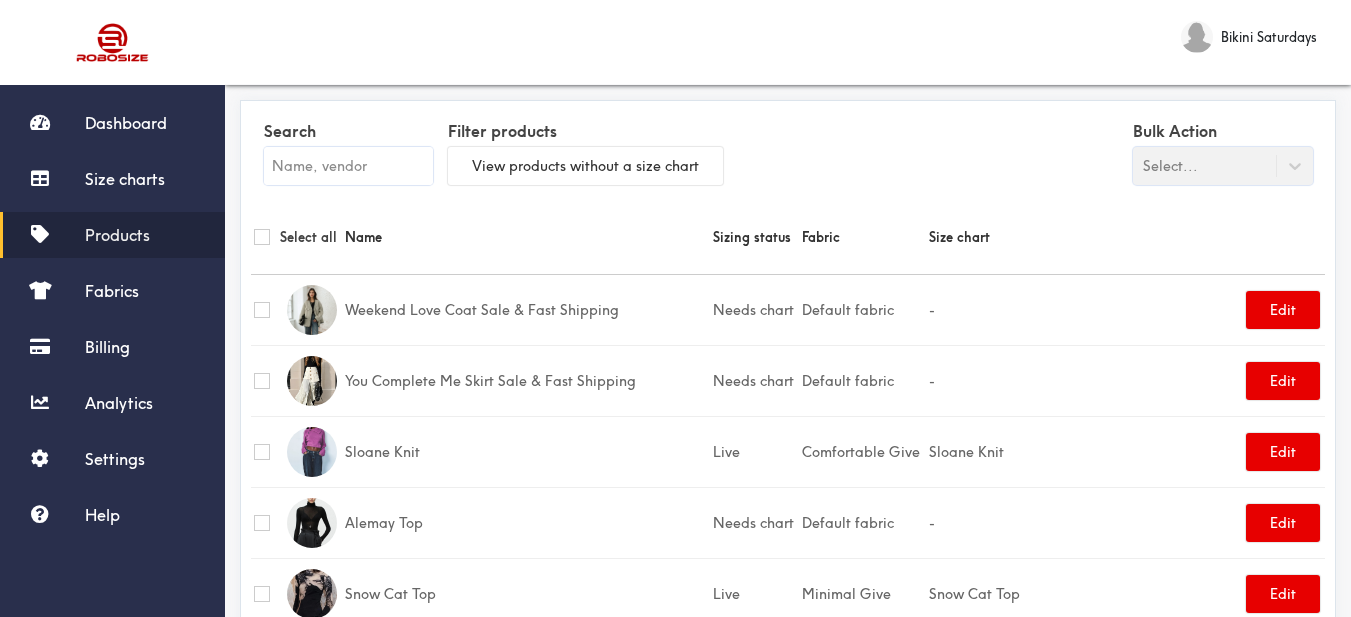 paste on "Pick Me First 100% Wool Top" 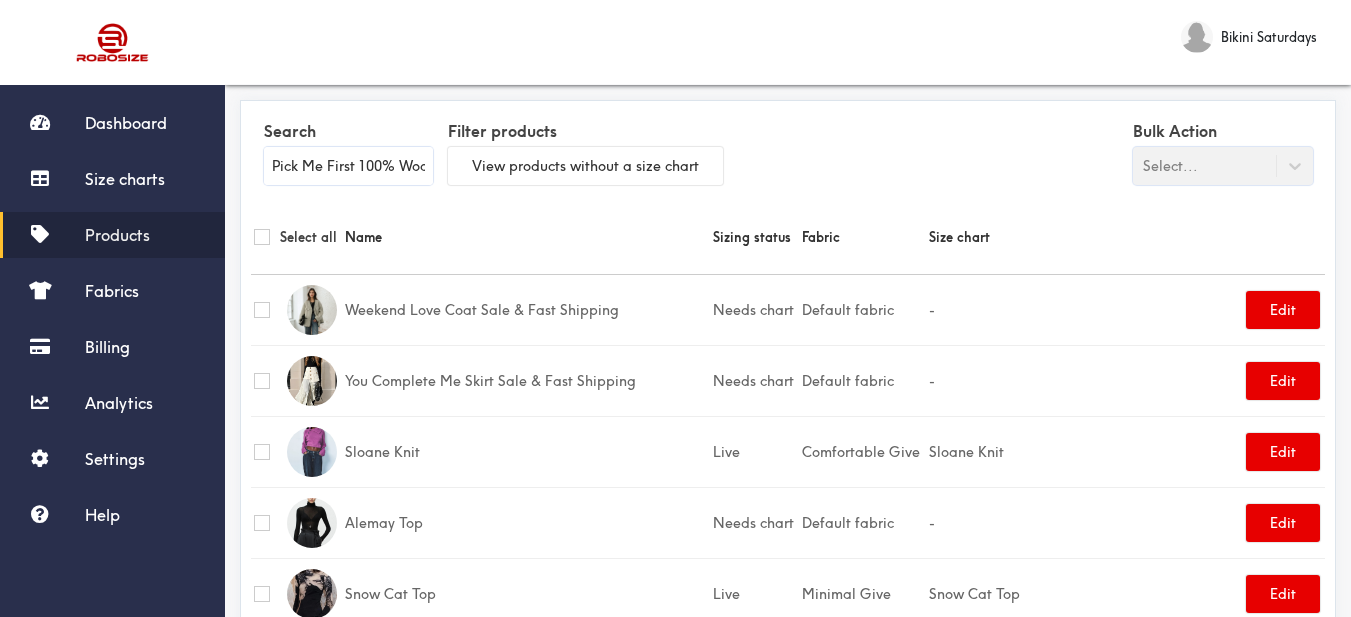 scroll, scrollTop: 0, scrollLeft: 35, axis: horizontal 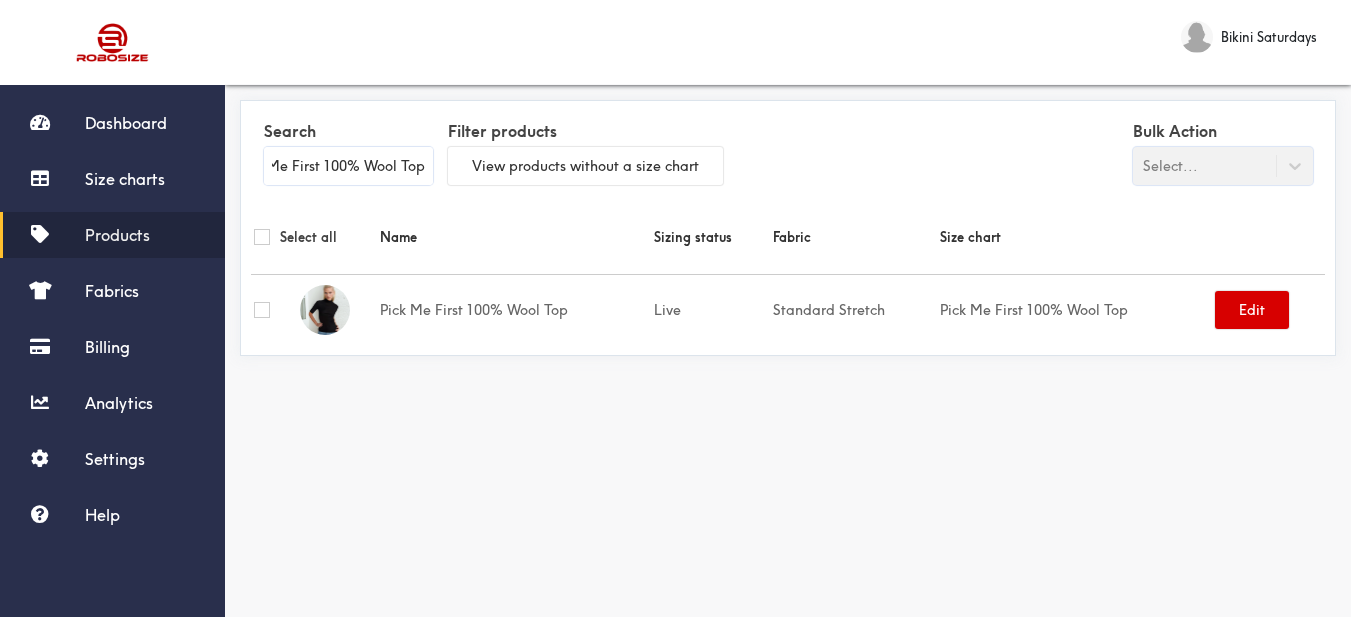 type on "Pick Me First 100% Wool Top" 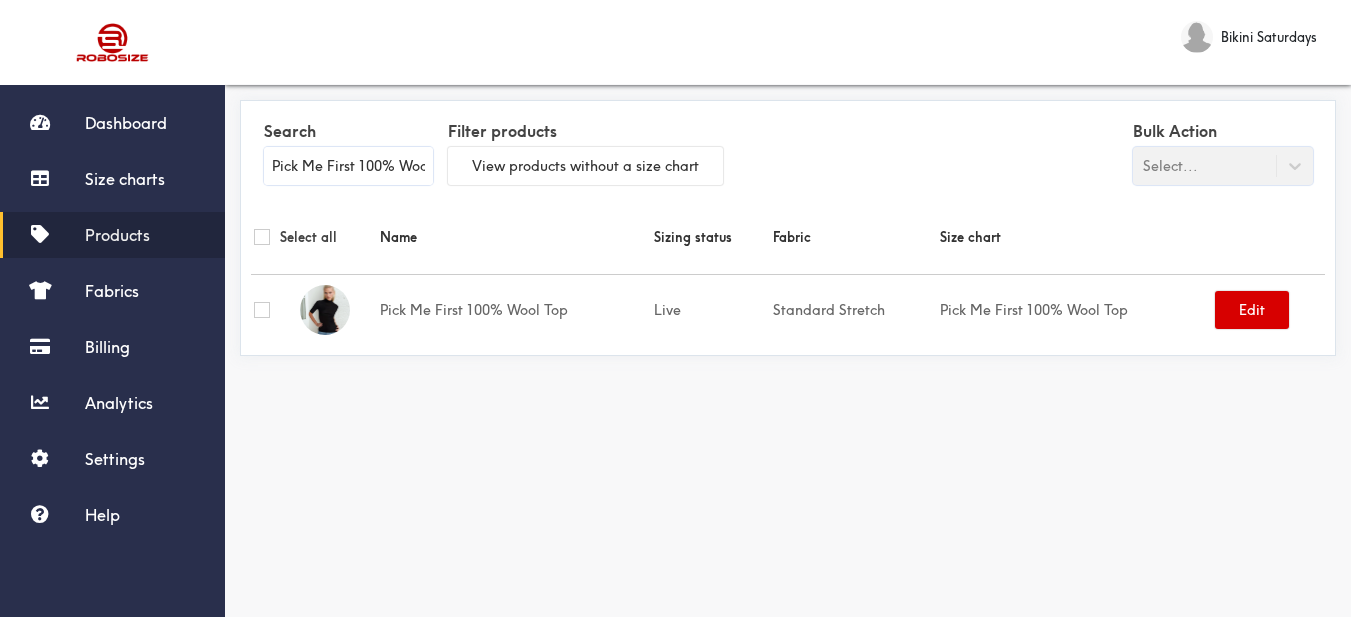 click on "Edit" at bounding box center (1252, 310) 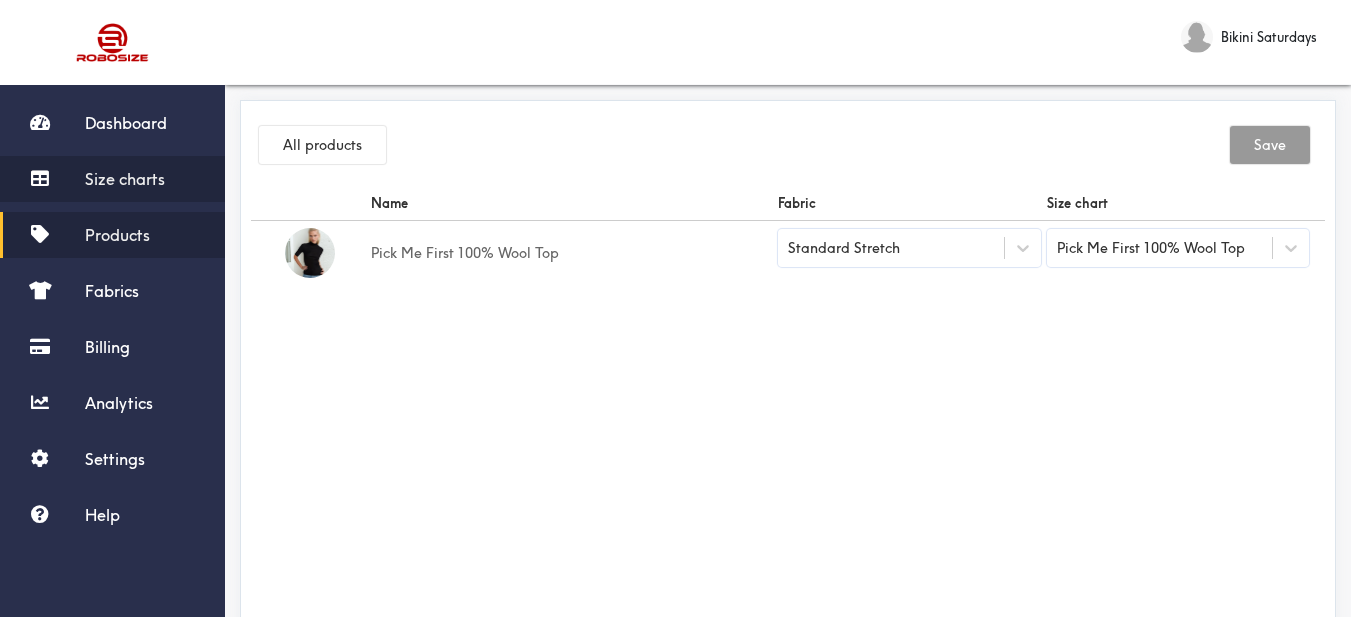 click on "Size charts" at bounding box center (125, 179) 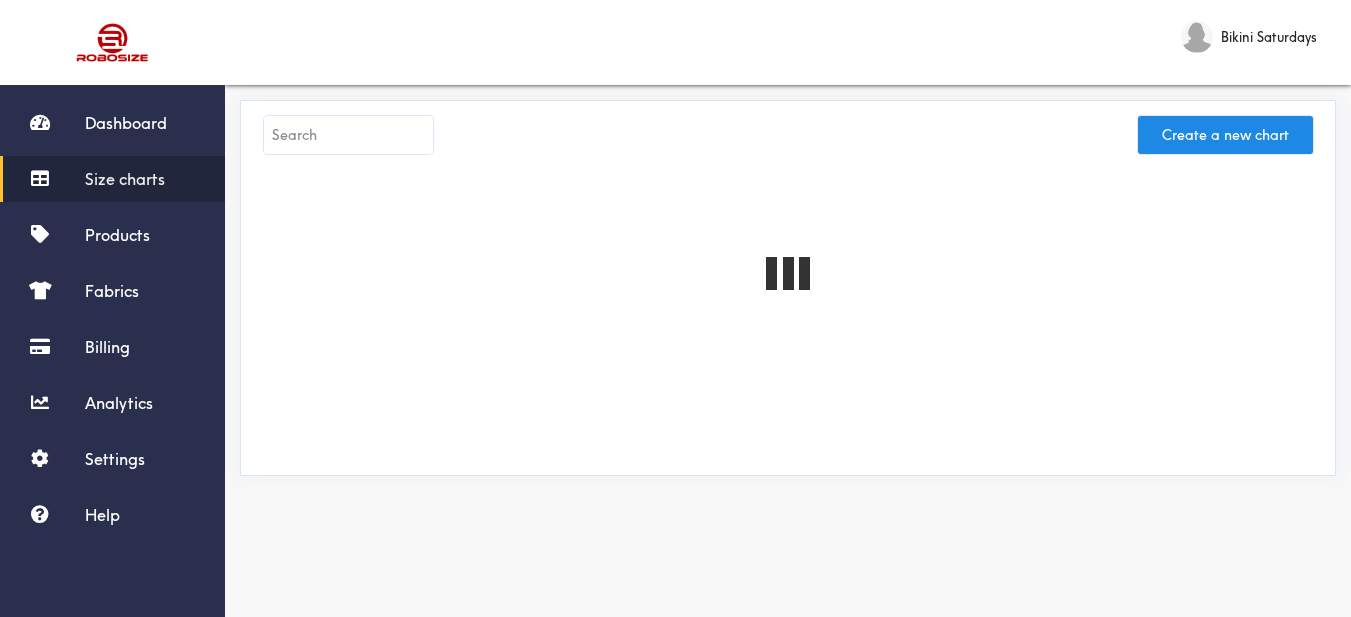 click at bounding box center [348, 135] 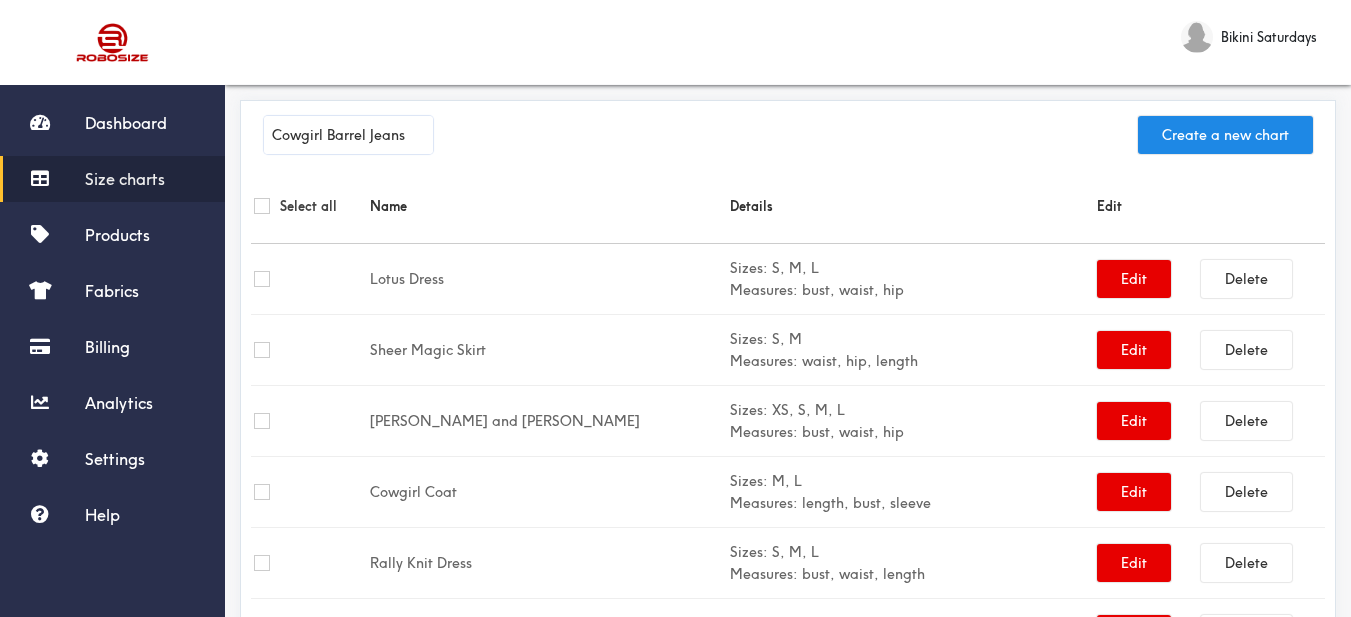 click on "Cowgirl Barrel Jeans" at bounding box center (348, 135) 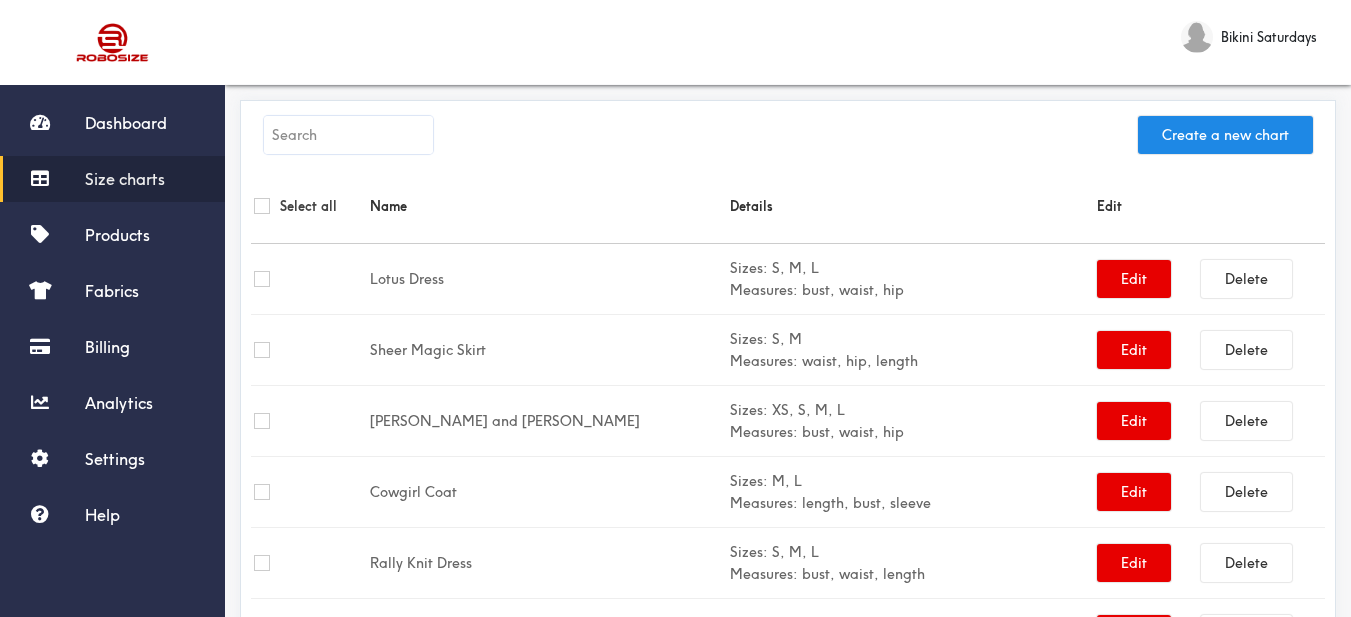click on "Create a new chart" at bounding box center (788, 140) 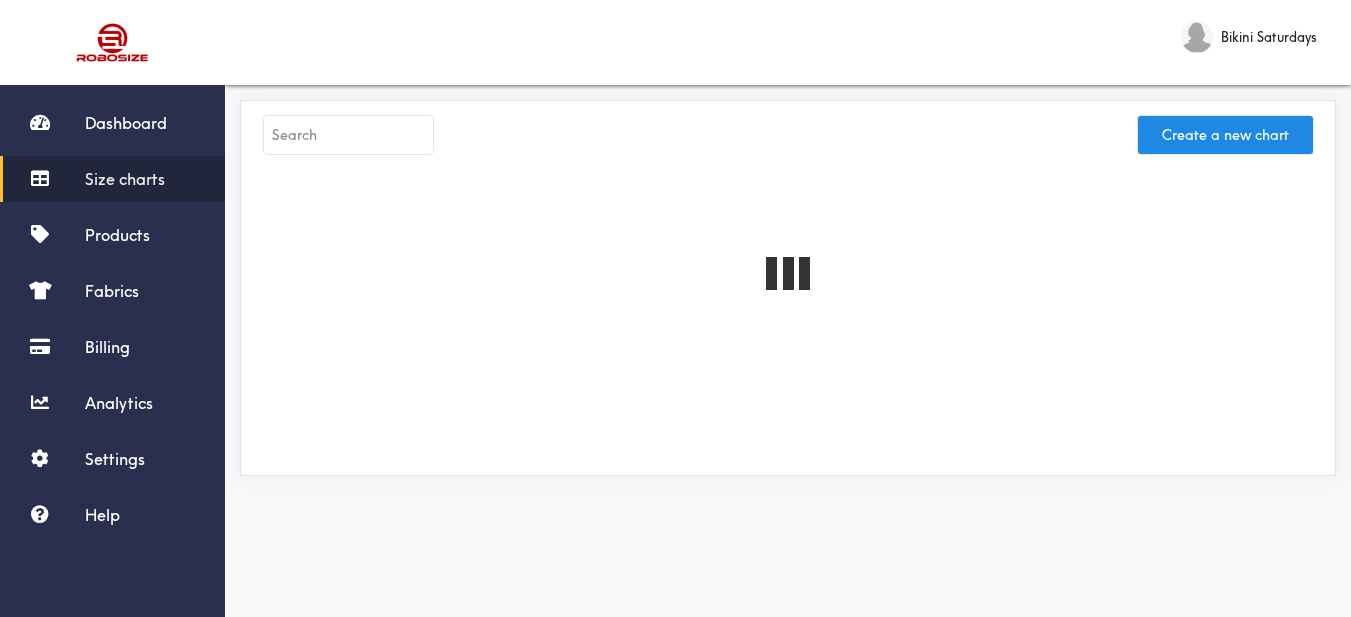 click at bounding box center [348, 135] 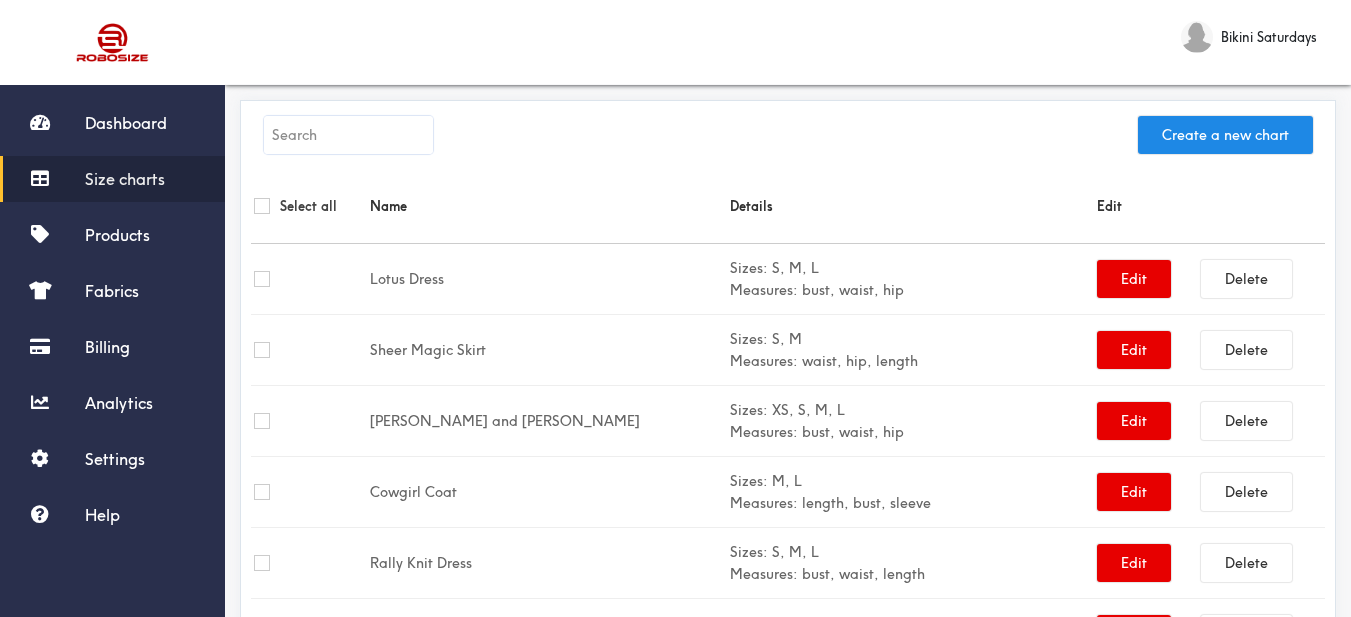 paste on "Cowgirl Barrel Jeans" 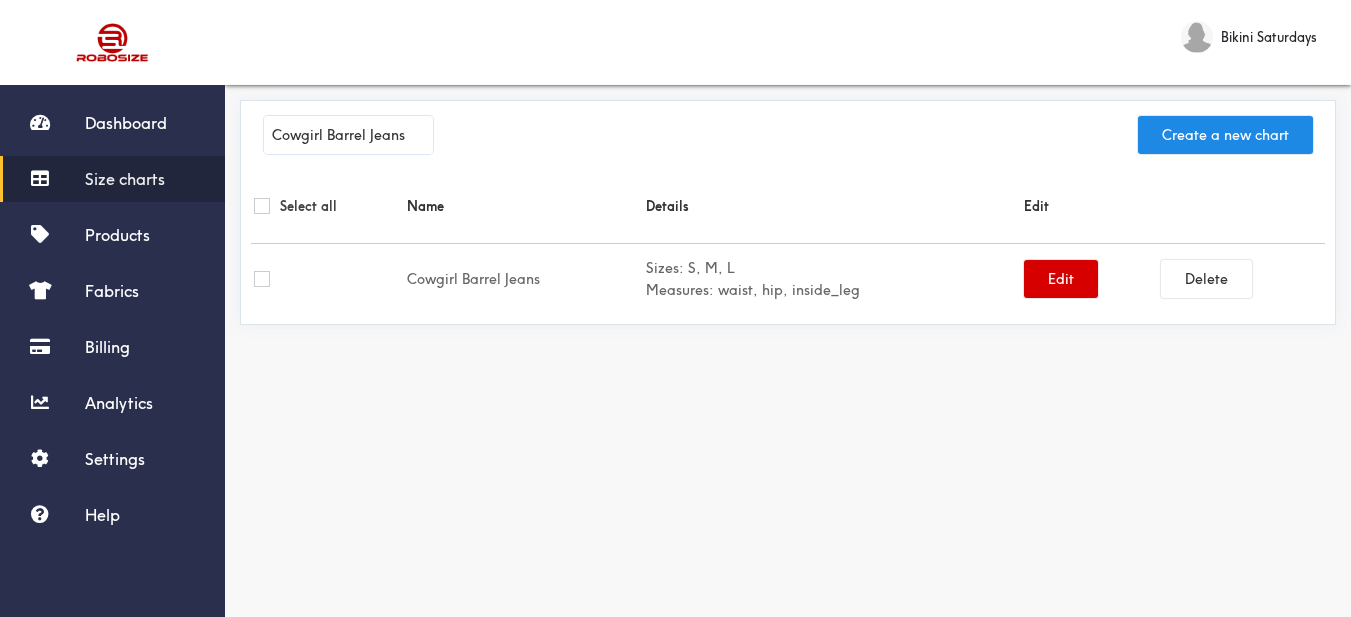 type on "Cowgirl Barrel Jeans" 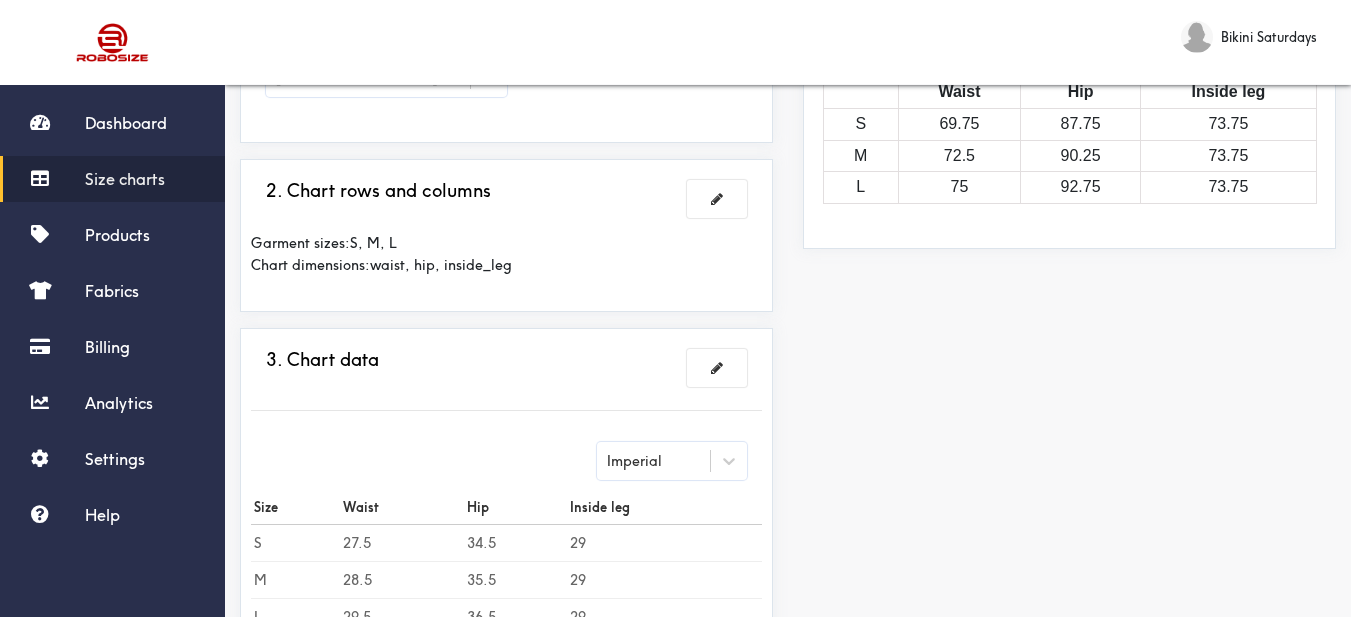 scroll, scrollTop: 400, scrollLeft: 0, axis: vertical 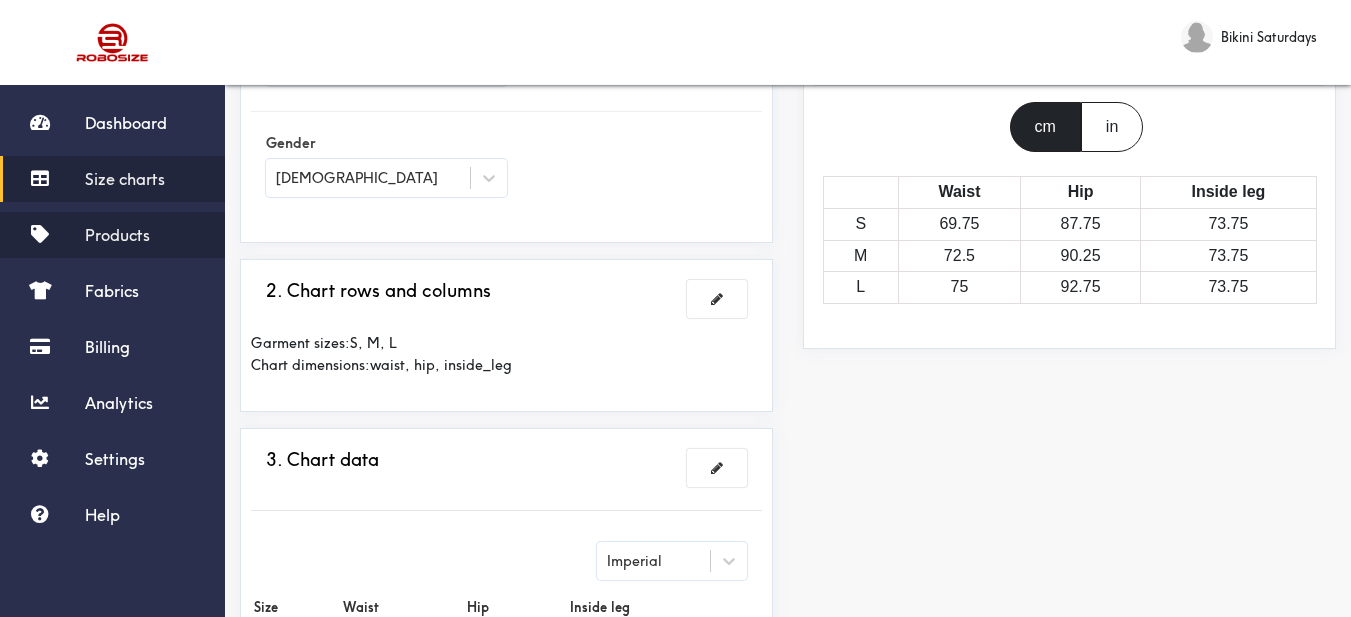 click on "Products" at bounding box center [117, 235] 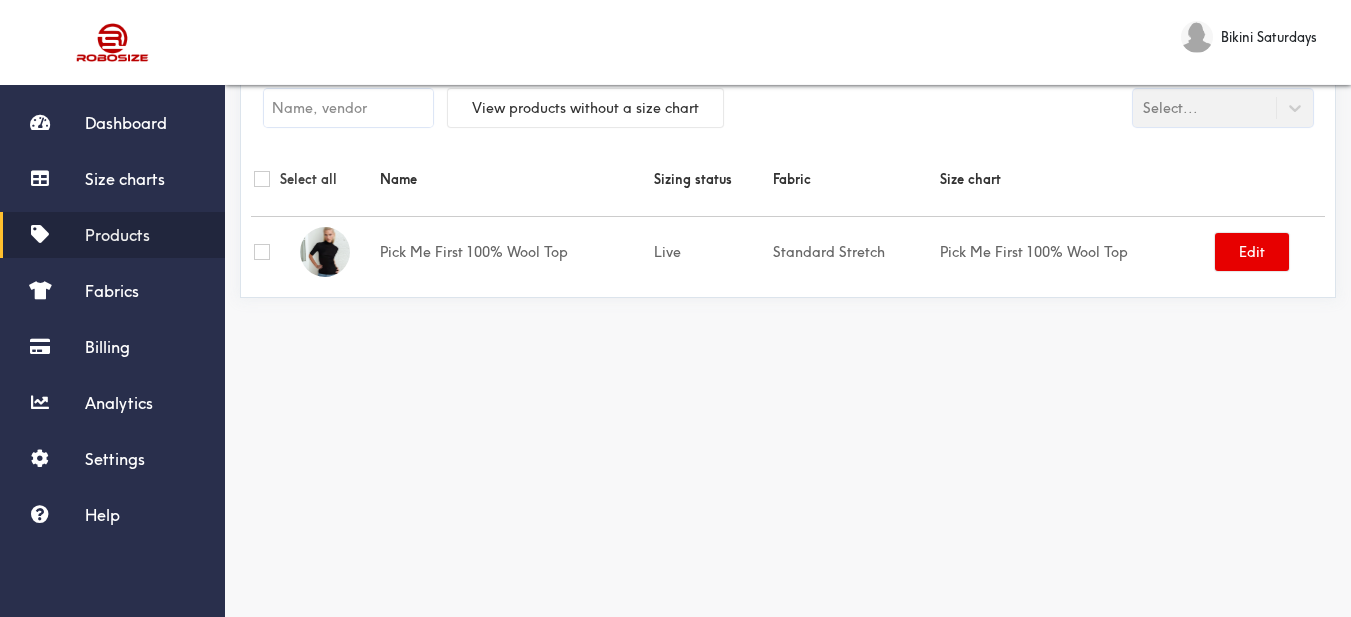 scroll, scrollTop: 0, scrollLeft: 0, axis: both 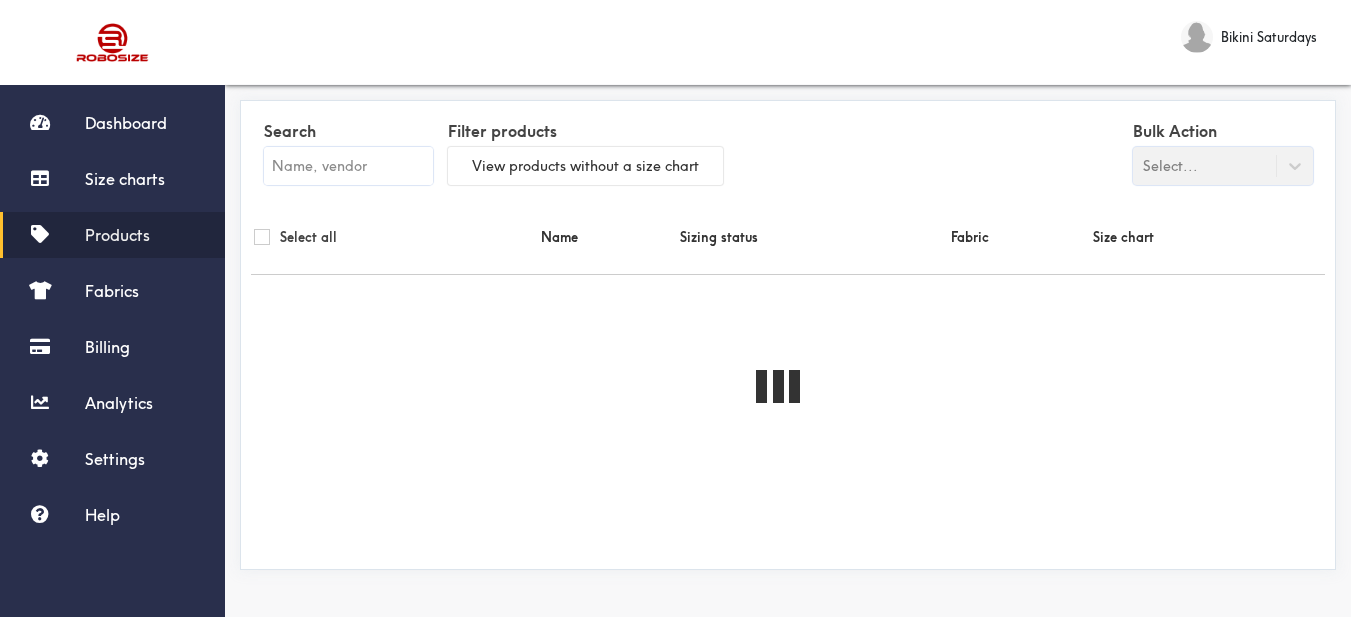 click at bounding box center (348, 166) 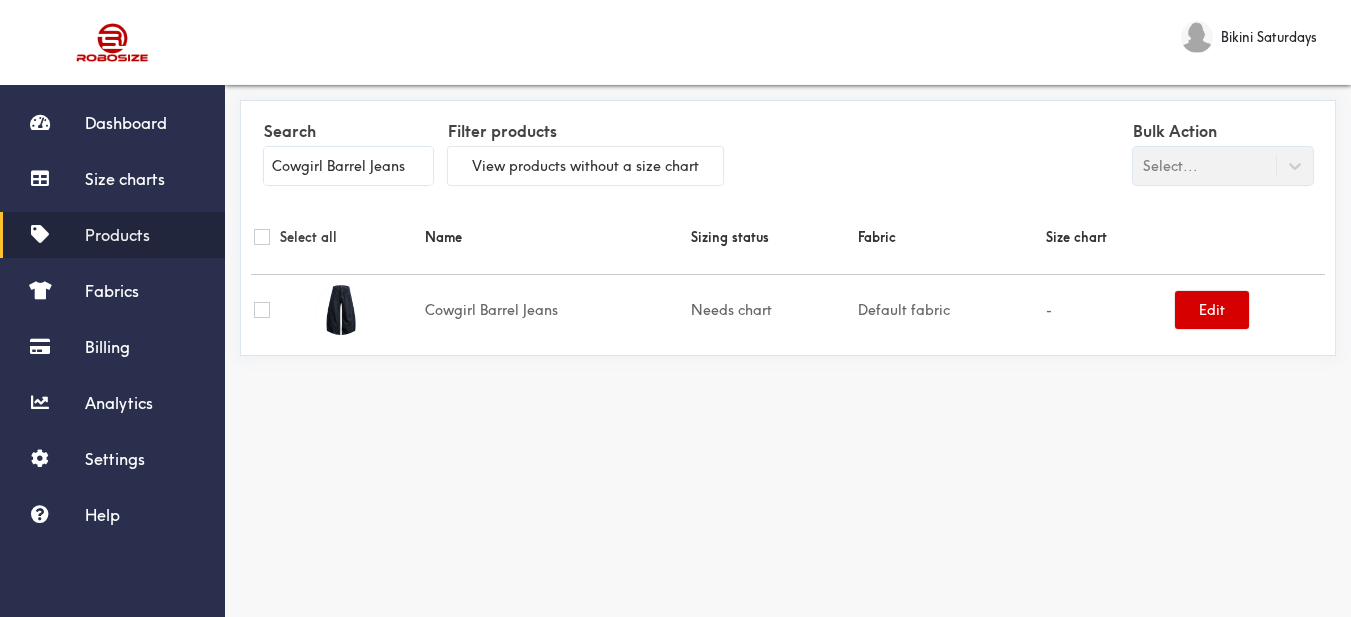 type on "Cowgirl Barrel Jeans" 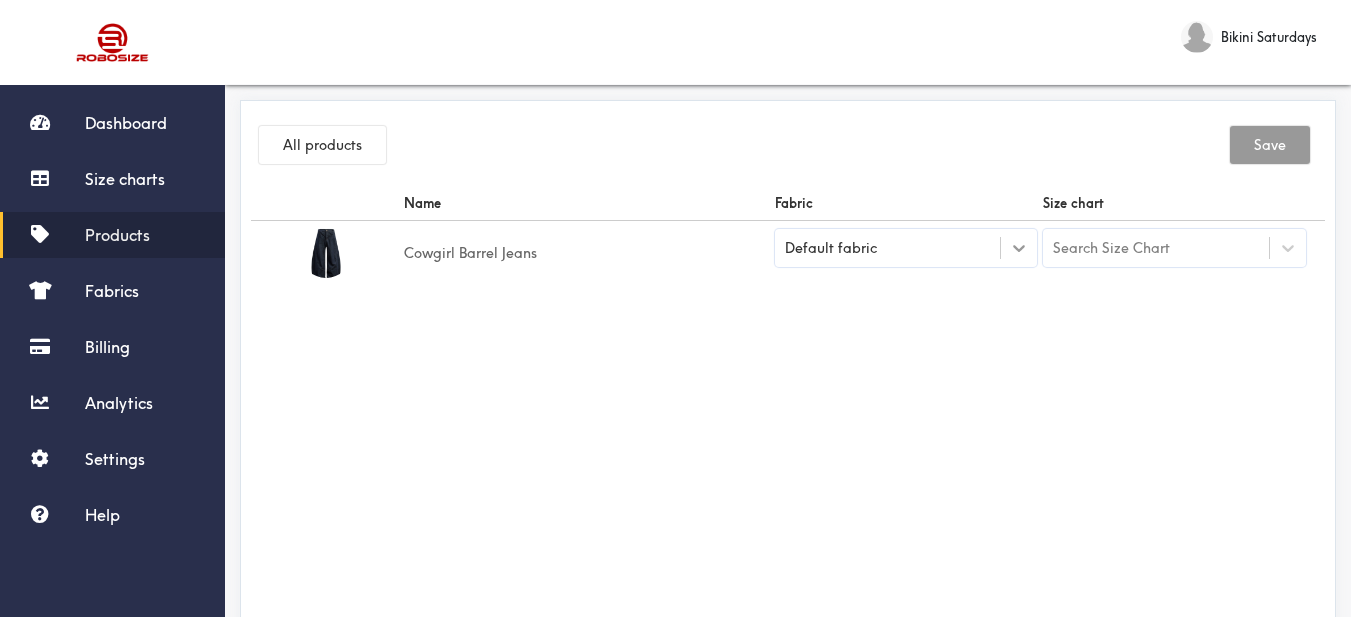click at bounding box center (1019, 248) 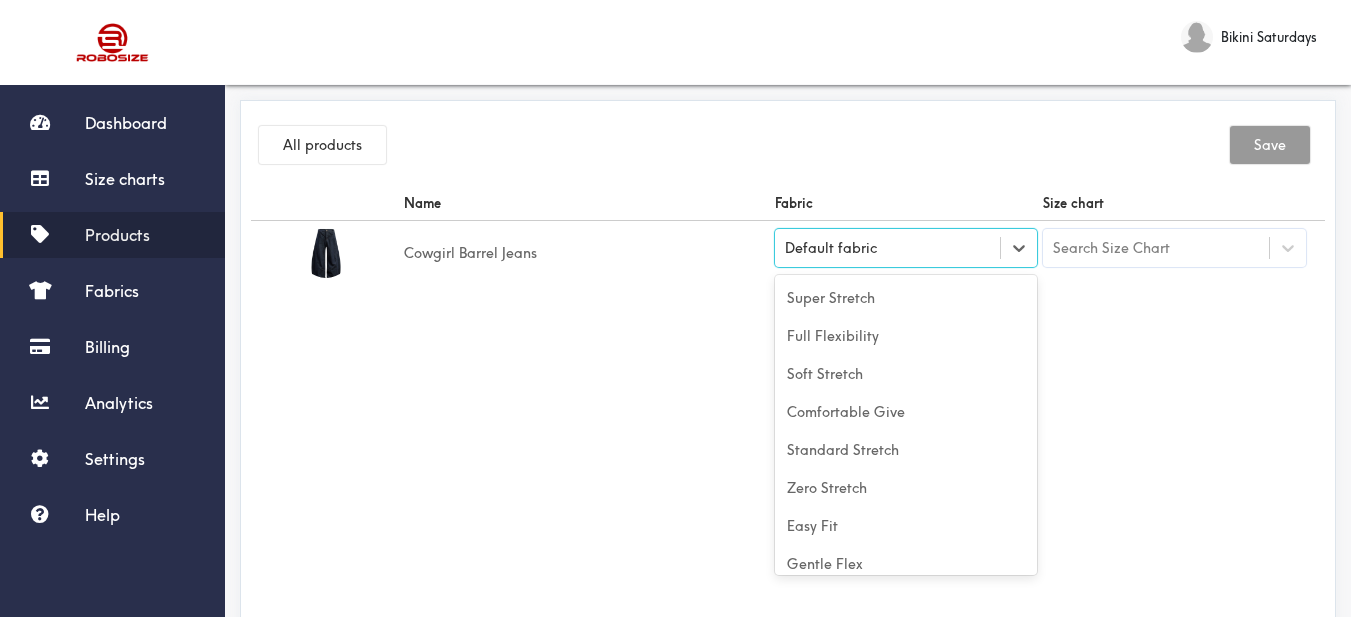 scroll, scrollTop: 88, scrollLeft: 0, axis: vertical 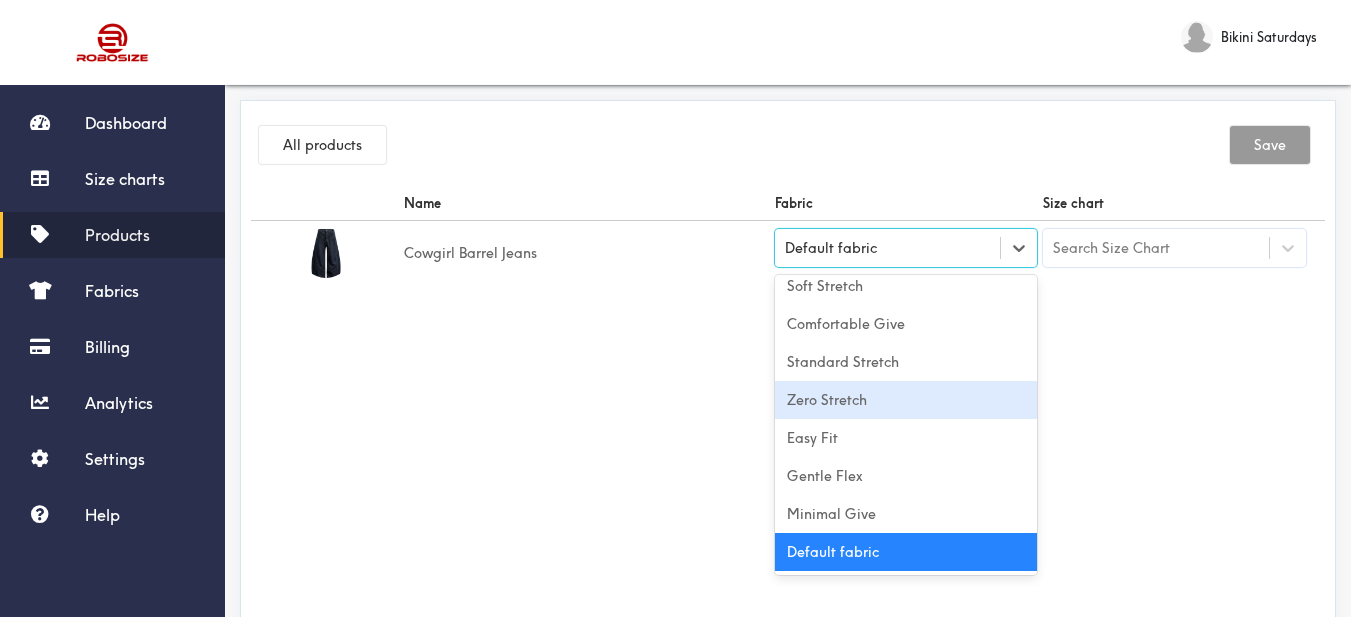 click on "Zero Stretch" at bounding box center [906, 400] 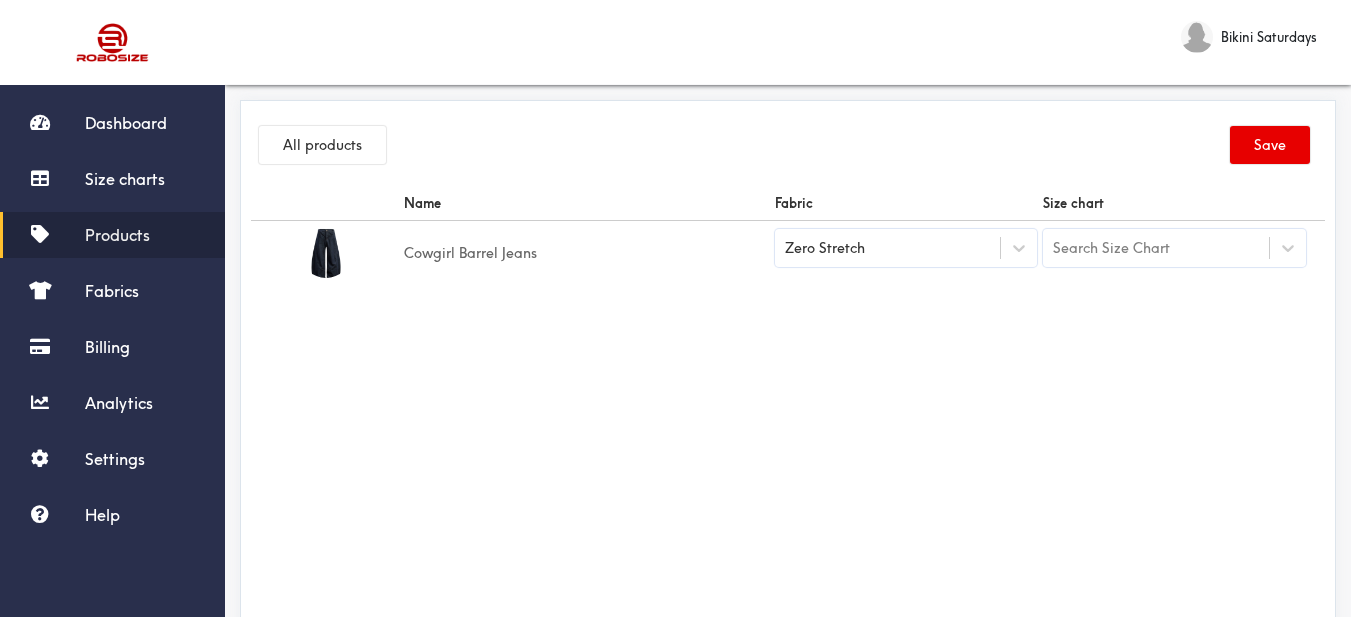 drag, startPoint x: 1011, startPoint y: 409, endPoint x: 1056, endPoint y: 382, distance: 52.478565 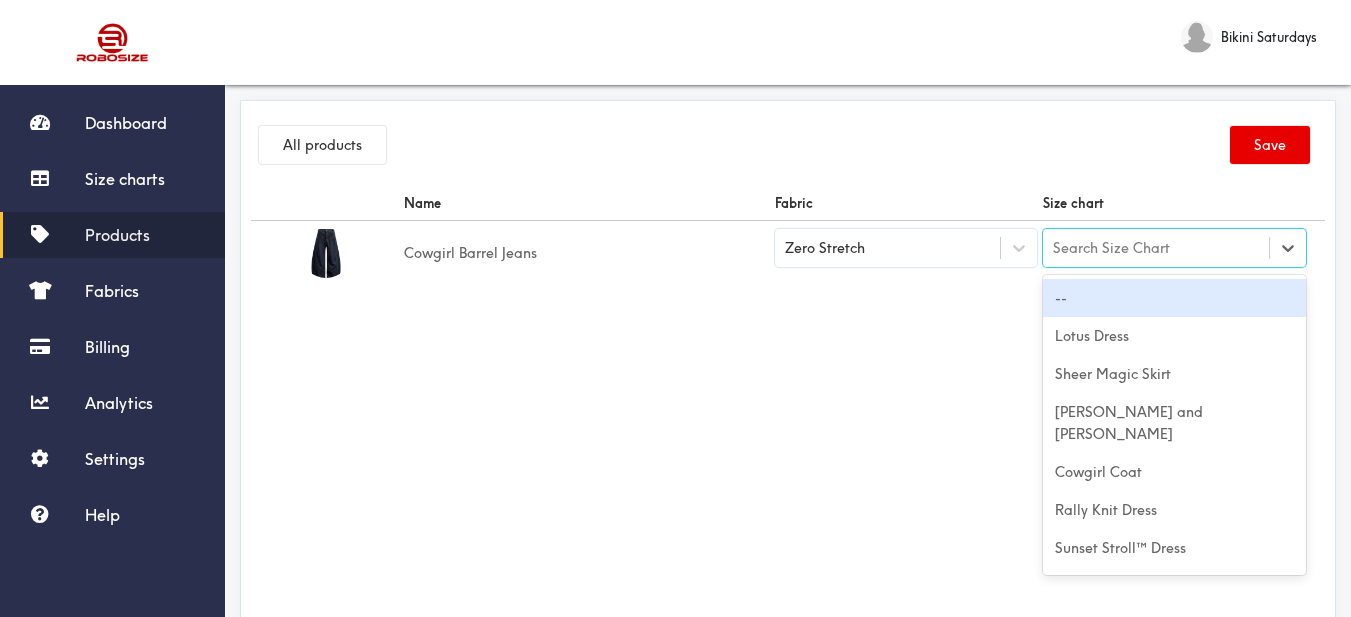 click on "Search Size Chart" at bounding box center [1156, 248] 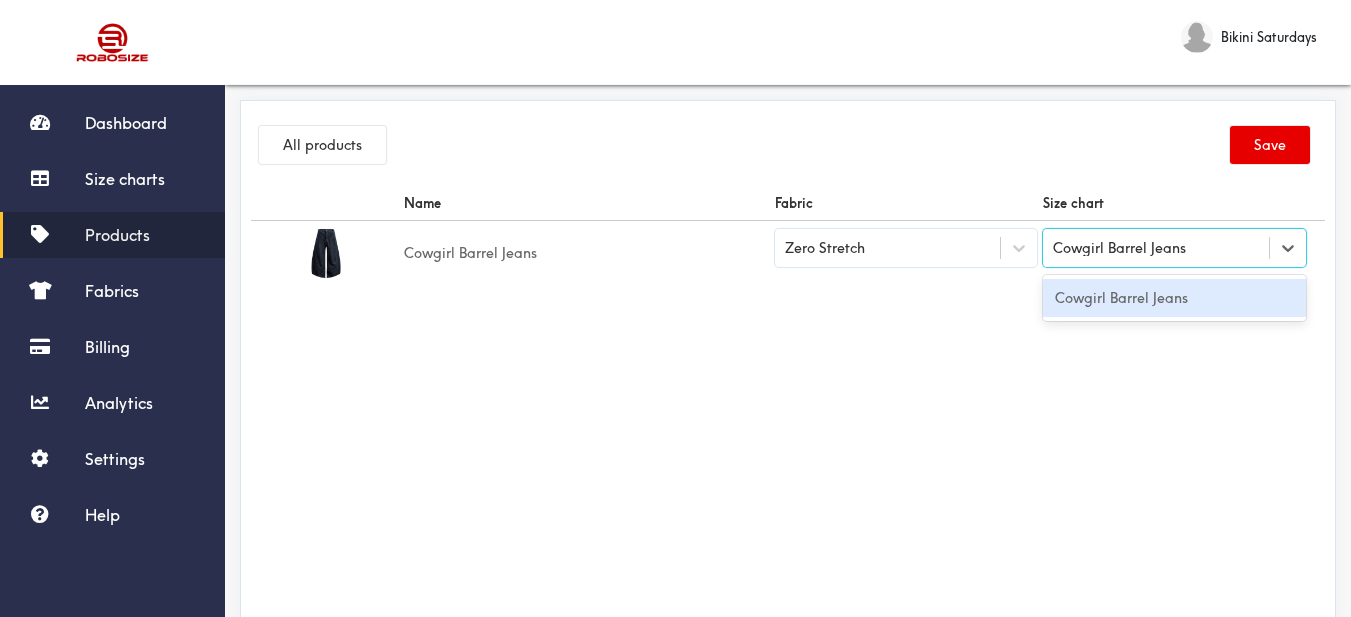 click on "Cowgirl Barrel Jeans" at bounding box center (1174, 298) 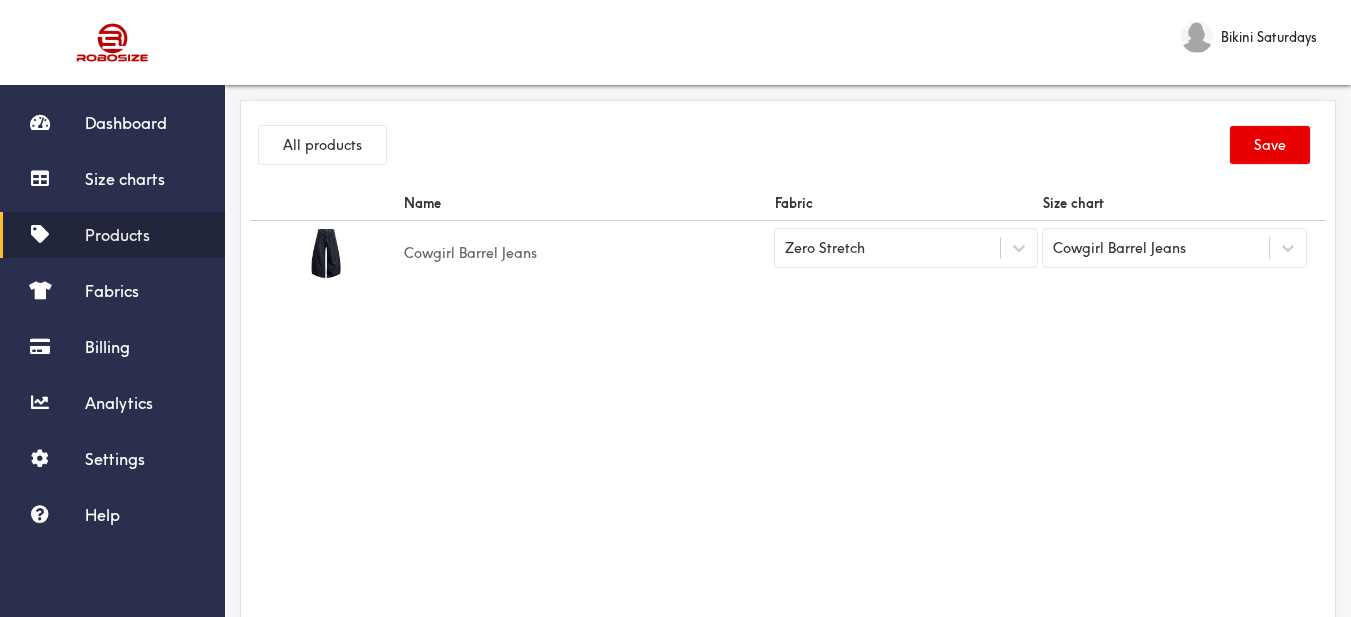 click on "Name Fabric Size chart Cowgirl Barrel Jeans Zero Stretch	 Cowgirl Barrel Jeans" at bounding box center (788, 411) 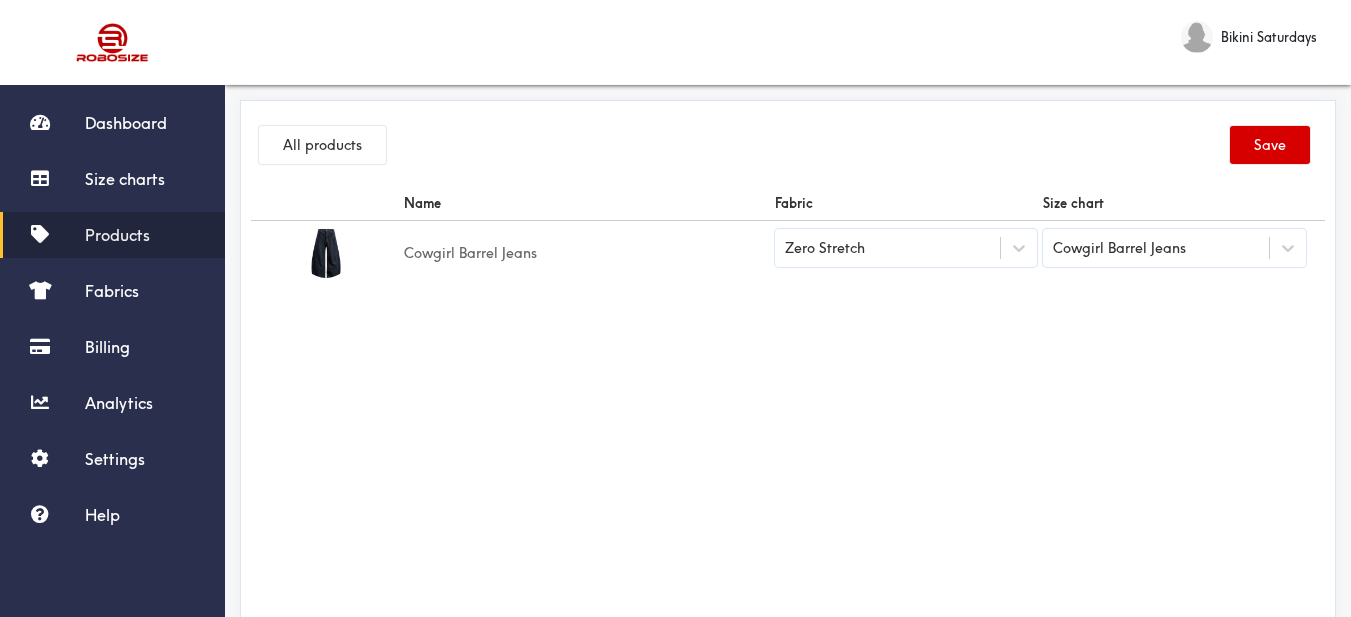 click on "Save" at bounding box center (1270, 145) 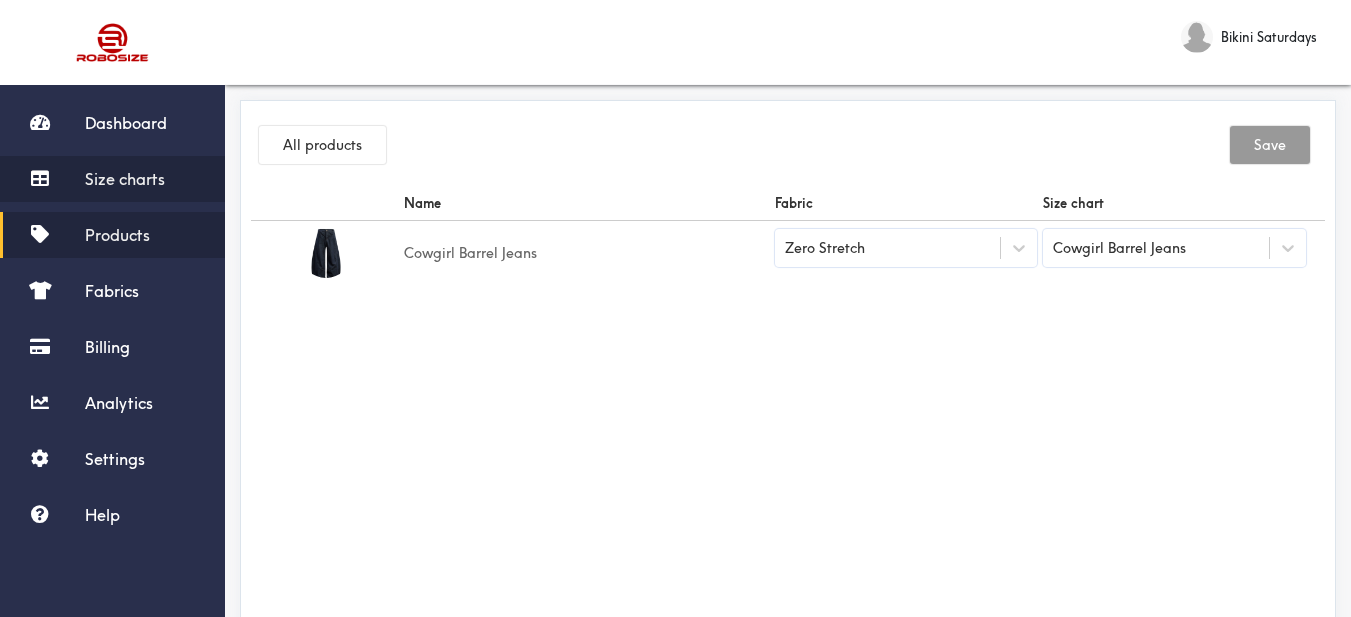 drag, startPoint x: 137, startPoint y: 174, endPoint x: 186, endPoint y: 166, distance: 49.648766 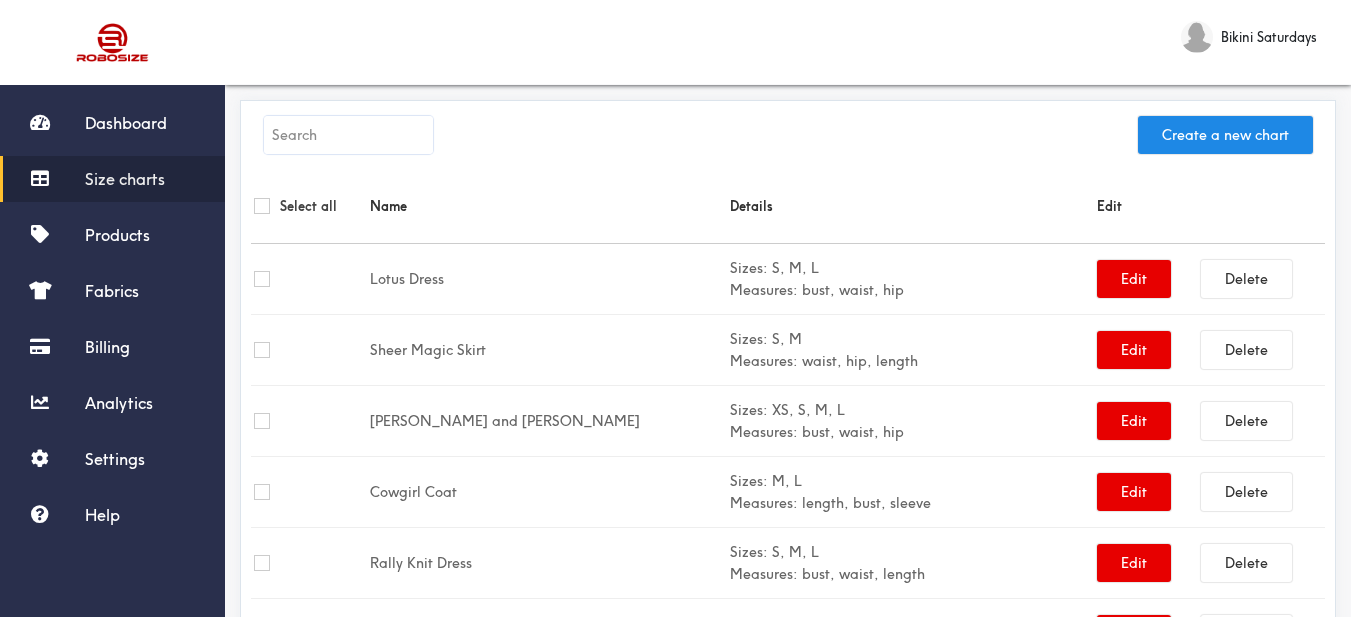 click at bounding box center (348, 135) 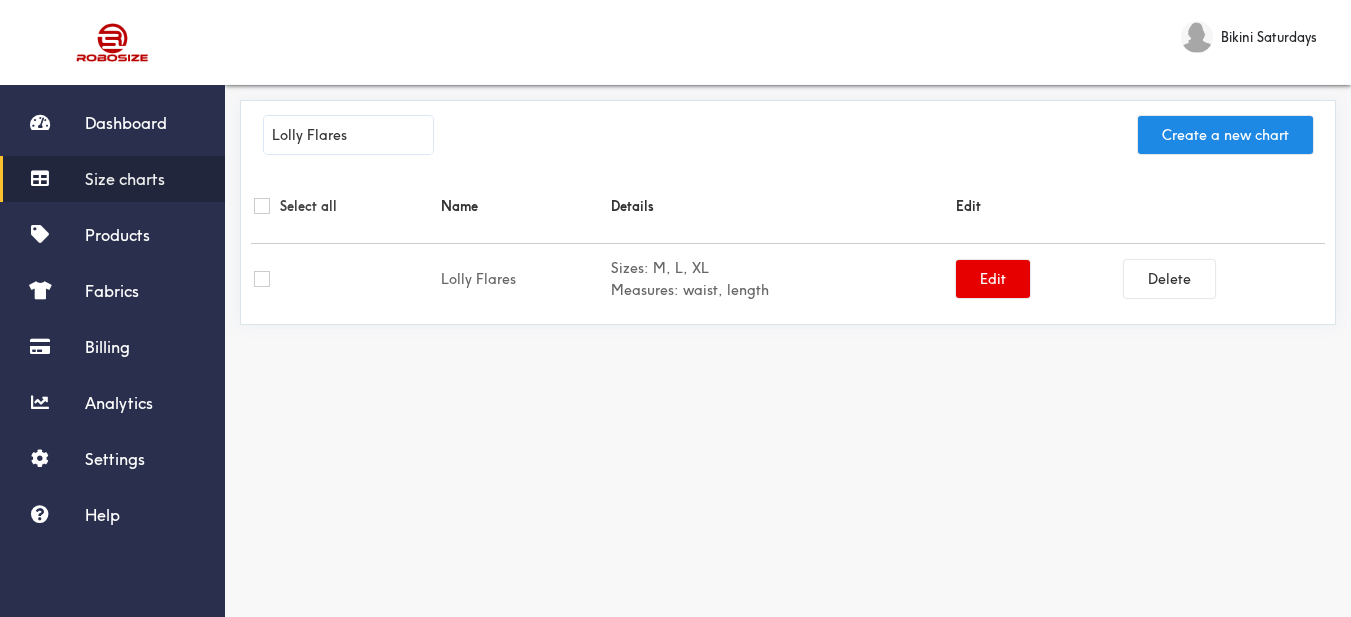 type on "Lolly Flares" 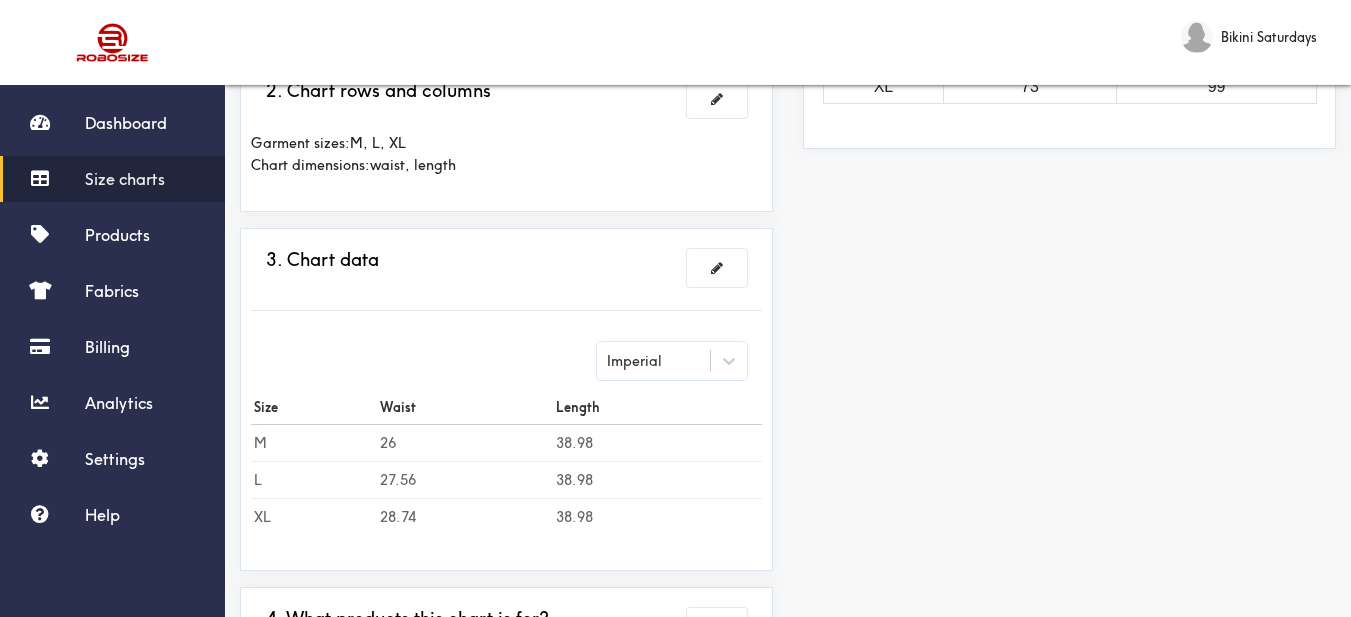 scroll, scrollTop: 500, scrollLeft: 0, axis: vertical 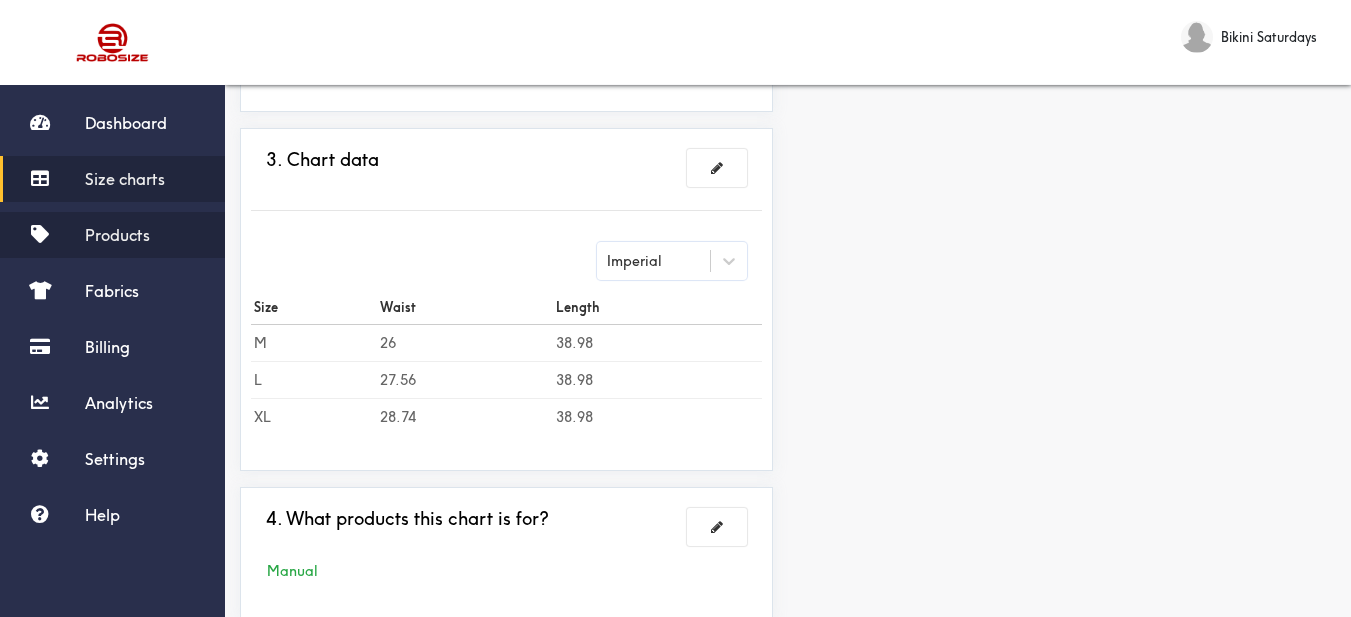 click on "Products" at bounding box center [117, 235] 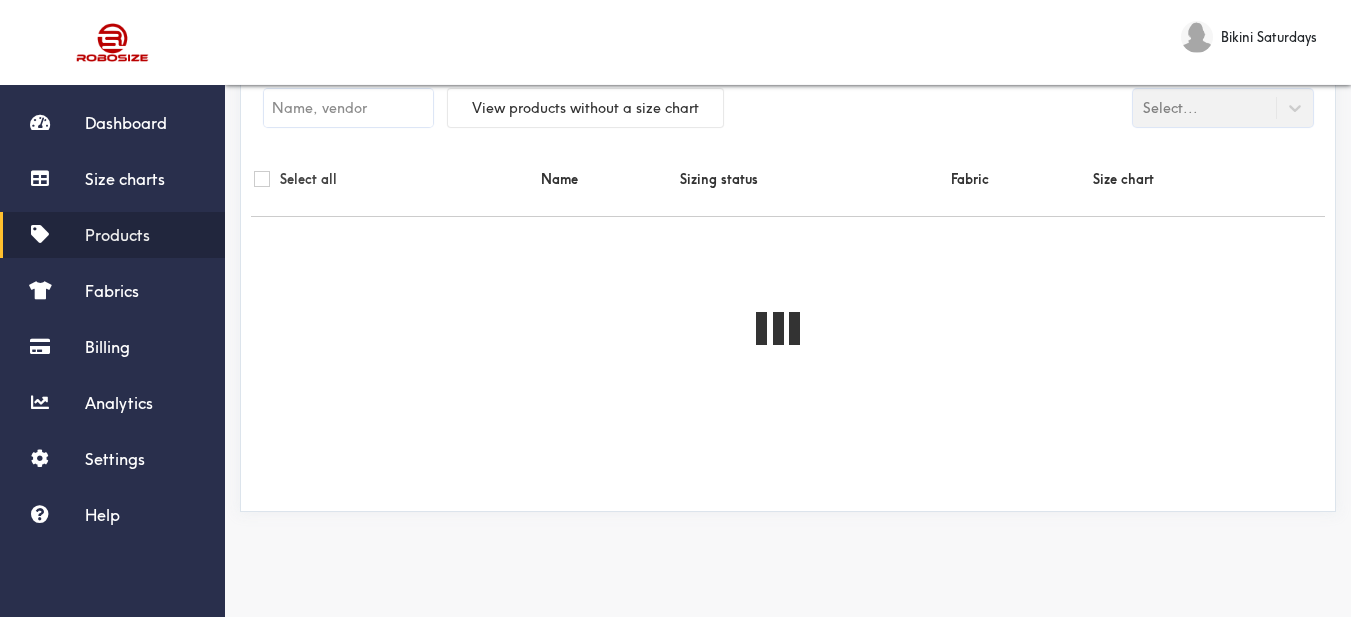scroll, scrollTop: 0, scrollLeft: 0, axis: both 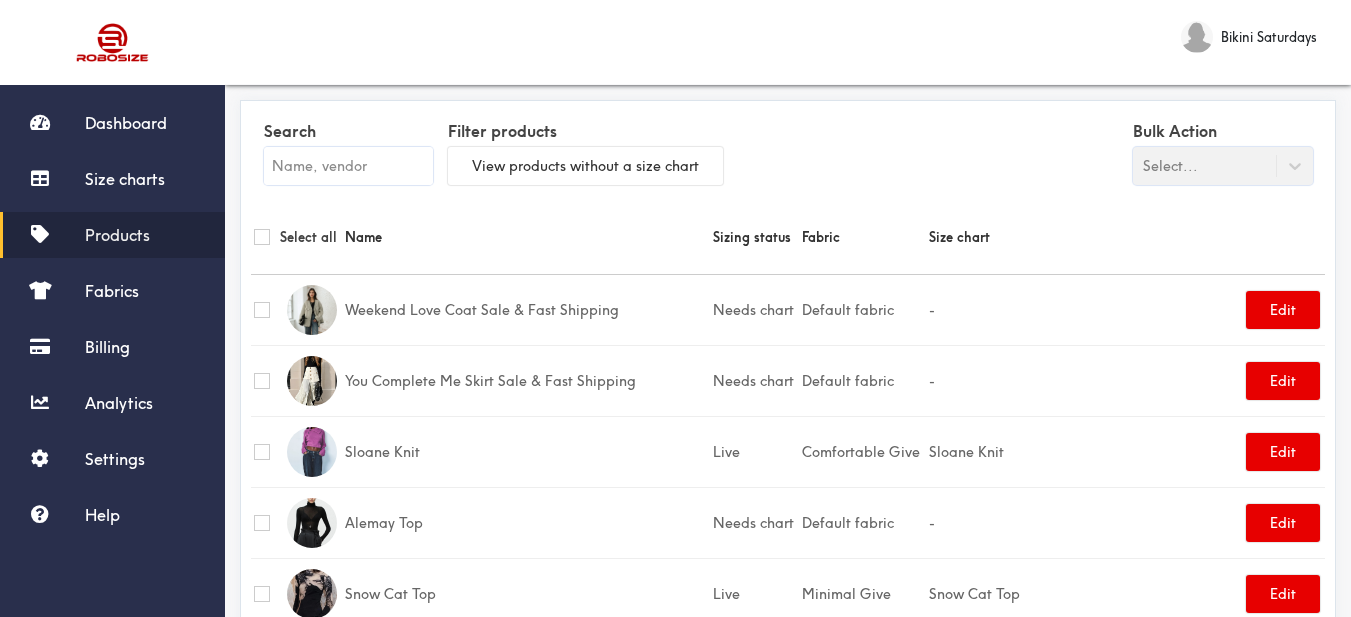 click at bounding box center [348, 166] 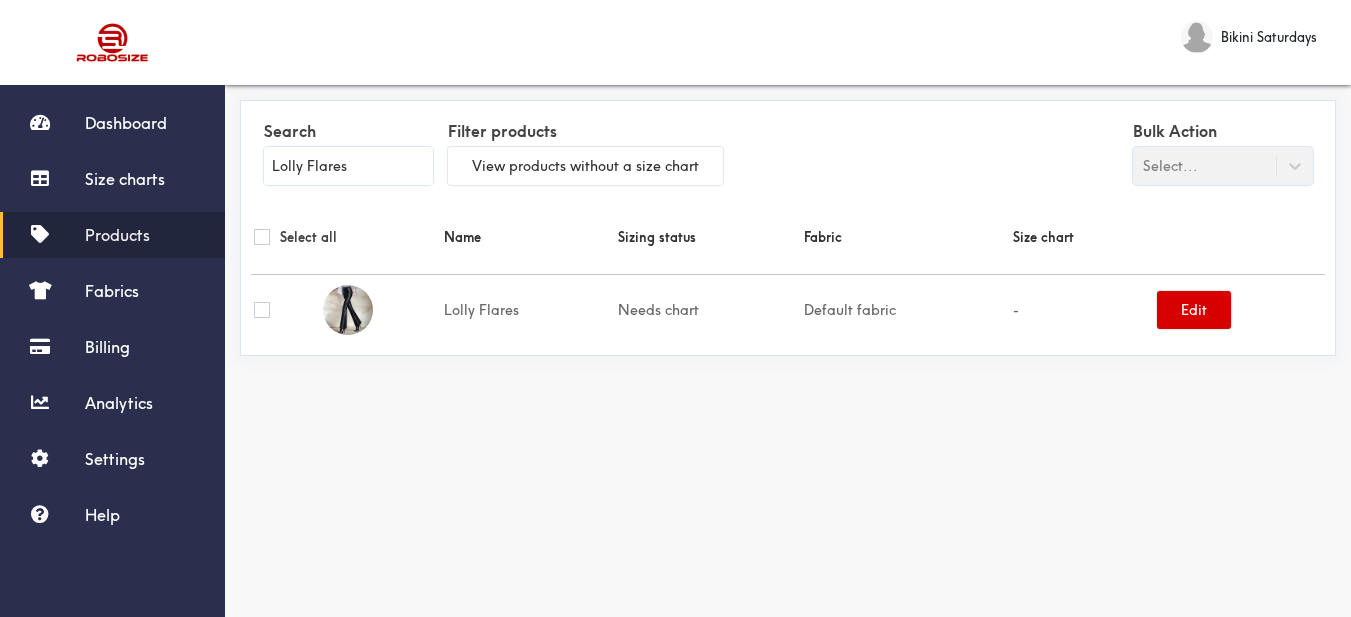 type on "Lolly Flares" 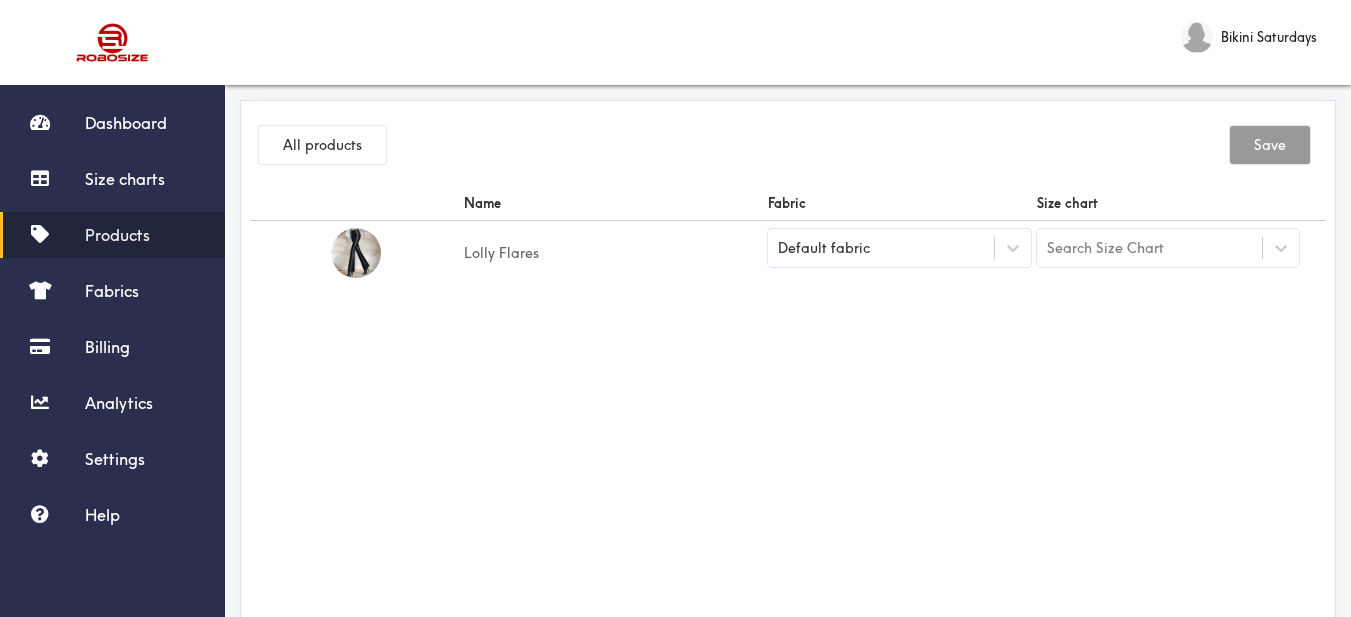 click on "Default fabric" at bounding box center [881, 248] 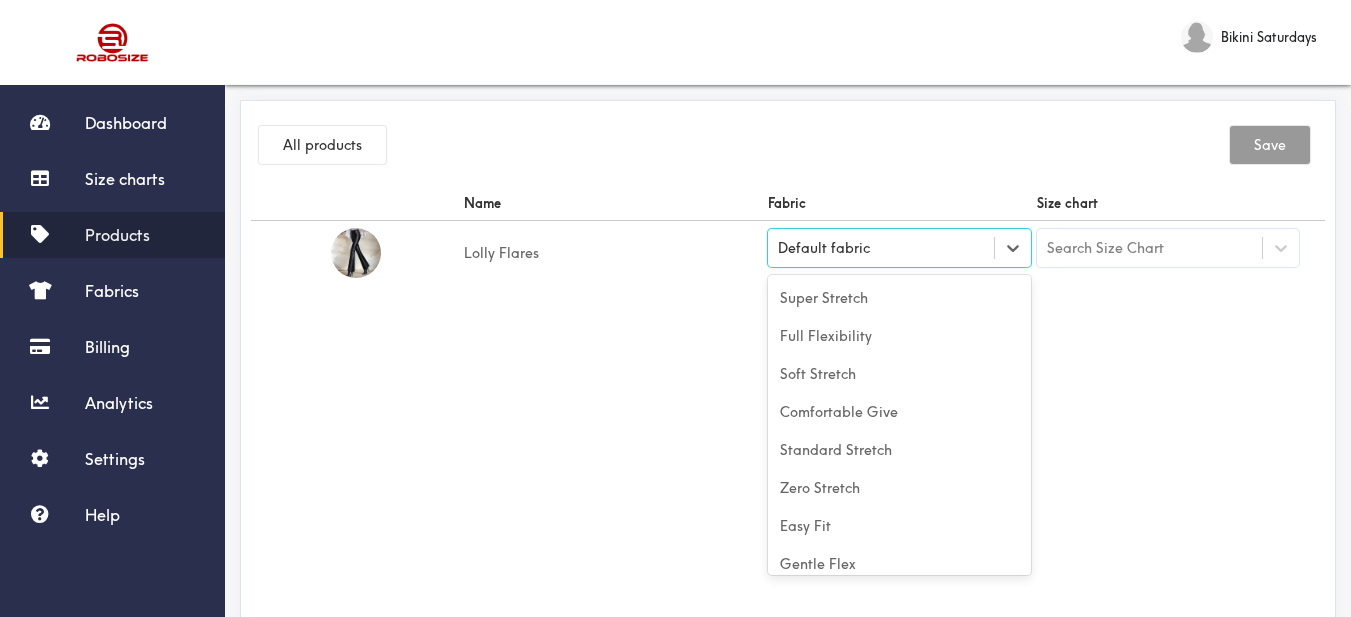 scroll, scrollTop: 88, scrollLeft: 0, axis: vertical 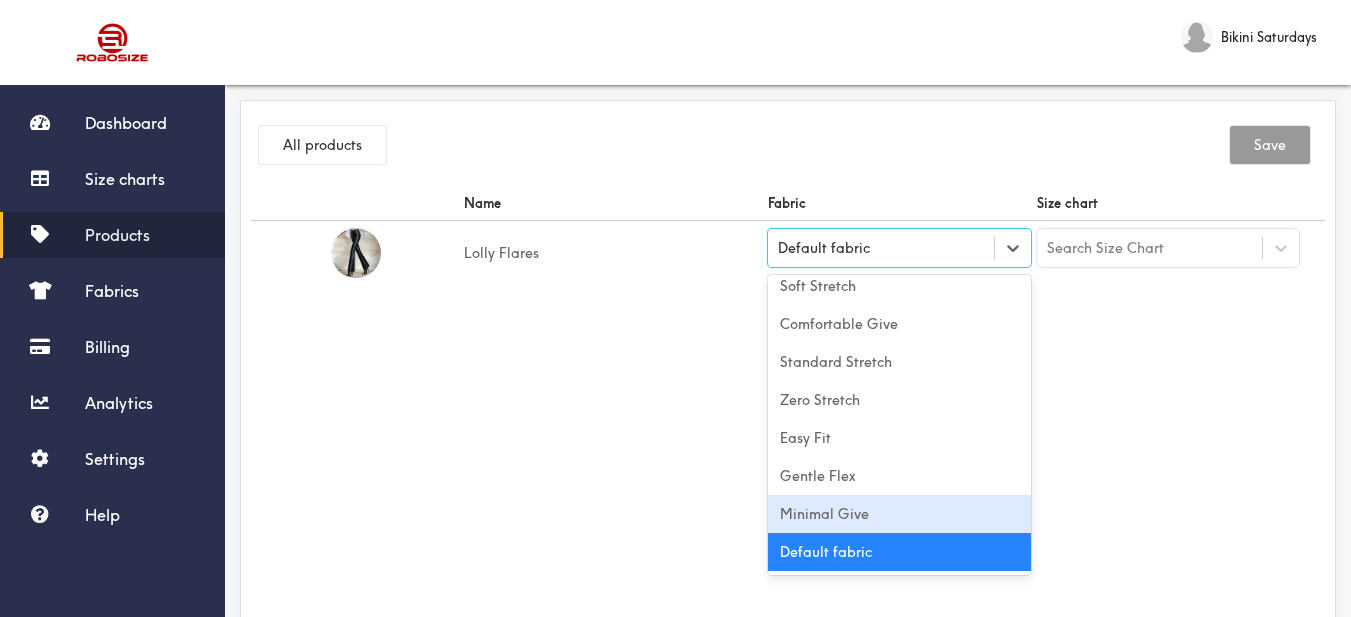 click on "Minimal Give" at bounding box center (899, 514) 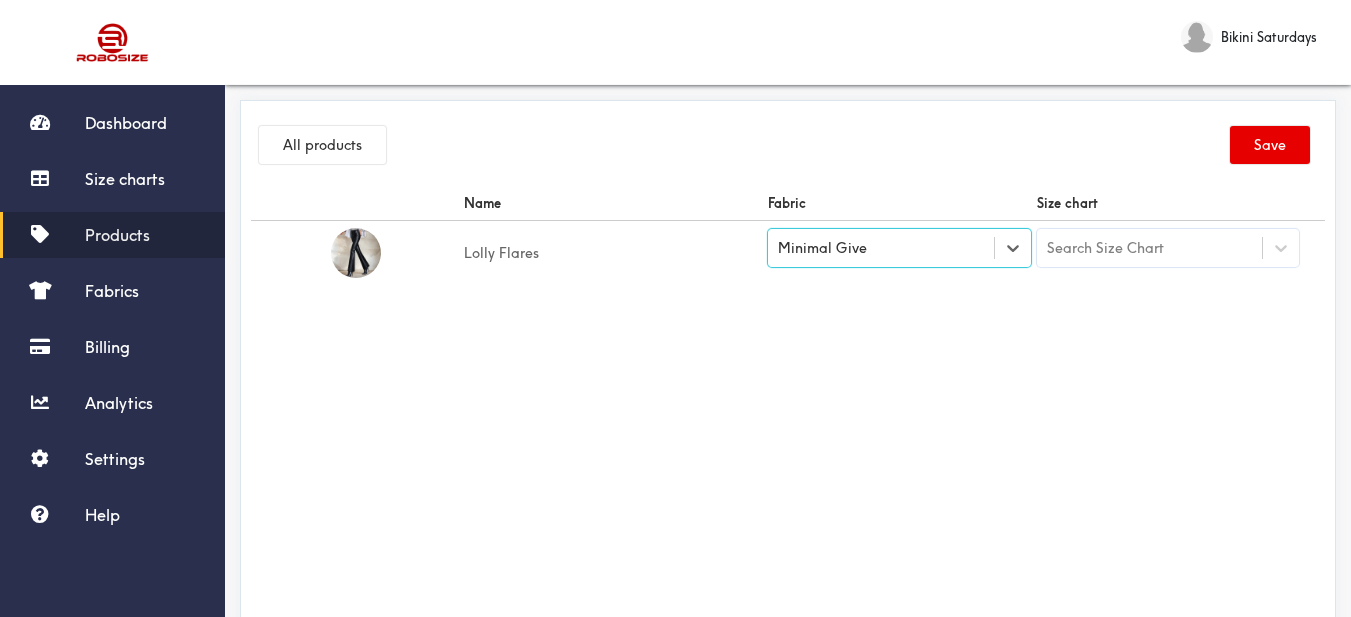 drag, startPoint x: 1114, startPoint y: 445, endPoint x: 1125, endPoint y: 355, distance: 90.66973 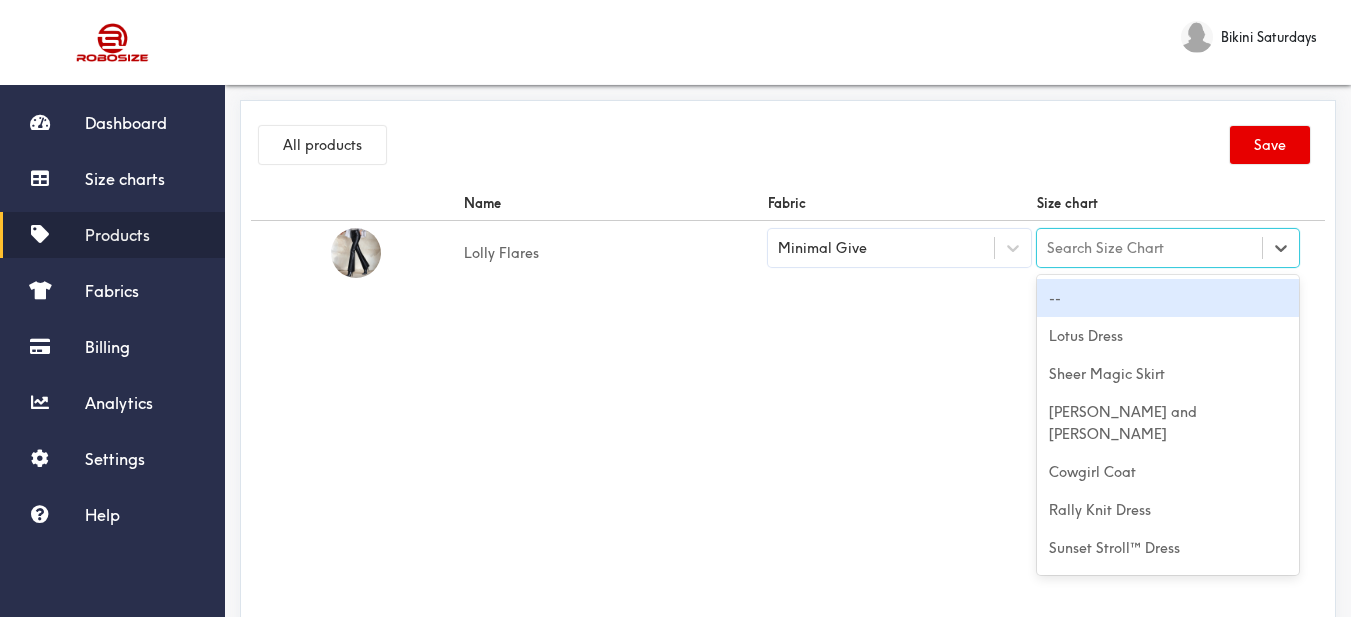 click on "Search Size Chart" at bounding box center (1105, 248) 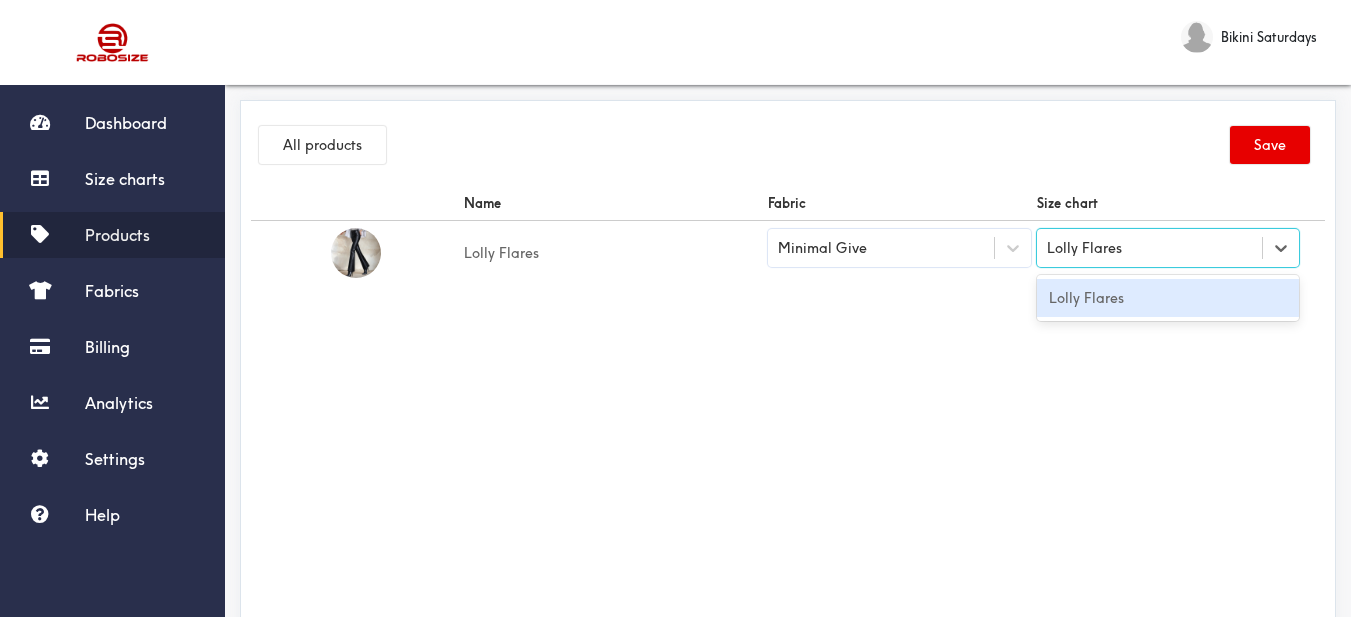 click on "Lolly Flares" at bounding box center (1168, 298) 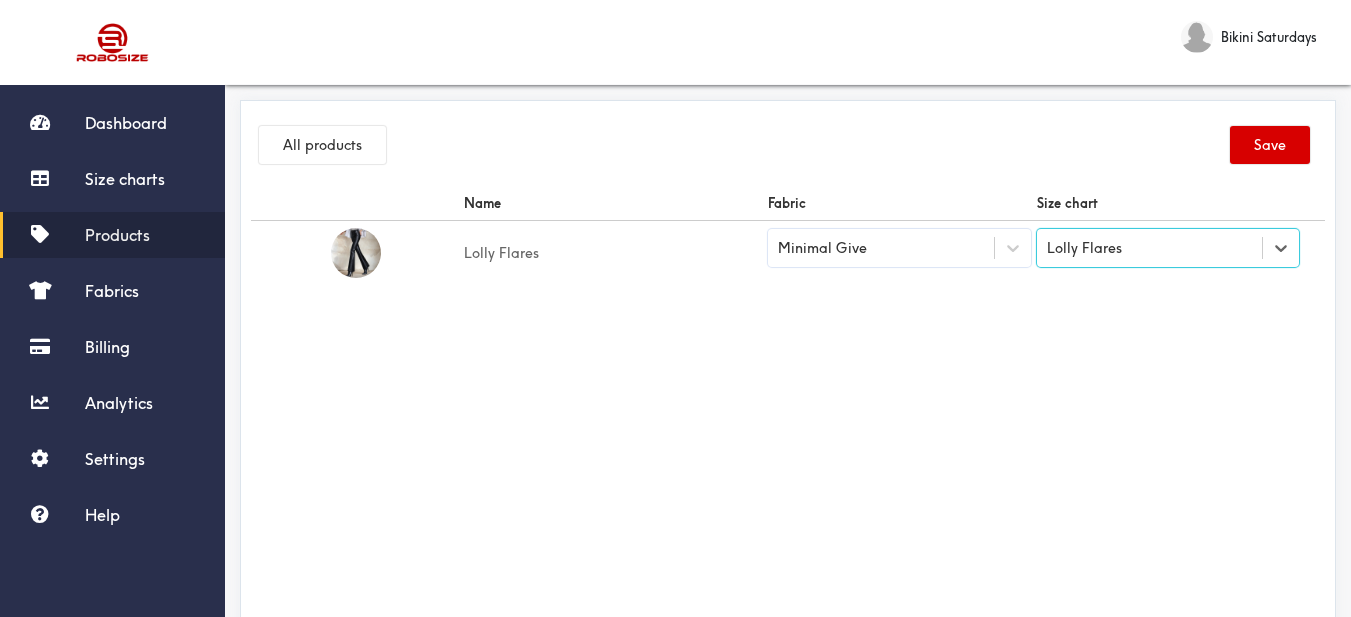click on "Save" at bounding box center [1270, 145] 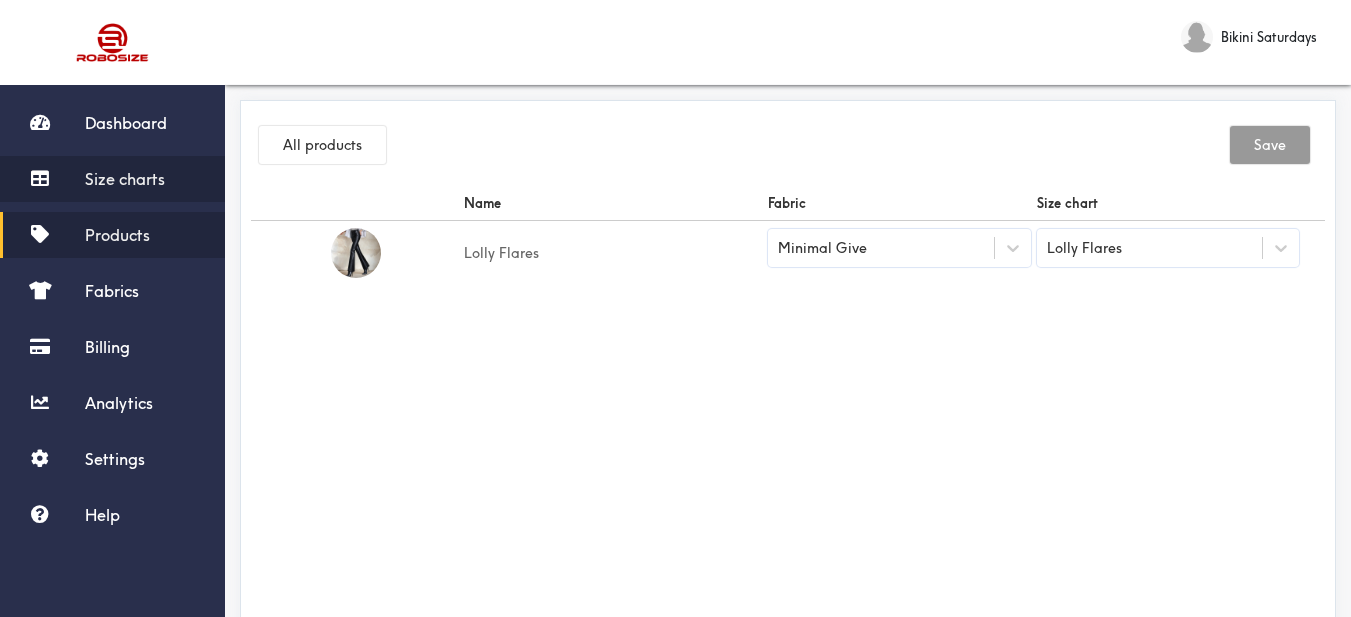 click on "Size charts" at bounding box center (125, 179) 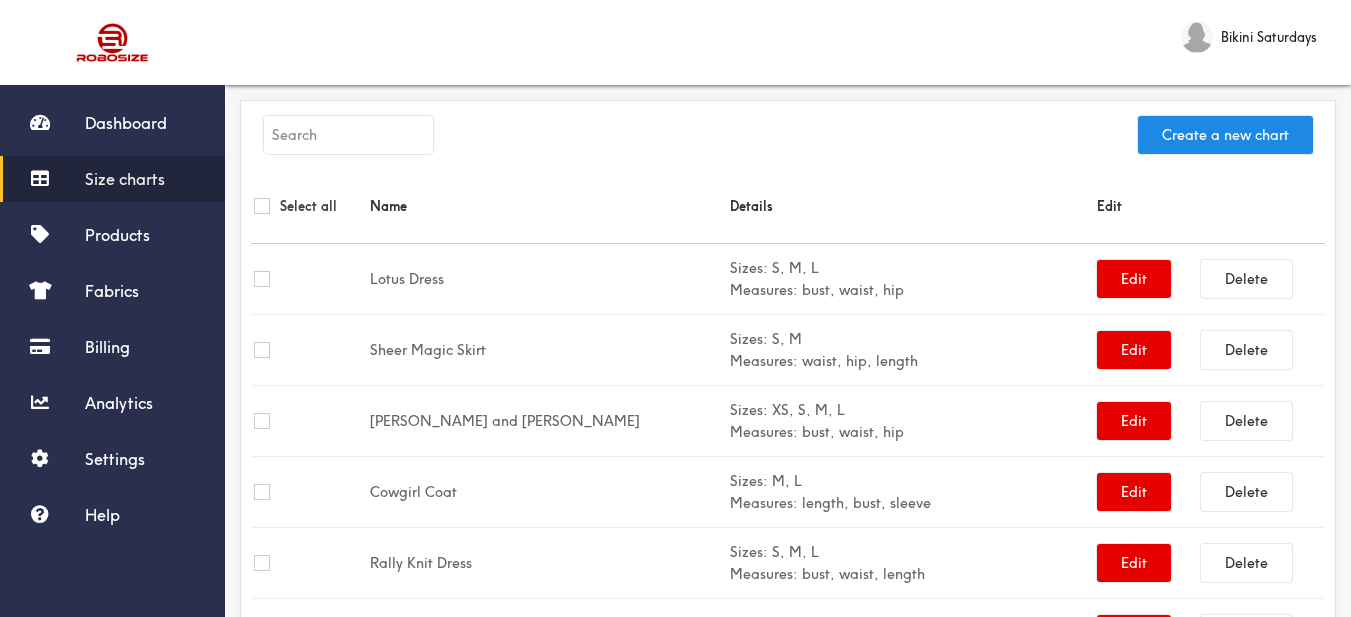 click at bounding box center [348, 135] 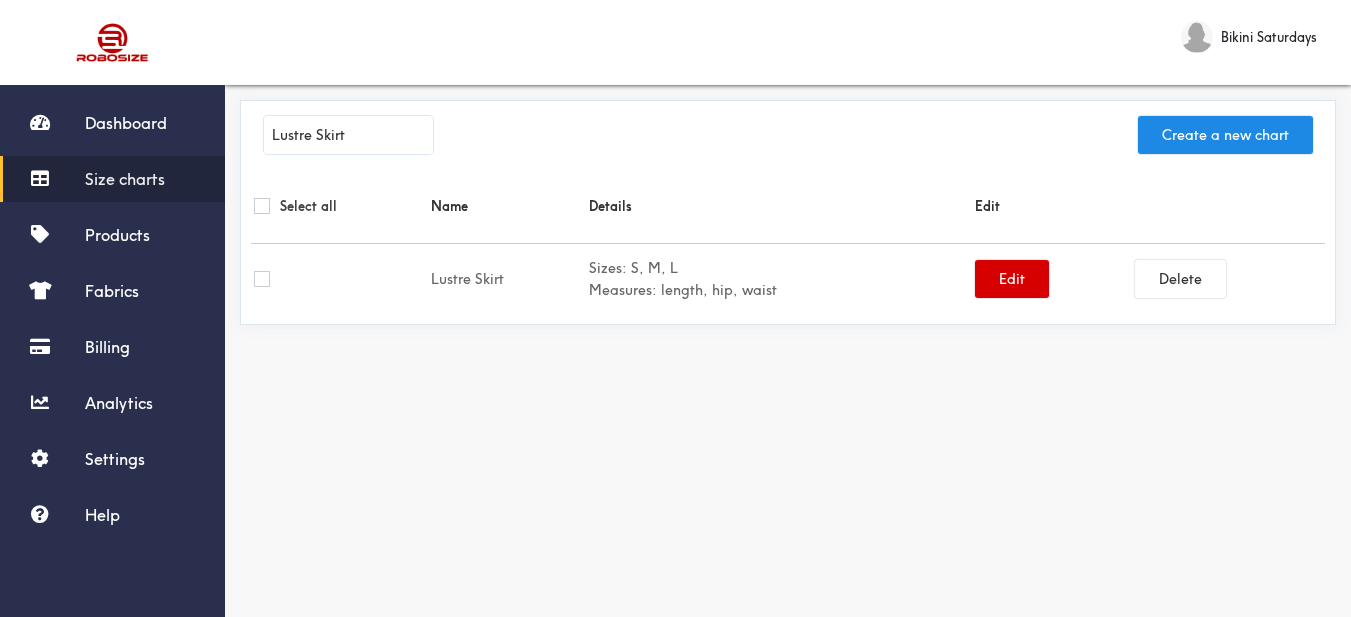 type on "Lustre Skirt" 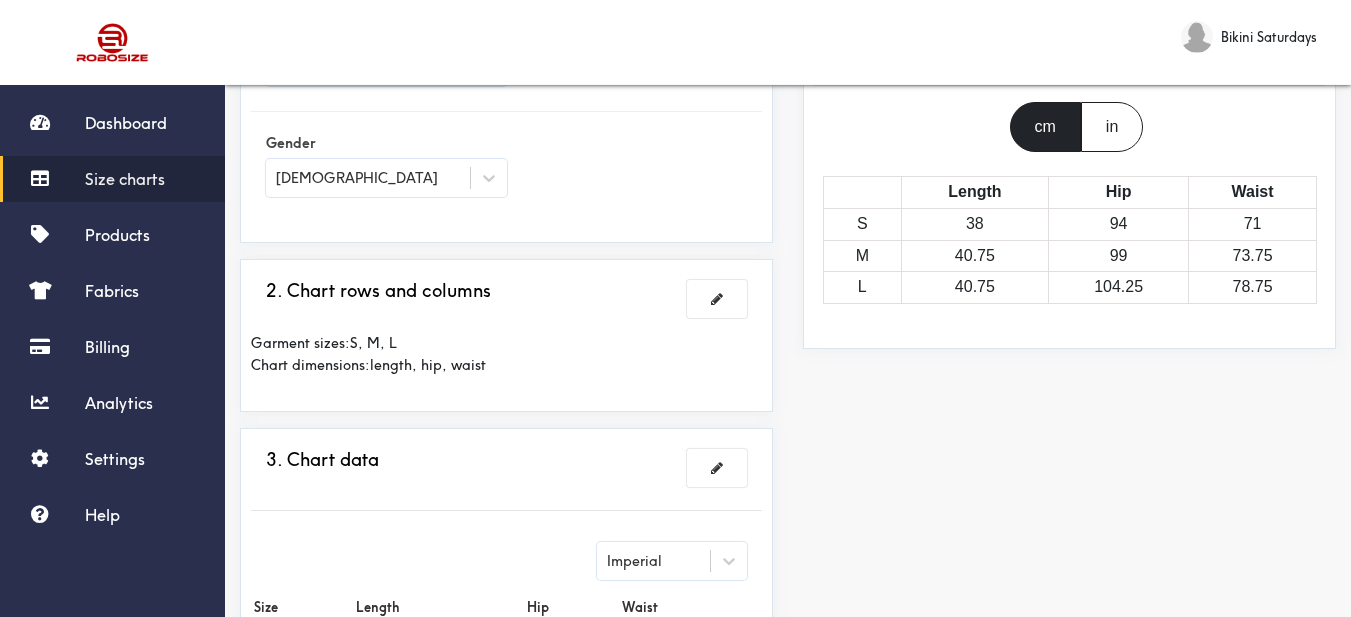 scroll, scrollTop: 600, scrollLeft: 0, axis: vertical 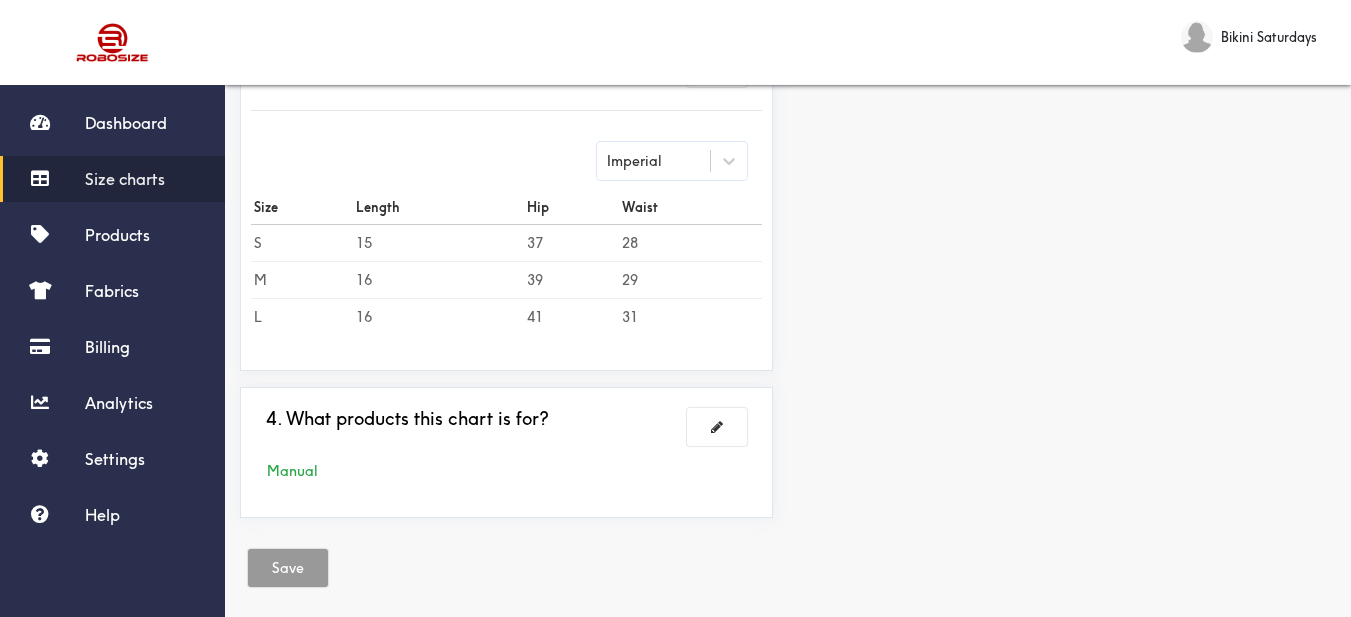 click on "Size charts" at bounding box center (125, 179) 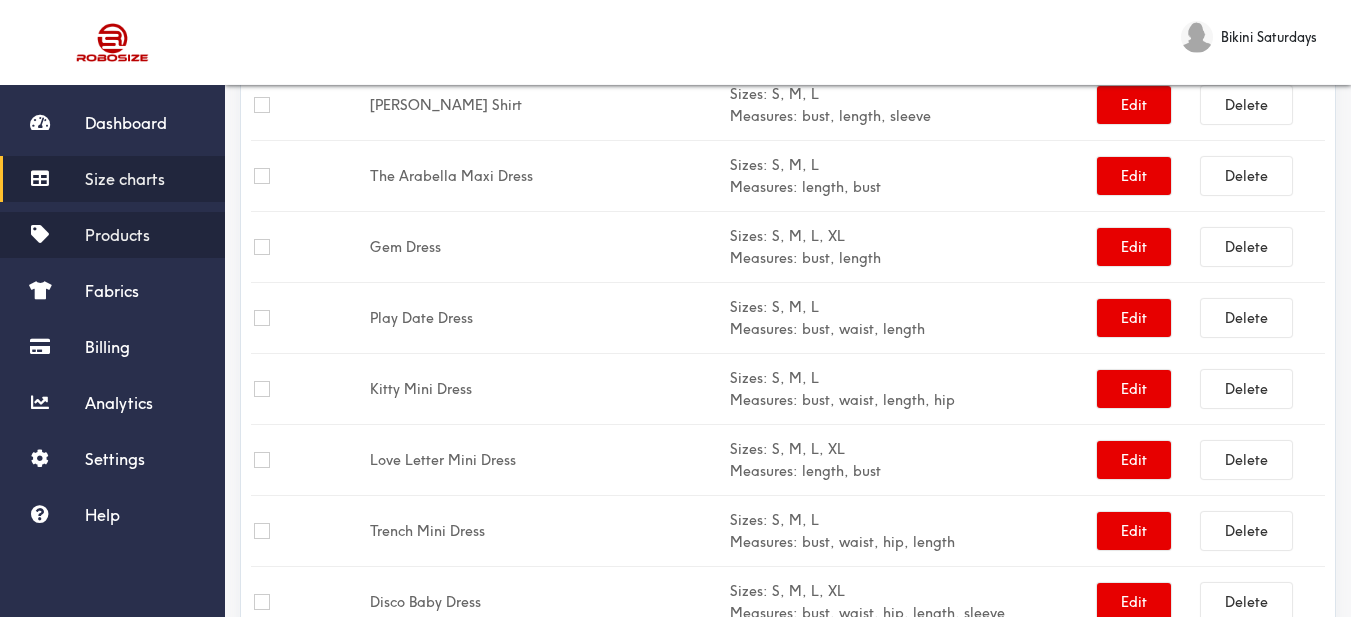 click on "Products" at bounding box center (112, 235) 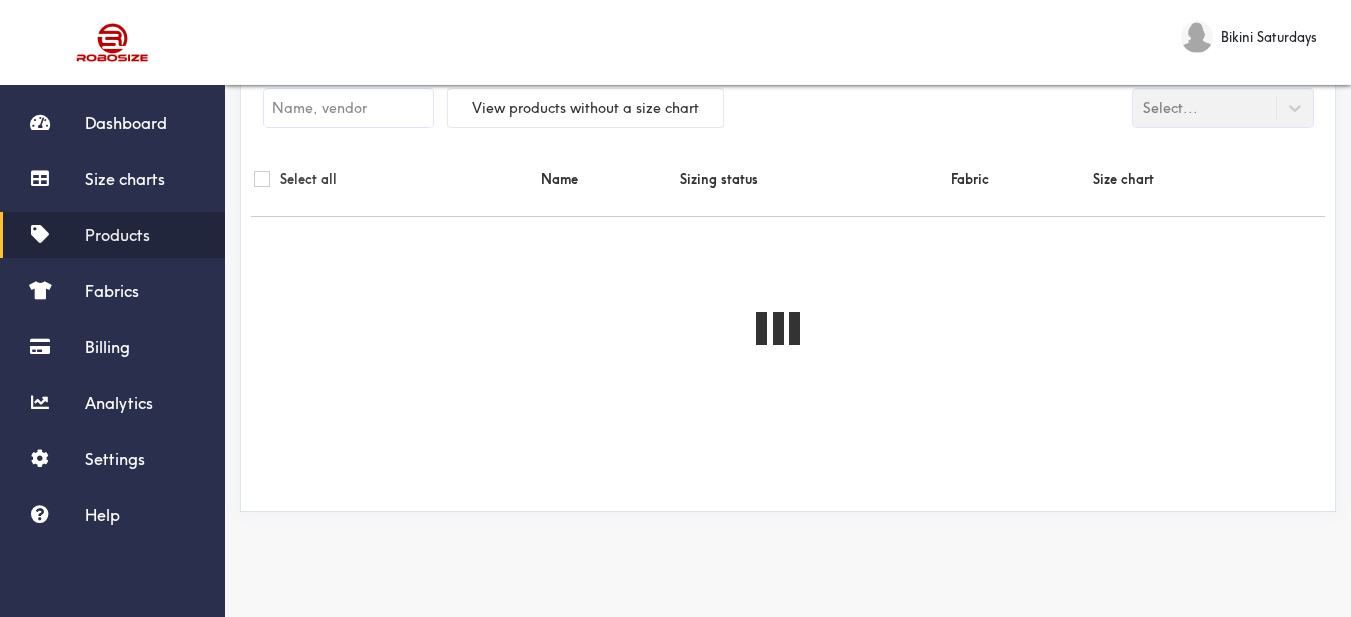 scroll, scrollTop: 0, scrollLeft: 0, axis: both 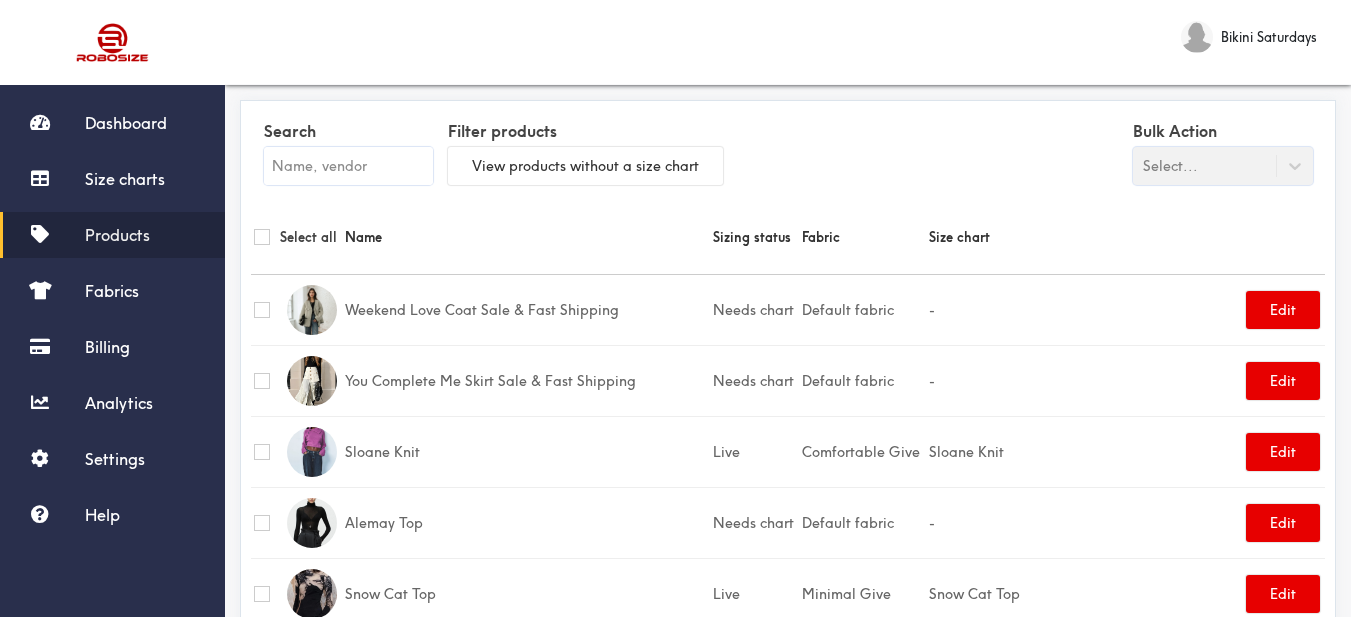 click at bounding box center (348, 166) 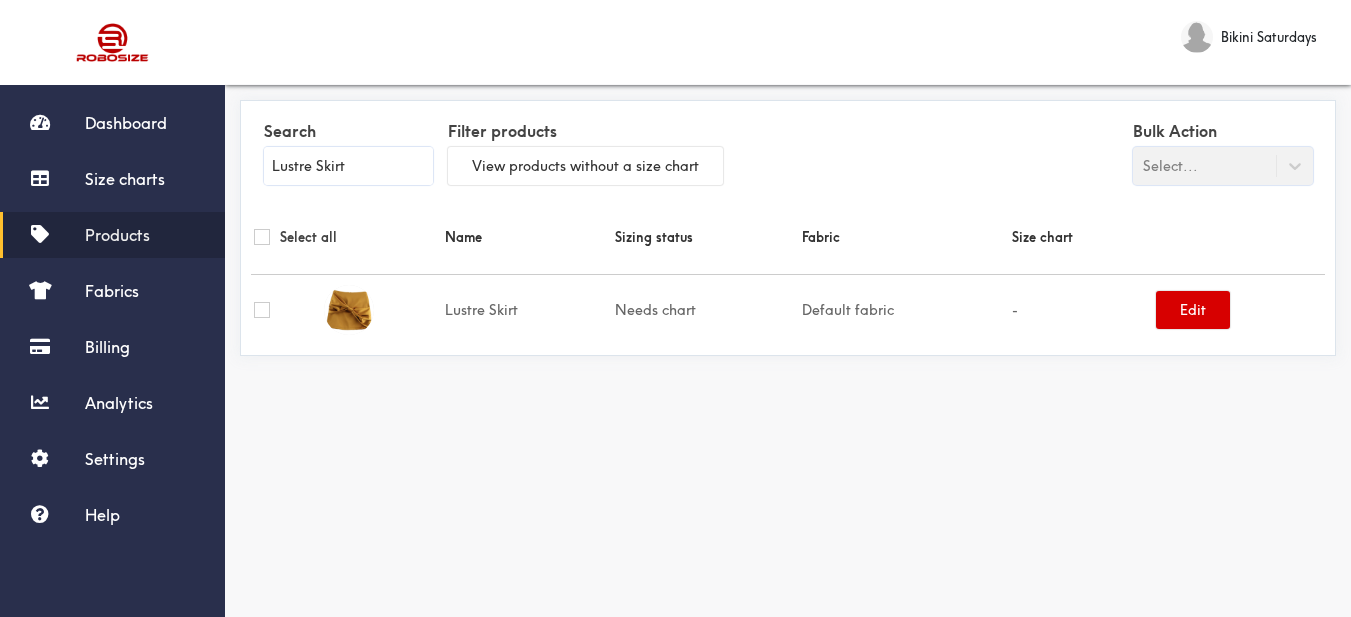 type on "Lustre Skirt" 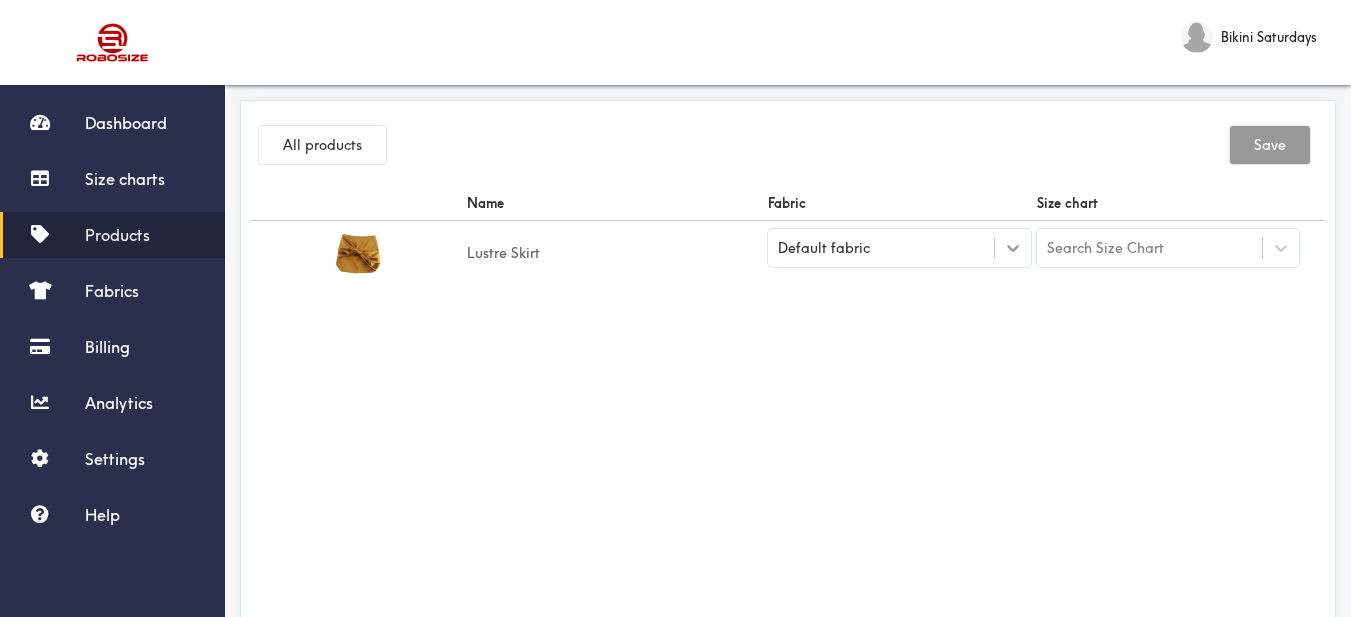 click at bounding box center [1013, 248] 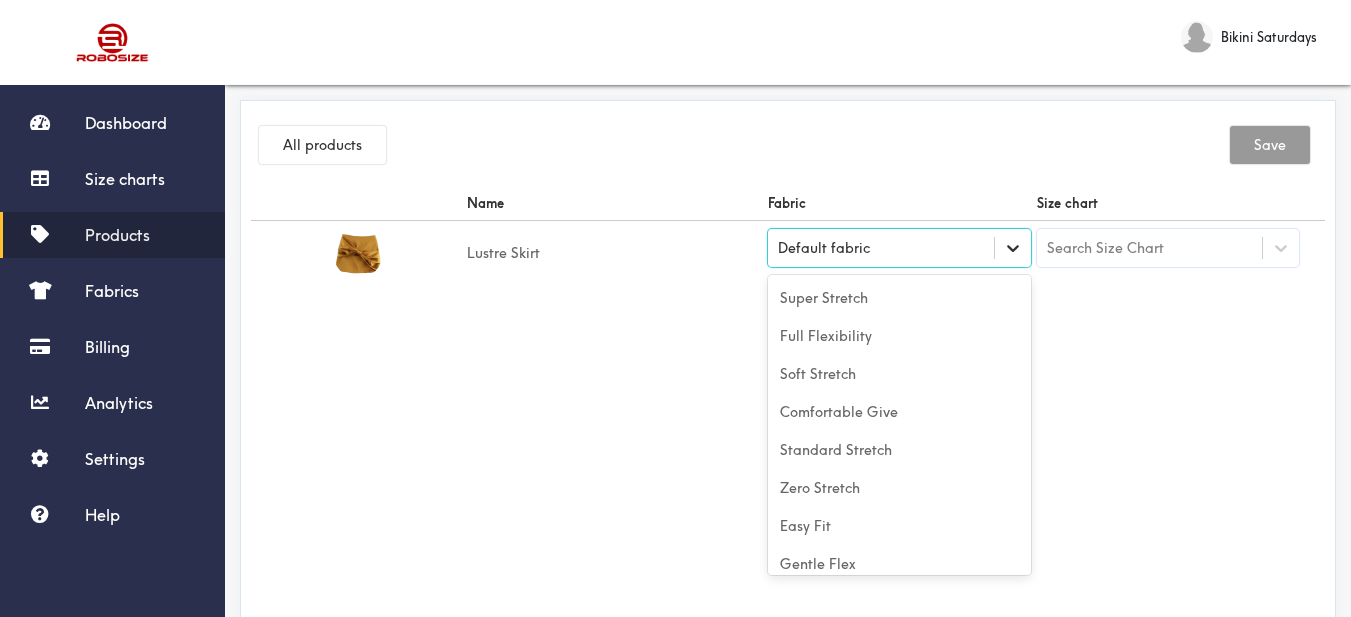 scroll, scrollTop: 88, scrollLeft: 0, axis: vertical 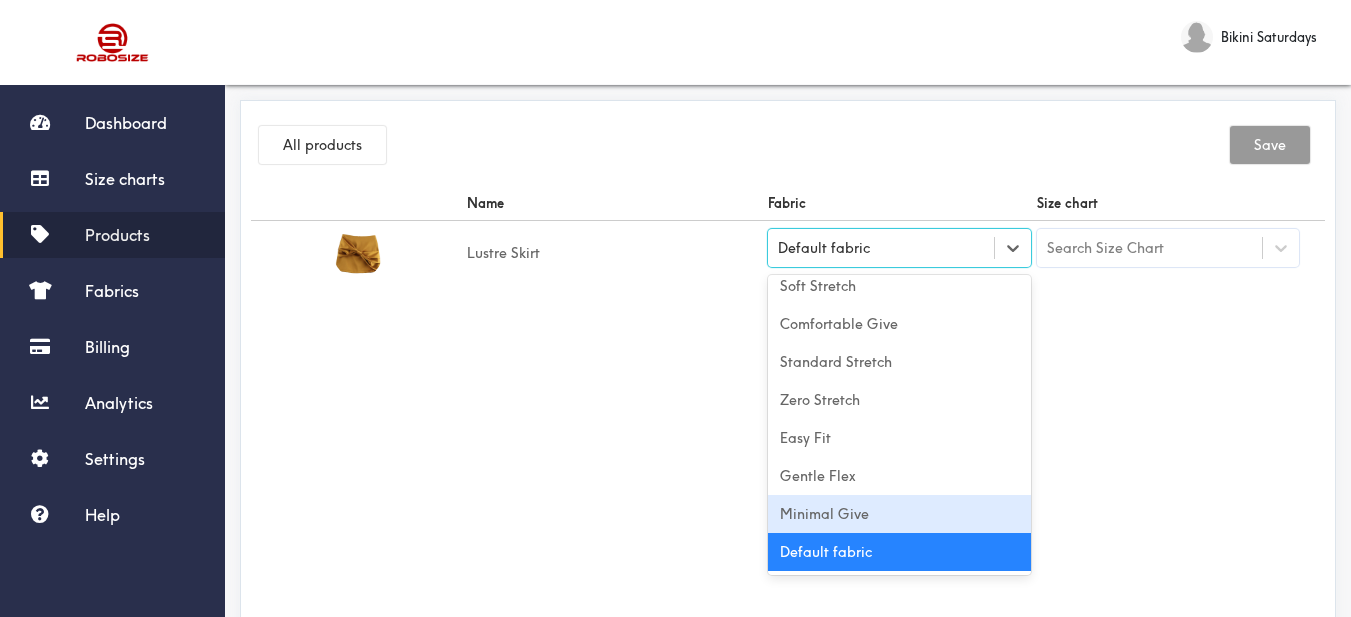 click on "Minimal Give" at bounding box center [899, 514] 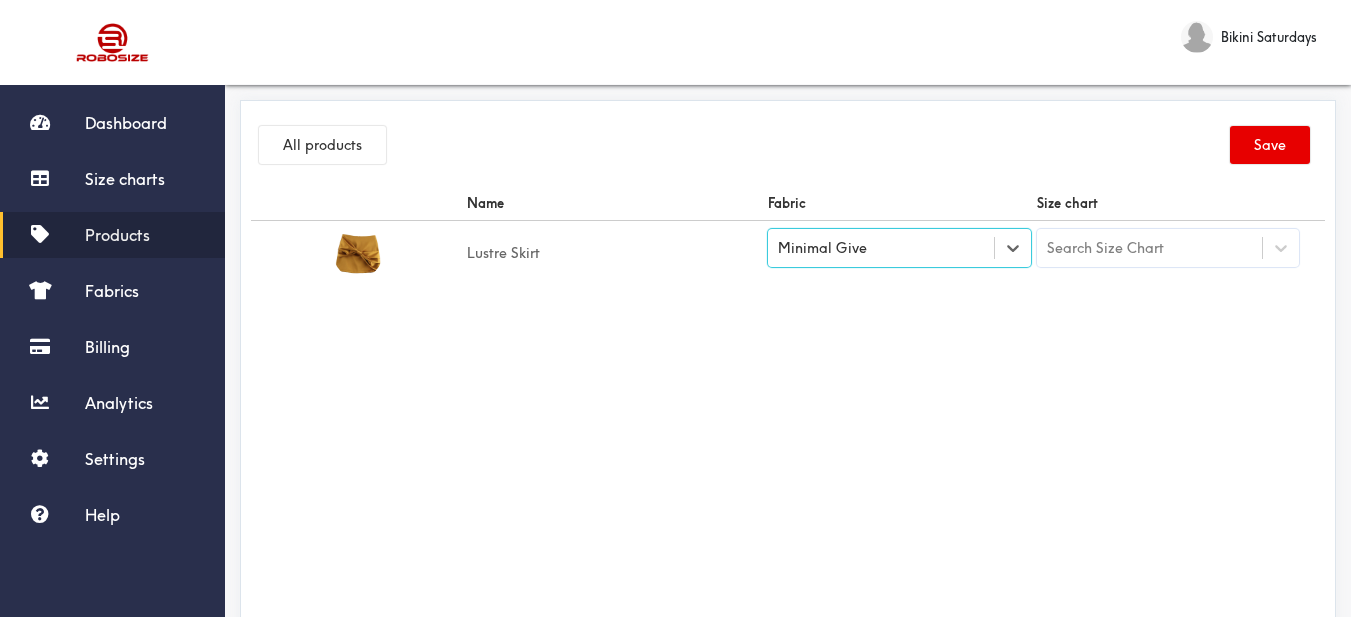 click on "Name Fabric Size chart Lustre Skirt option [object Object], selected.   Select is focused , press Down to open the menu,  Minimal Give	 Search Size Chart" at bounding box center [788, 411] 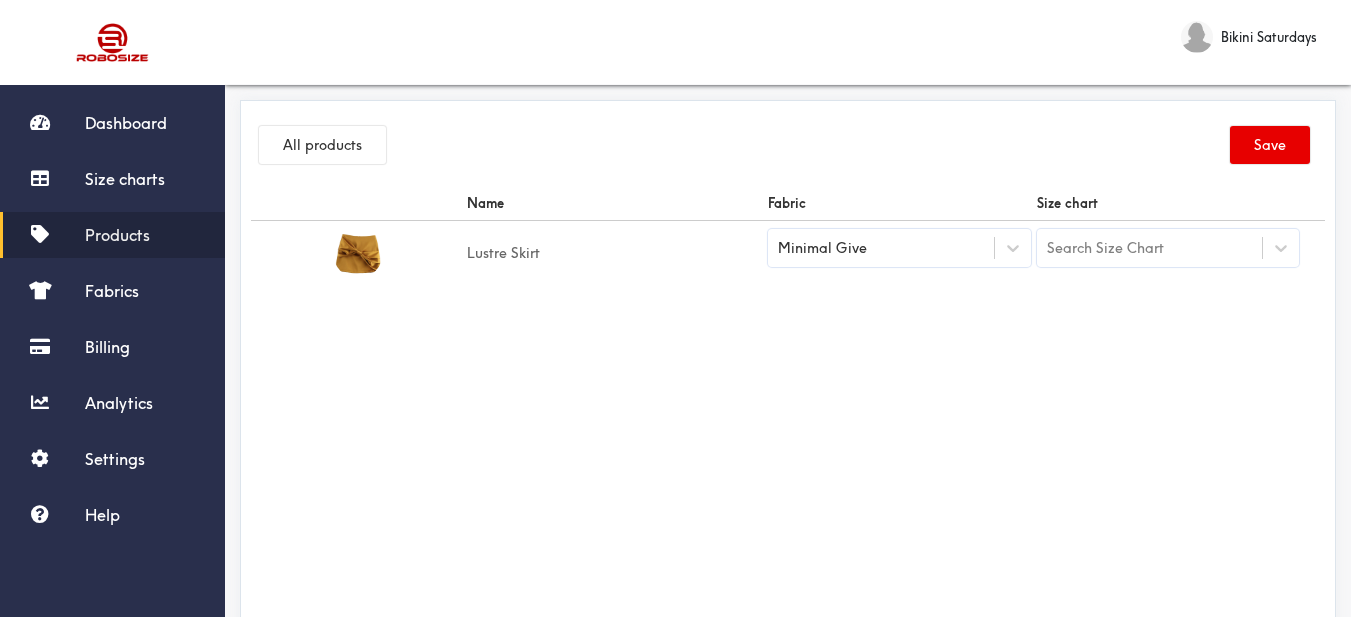 click on "Search Size Chart" at bounding box center (1150, 248) 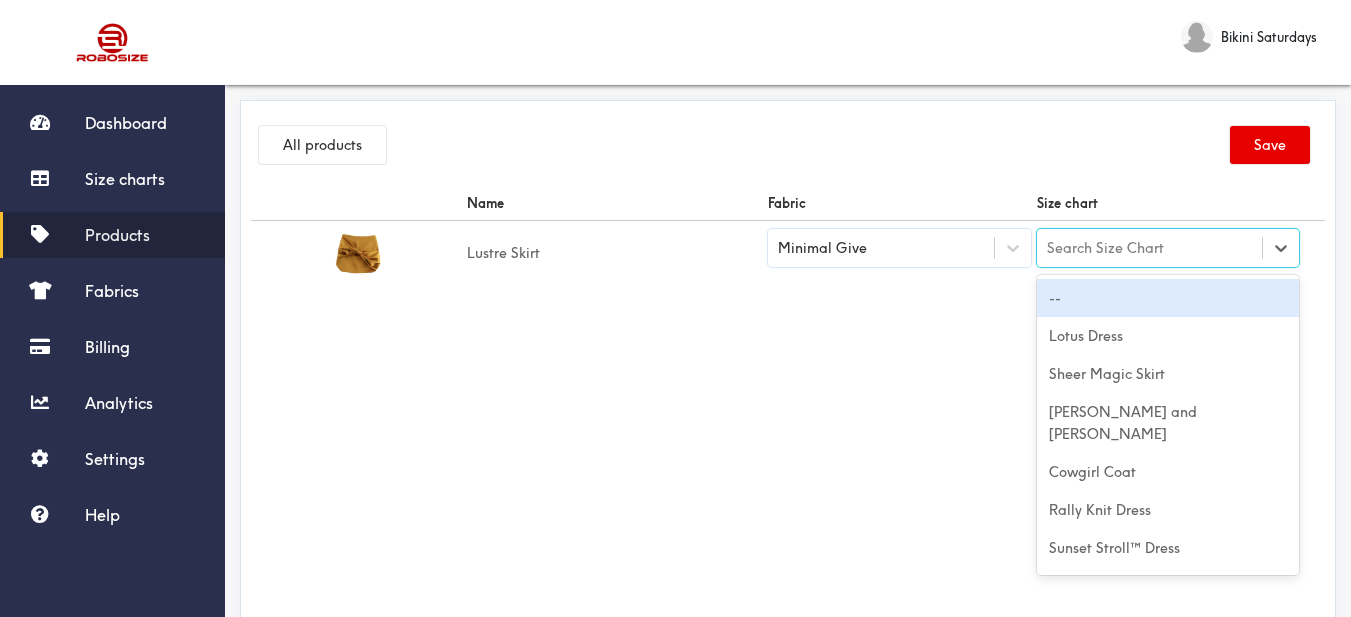 paste on "Lustre Skirt" 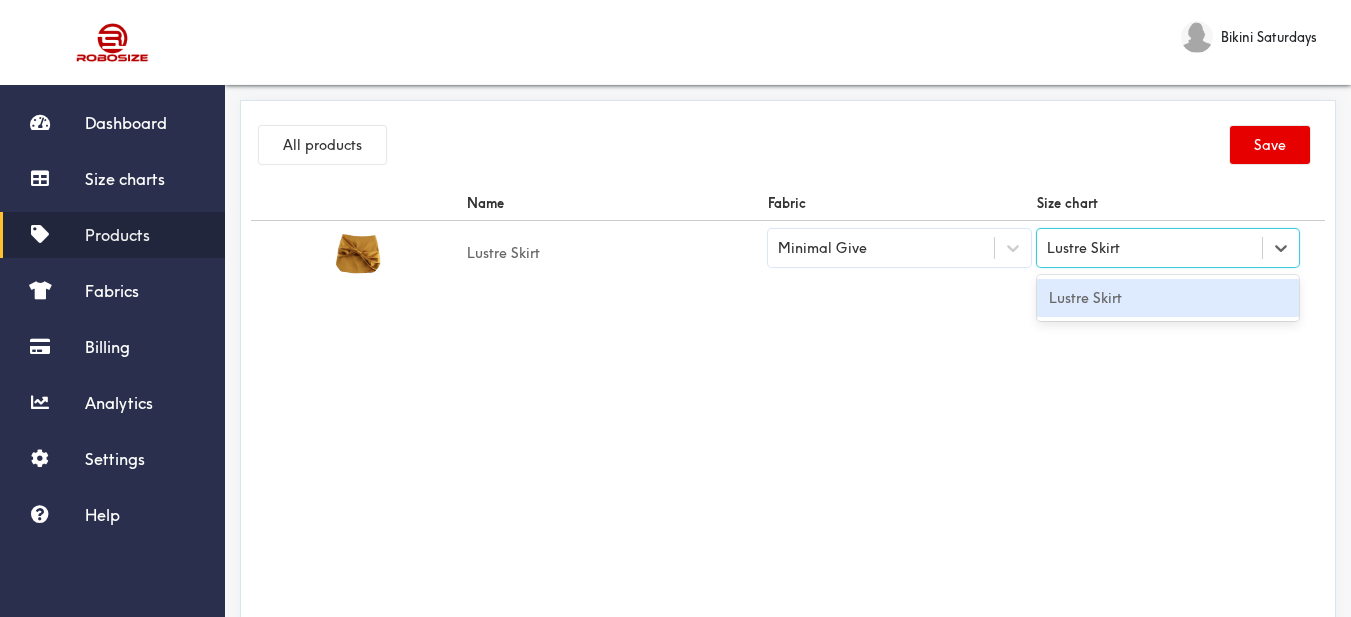 click on "Lustre Skirt" at bounding box center [1168, 298] 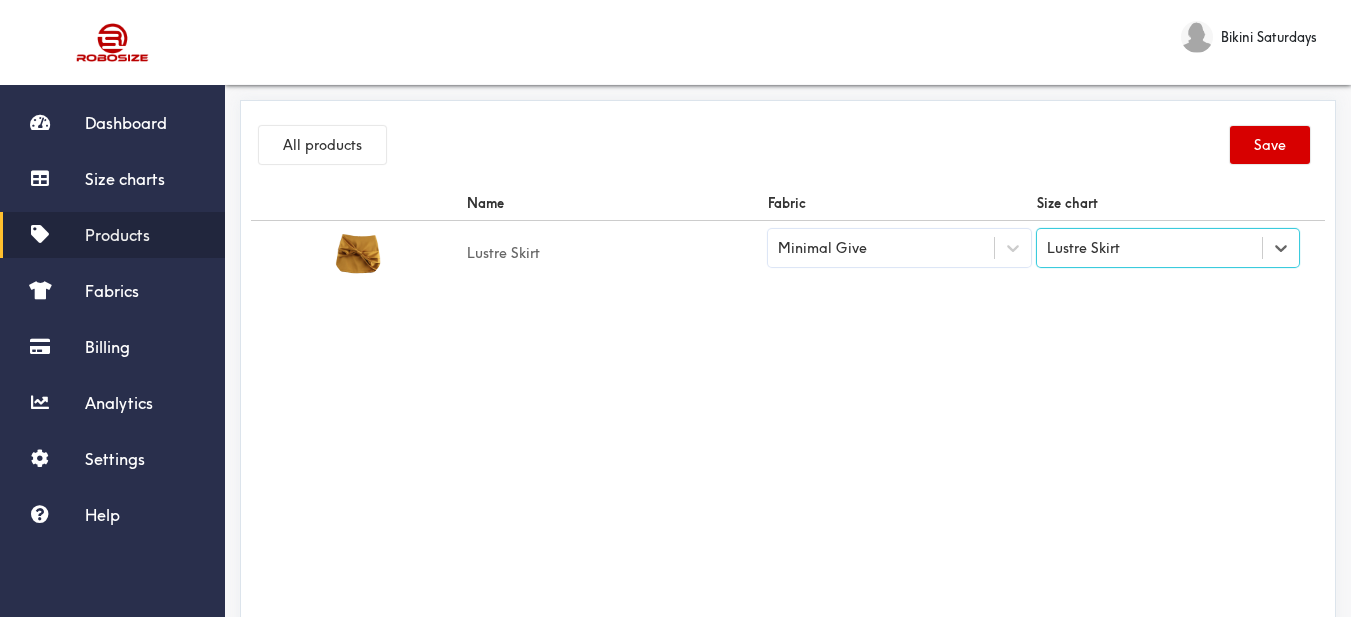click on "Save" at bounding box center (1270, 145) 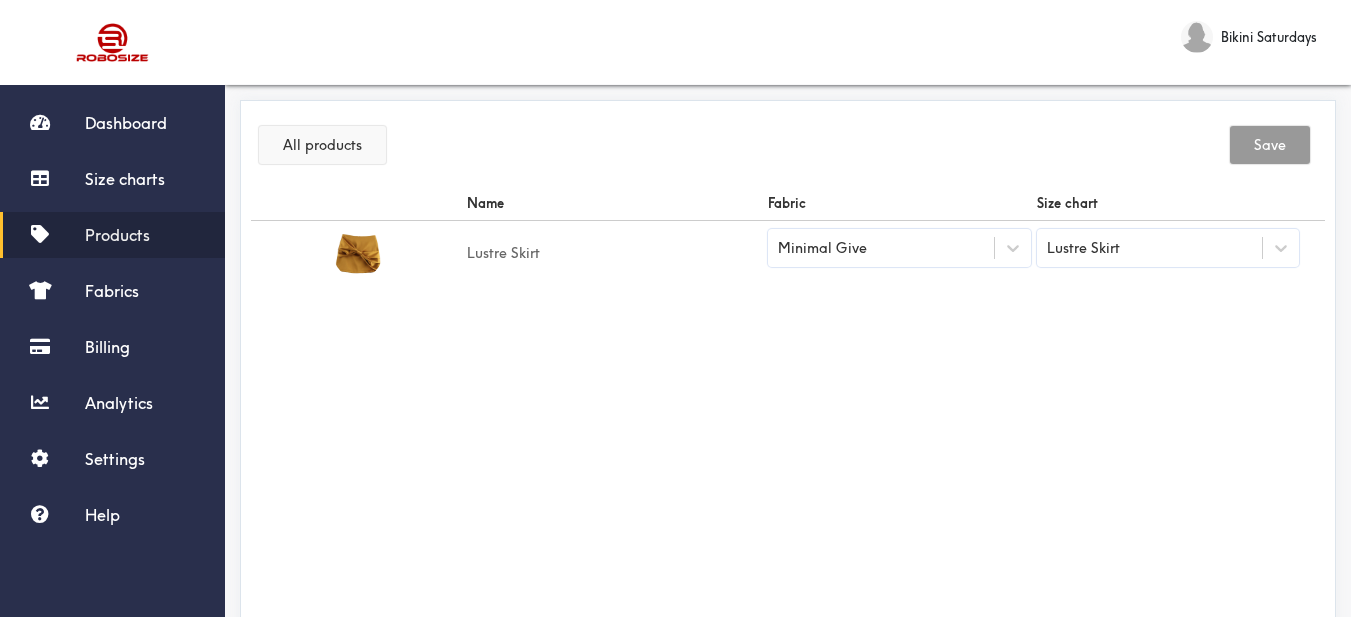 drag, startPoint x: 334, startPoint y: 134, endPoint x: 147, endPoint y: 176, distance: 191.65855 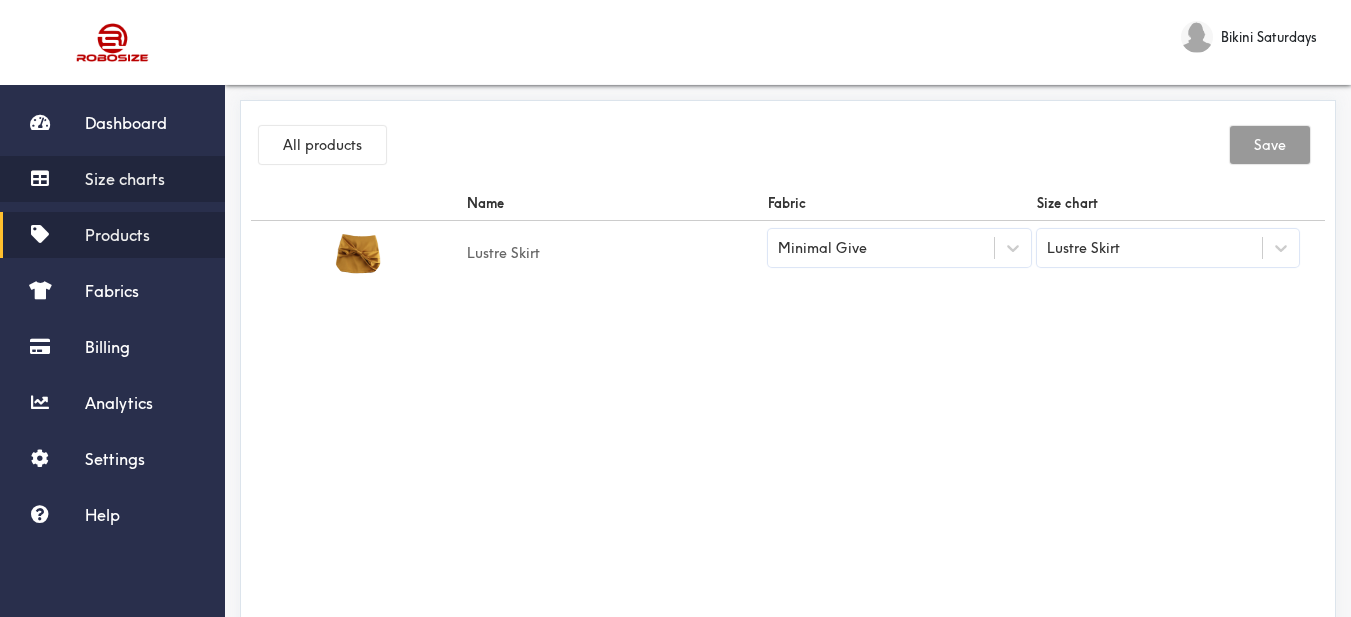 click on "Size charts" at bounding box center [125, 179] 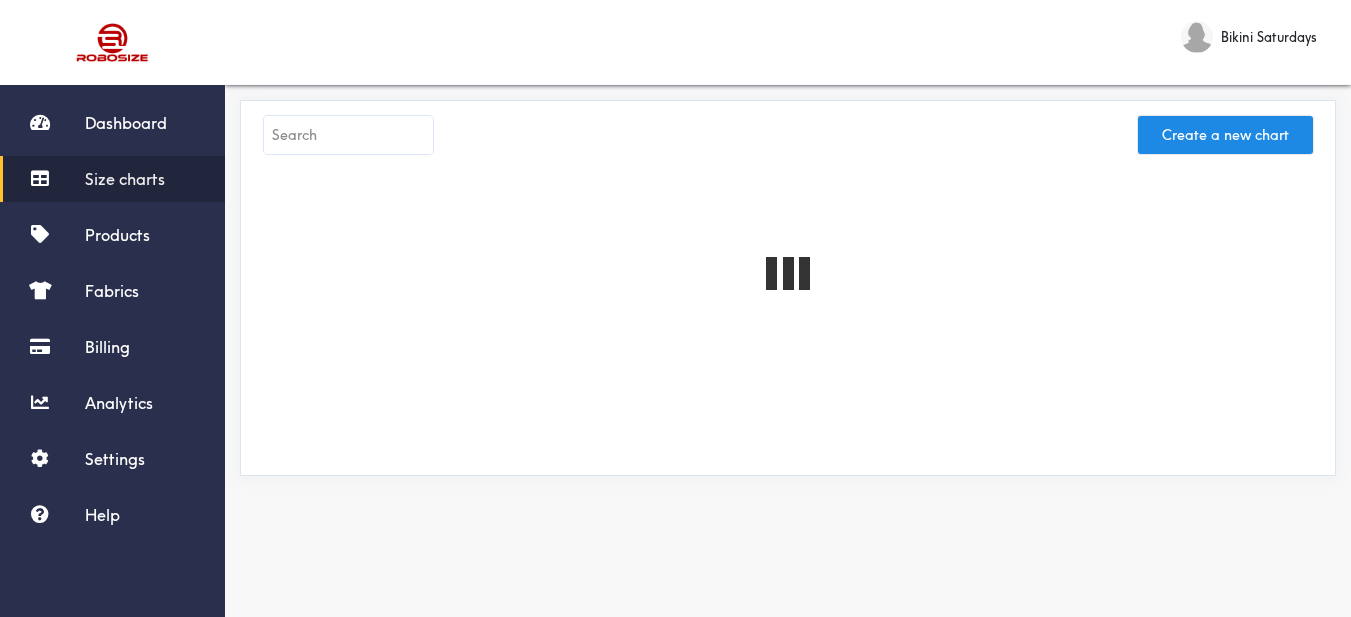 click at bounding box center [348, 135] 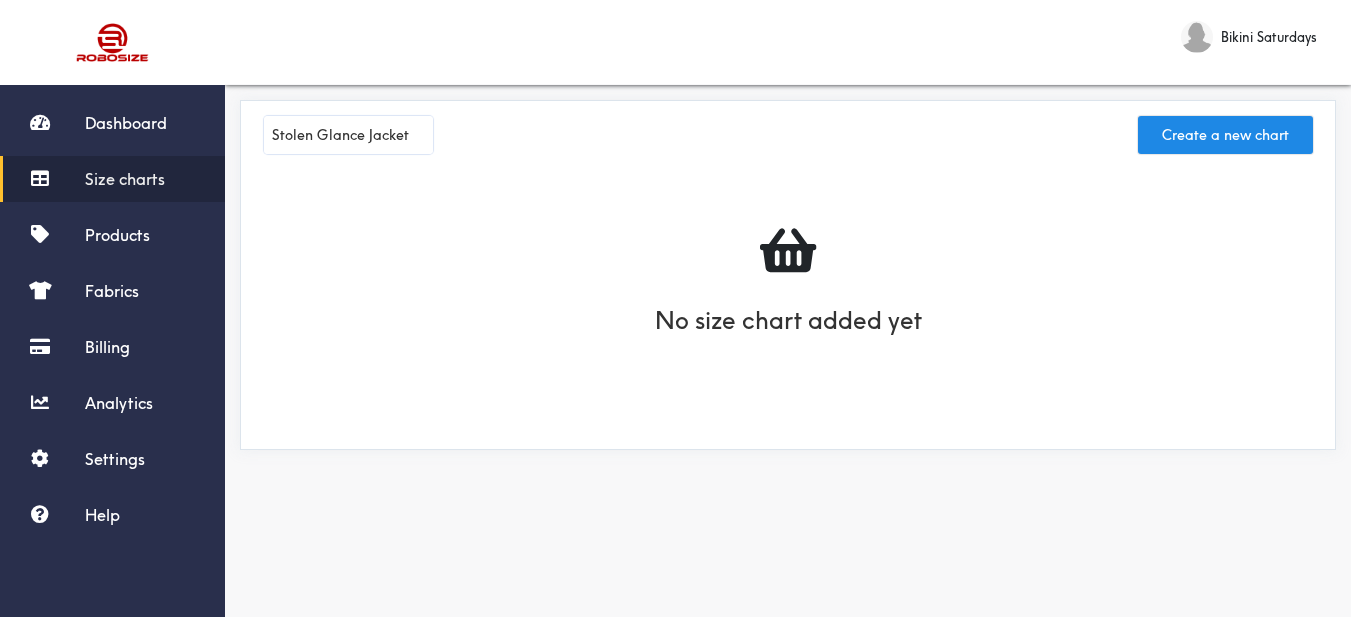 type on "Stolen Glance Jacket" 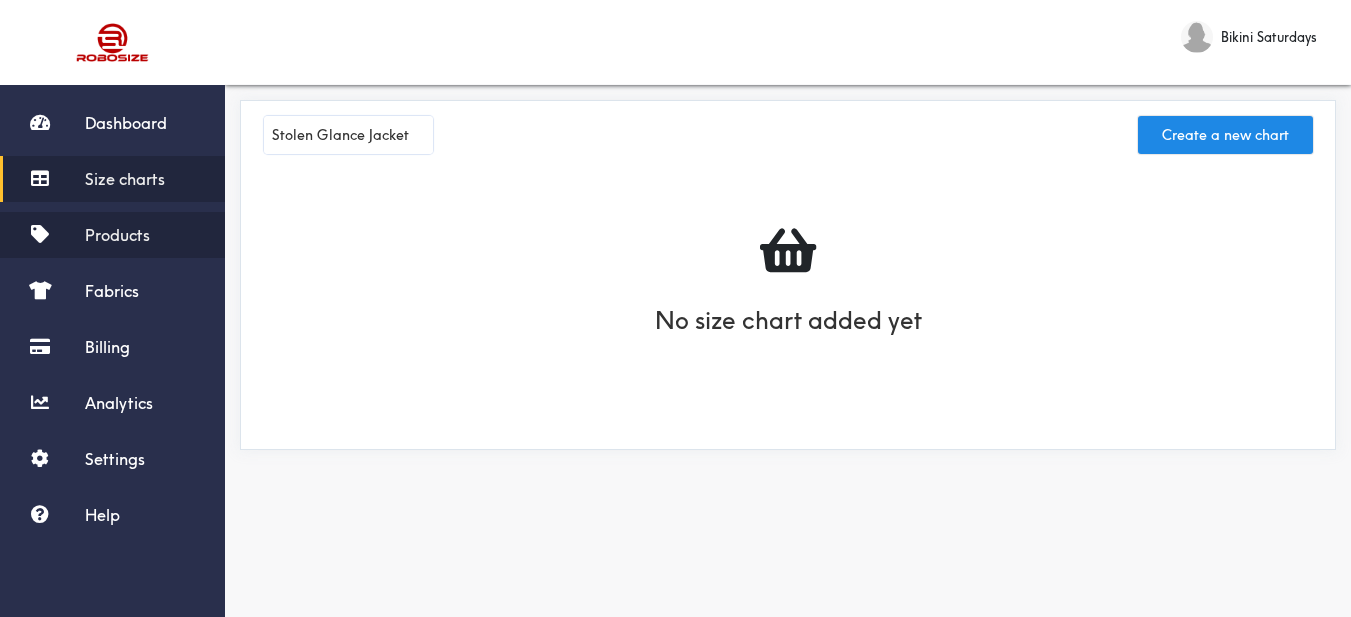 click on "Products" at bounding box center (117, 235) 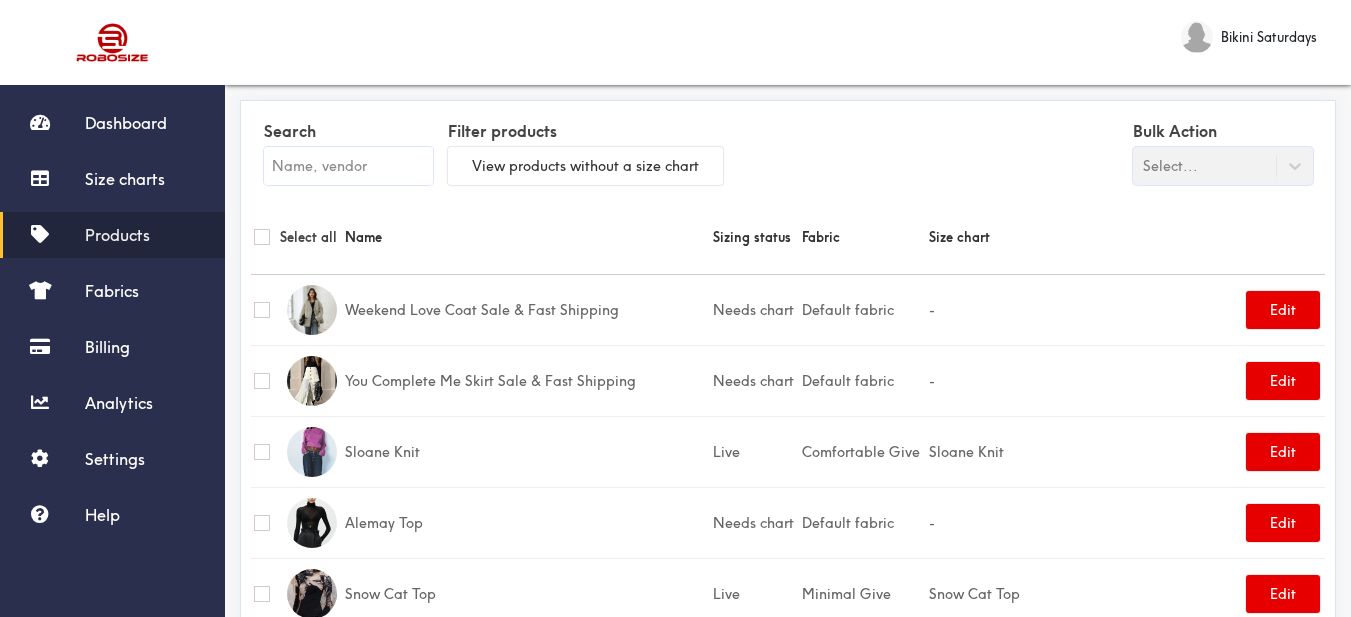 click at bounding box center (348, 166) 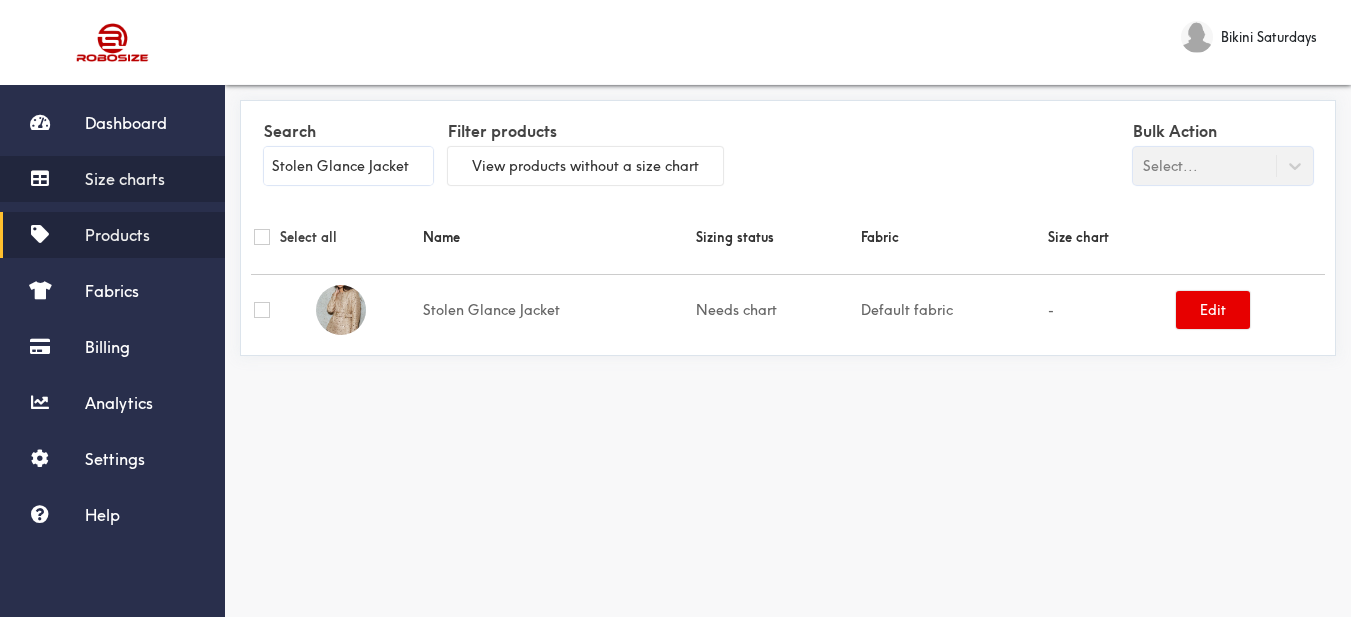 type on "Stolen Glance Jacket" 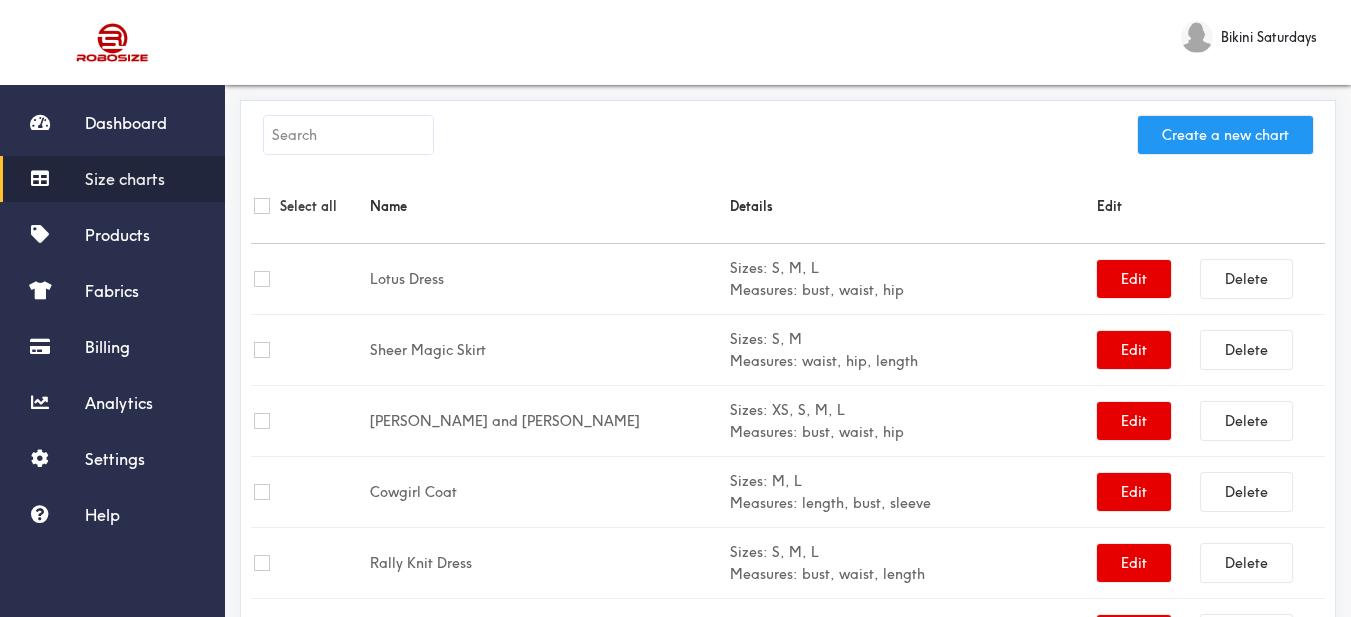 click on "Create a new chart" at bounding box center [1225, 135] 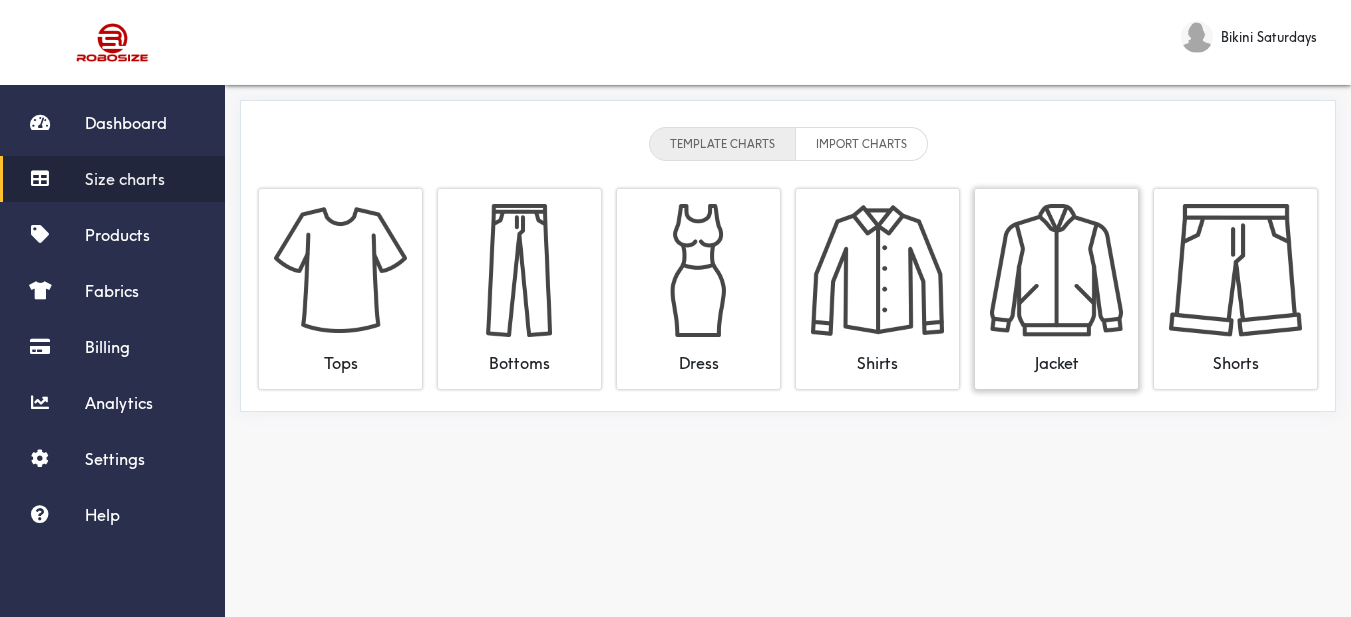 click at bounding box center [1056, 270] 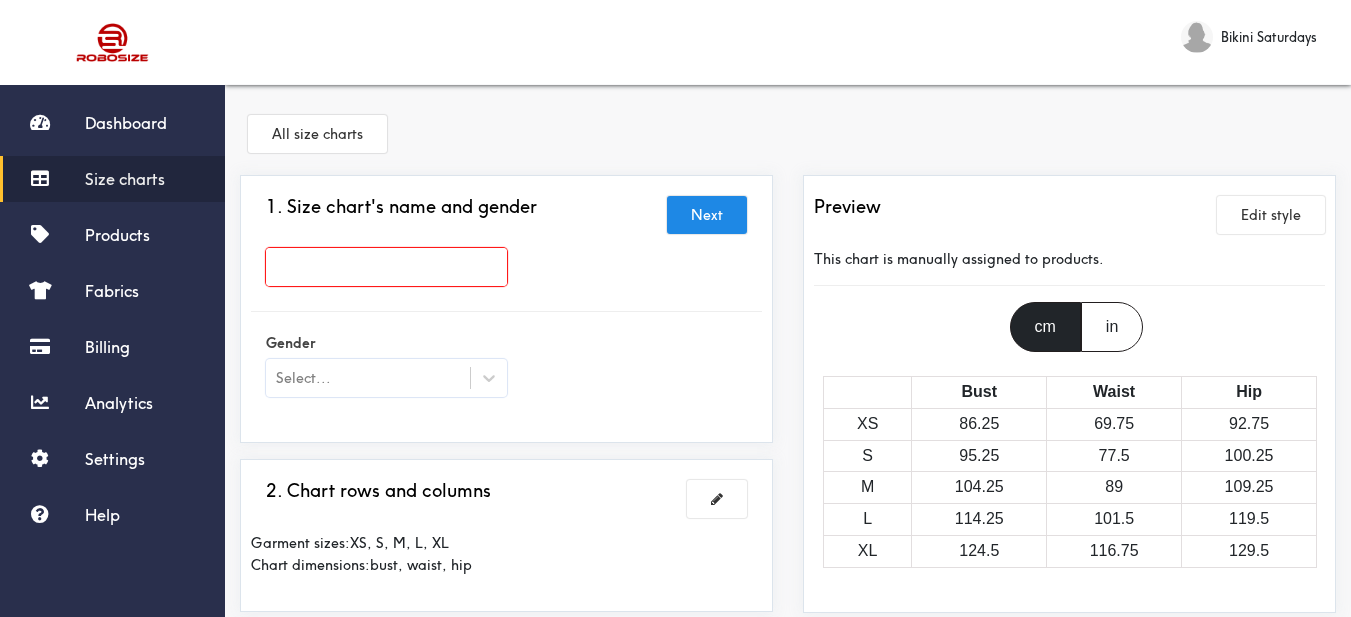 click at bounding box center (386, 267) 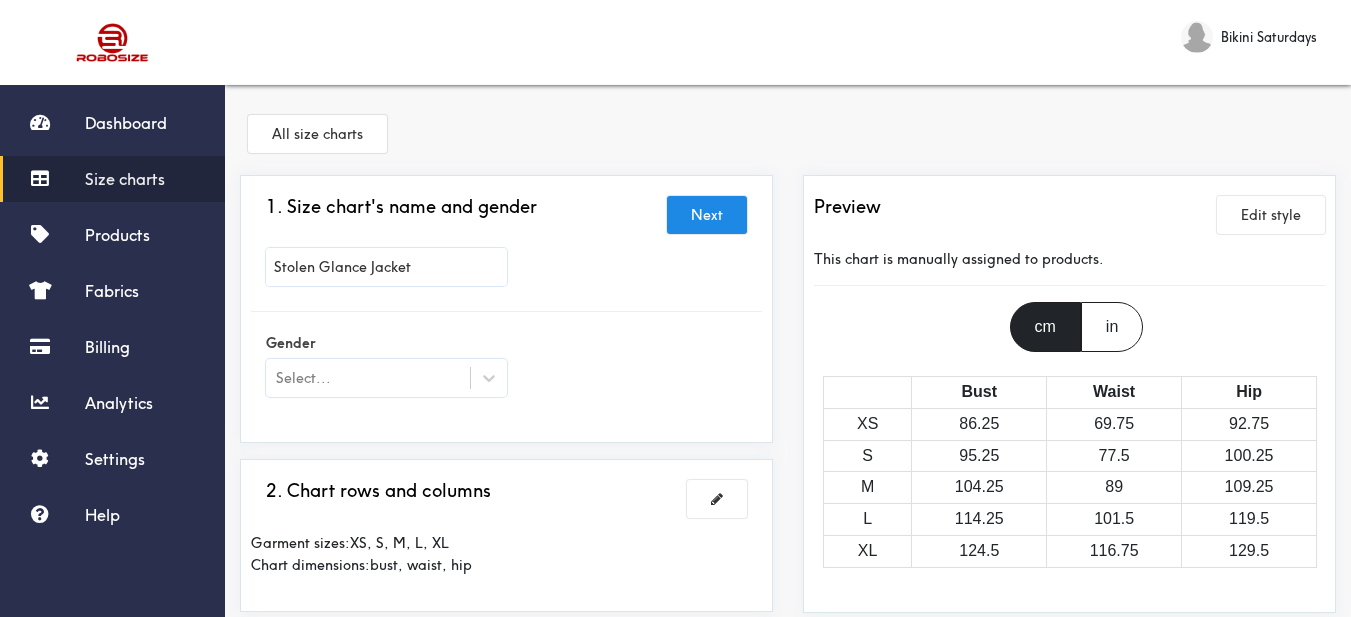 scroll, scrollTop: 200, scrollLeft: 0, axis: vertical 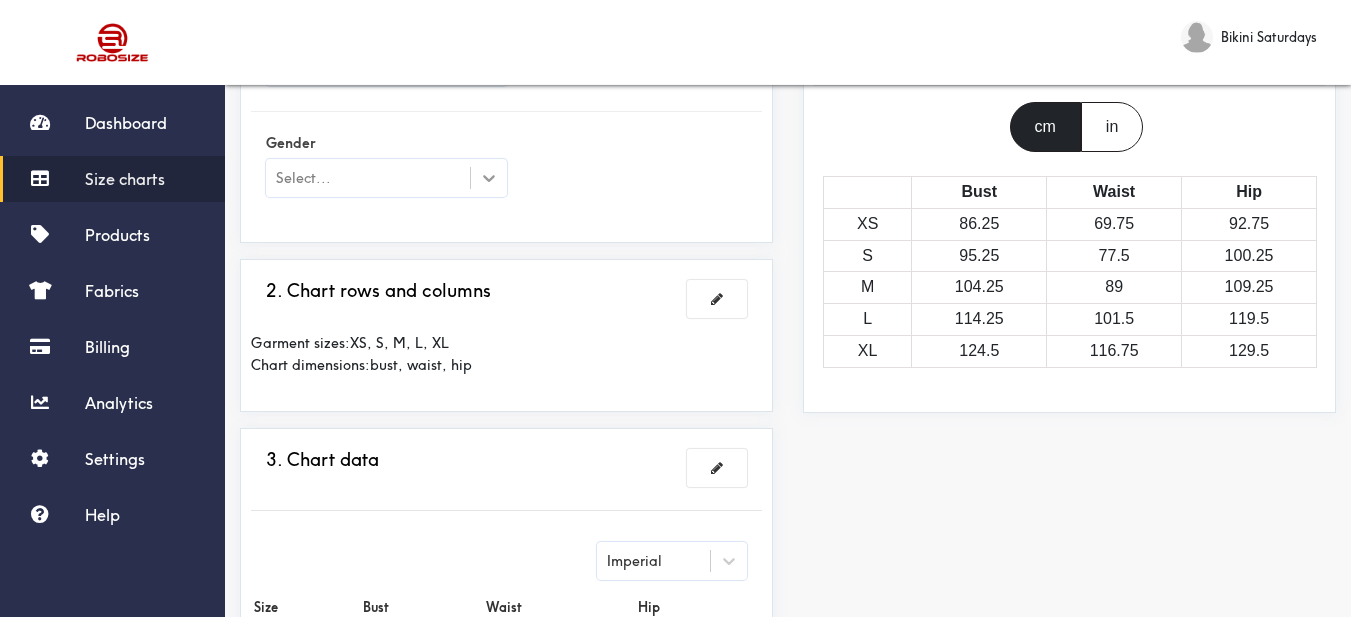 type on "Stolen Glance Jacket" 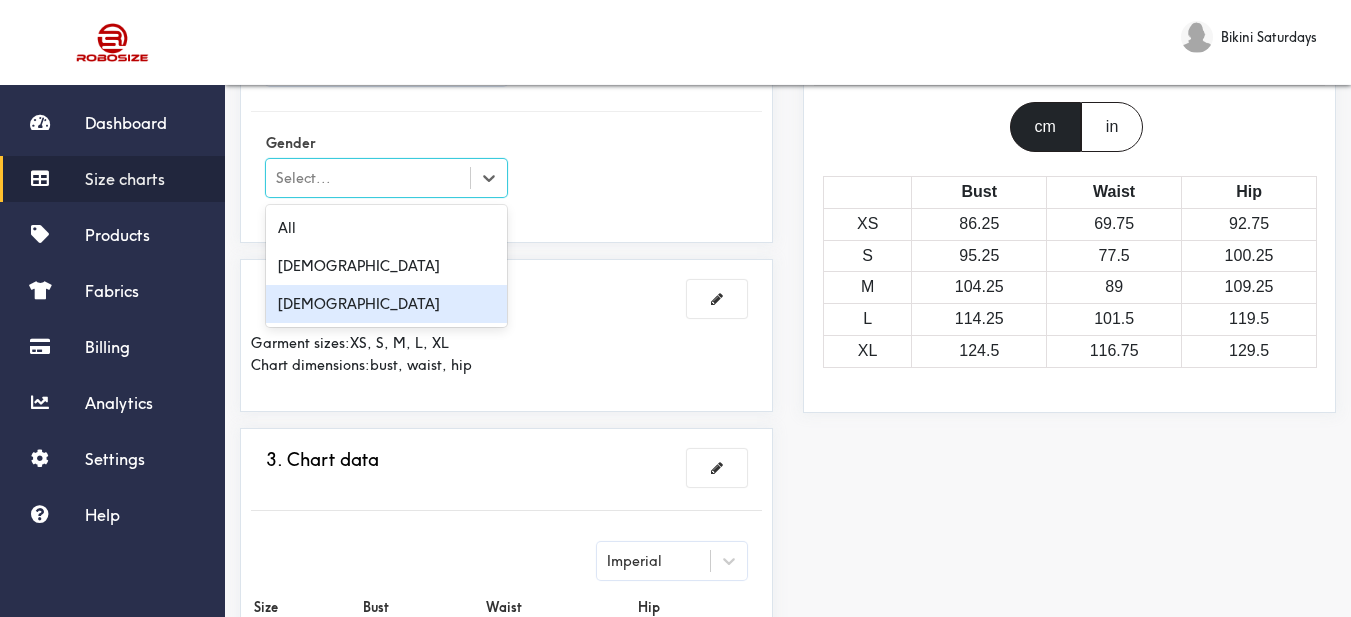 click on "[DEMOGRAPHIC_DATA]" at bounding box center [386, 304] 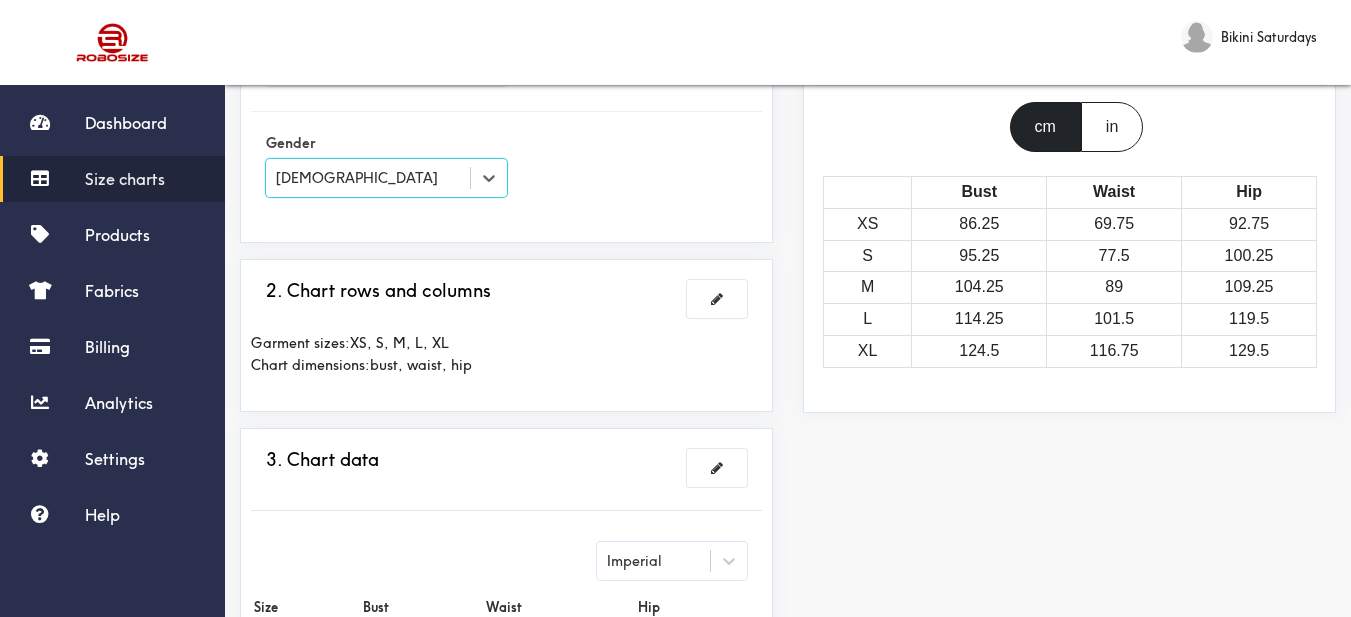 click on "2. Chart rows and columns Garment sizes:  XS, S, M, L, XL Chart dimensions:  bust, waist, hip" at bounding box center (506, 335) 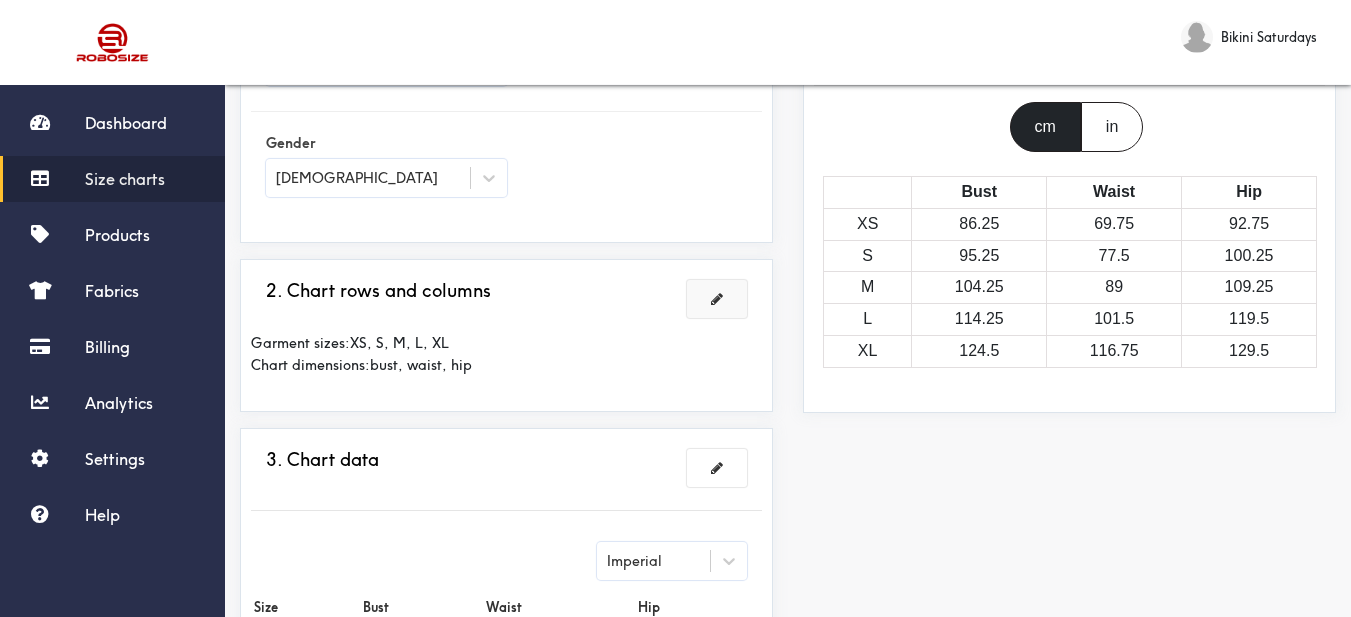 click at bounding box center [717, 299] 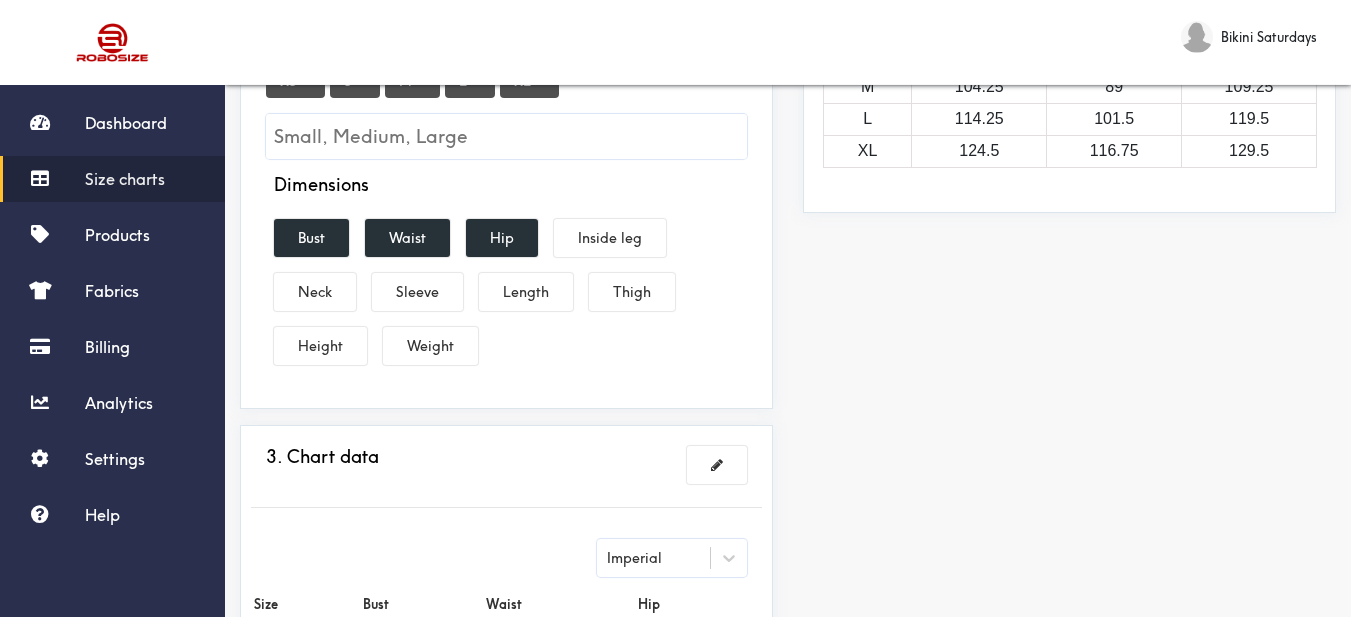 scroll, scrollTop: 300, scrollLeft: 0, axis: vertical 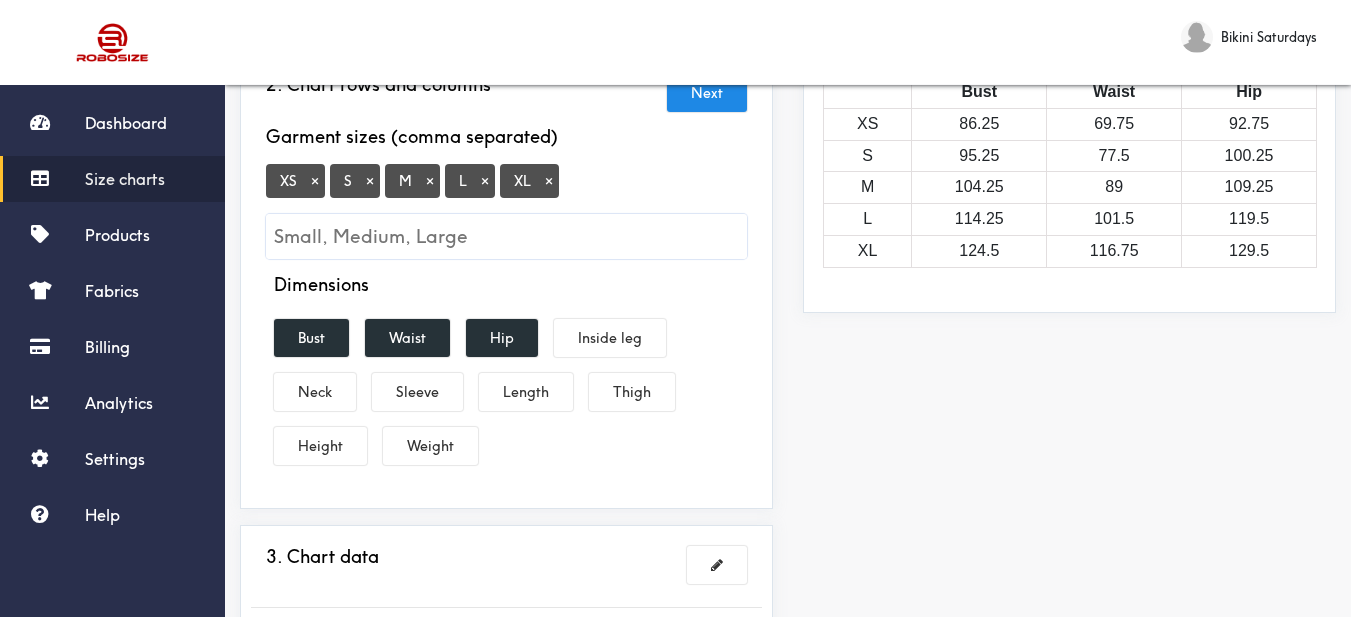 click on "XS × S × M × L × XL ×" at bounding box center (506, 211) 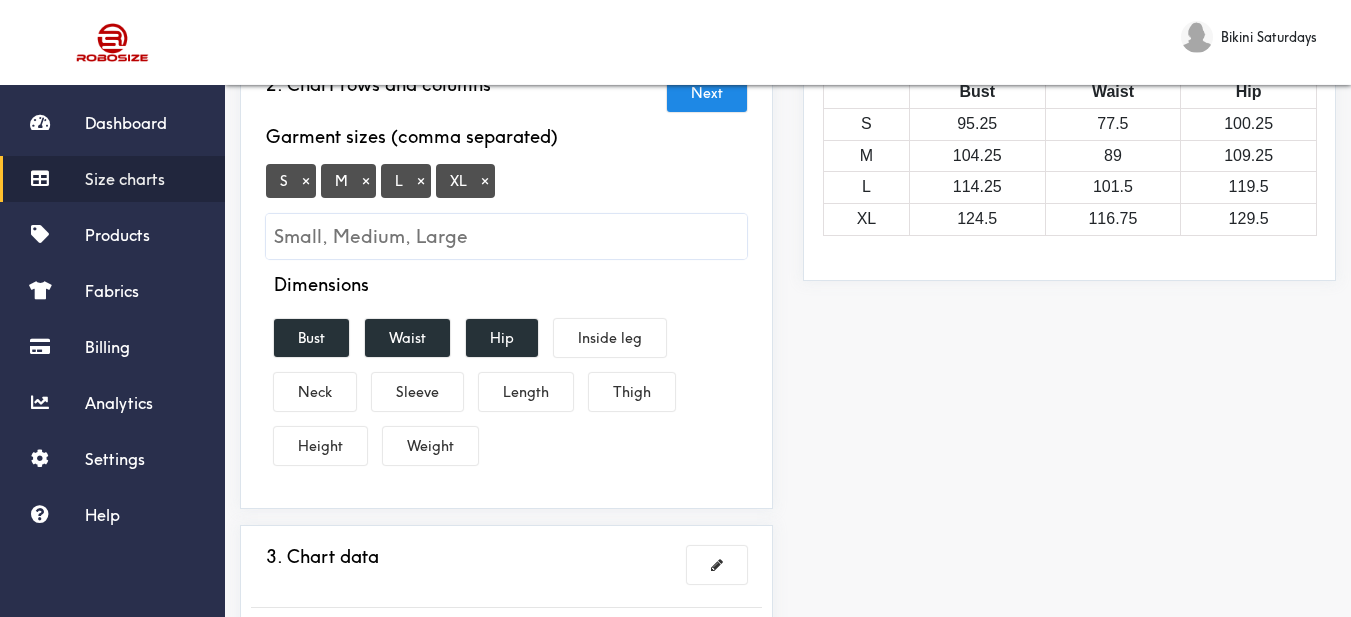 click on "×" at bounding box center (485, 181) 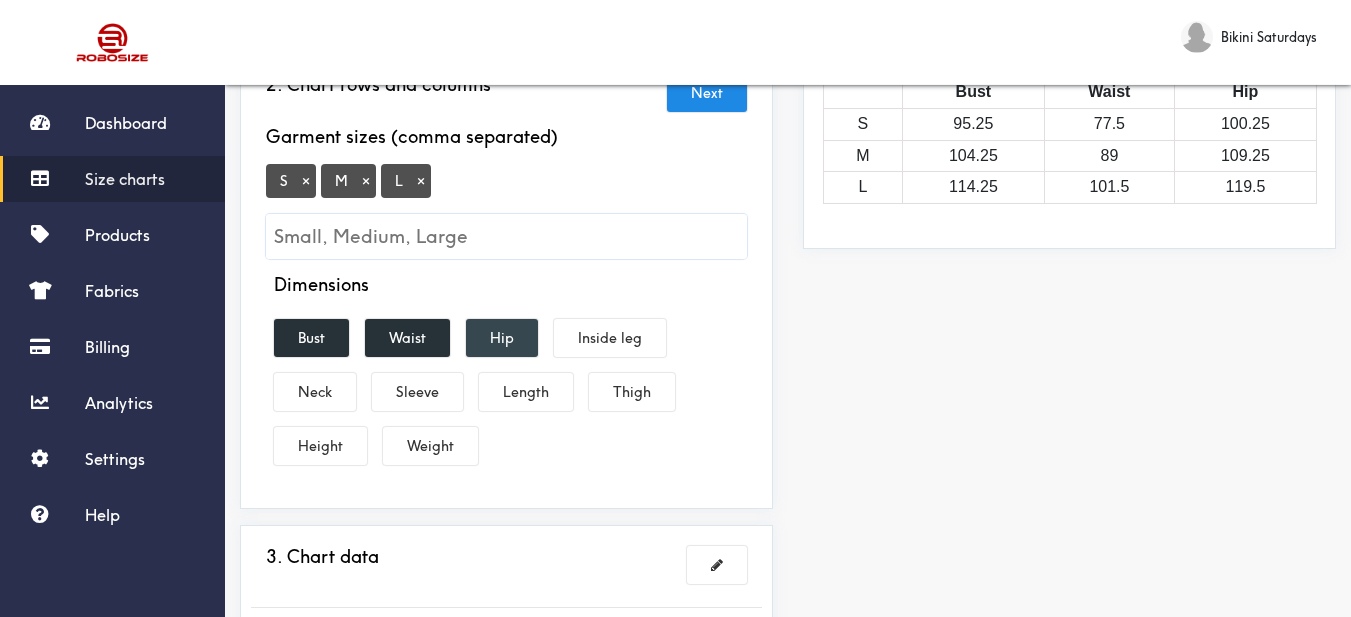 drag, startPoint x: 503, startPoint y: 345, endPoint x: 488, endPoint y: 354, distance: 17.492855 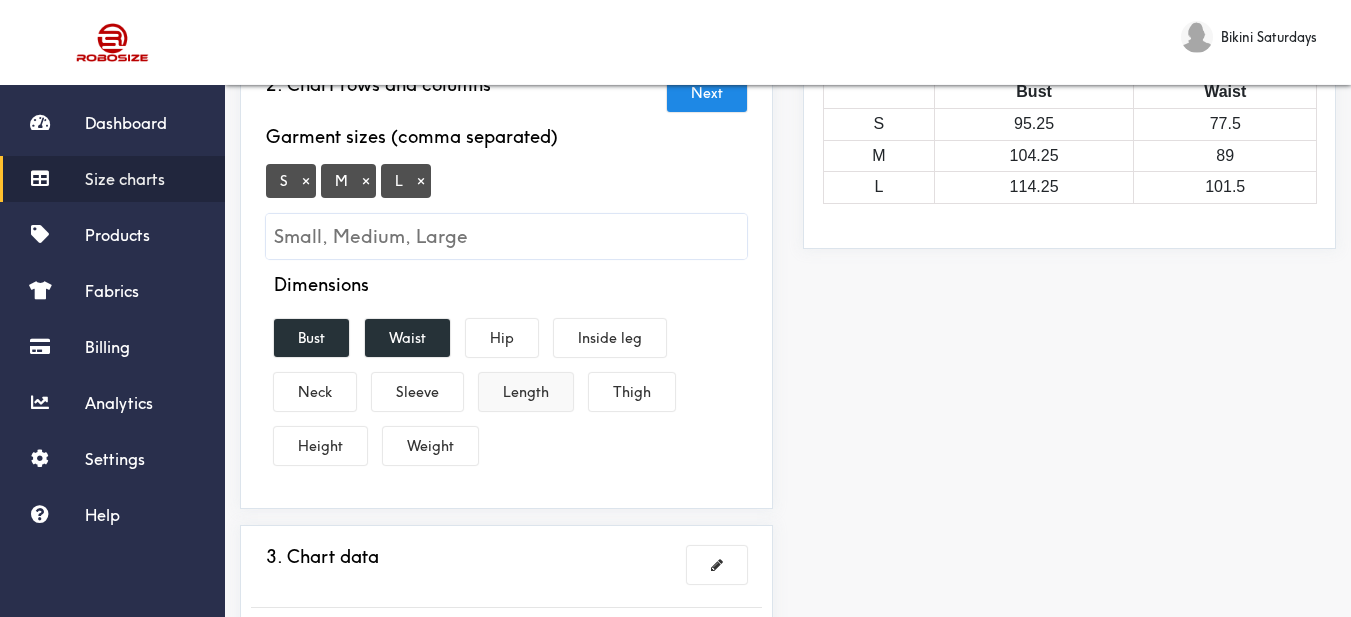 drag, startPoint x: 420, startPoint y: 375, endPoint x: 513, endPoint y: 399, distance: 96.04687 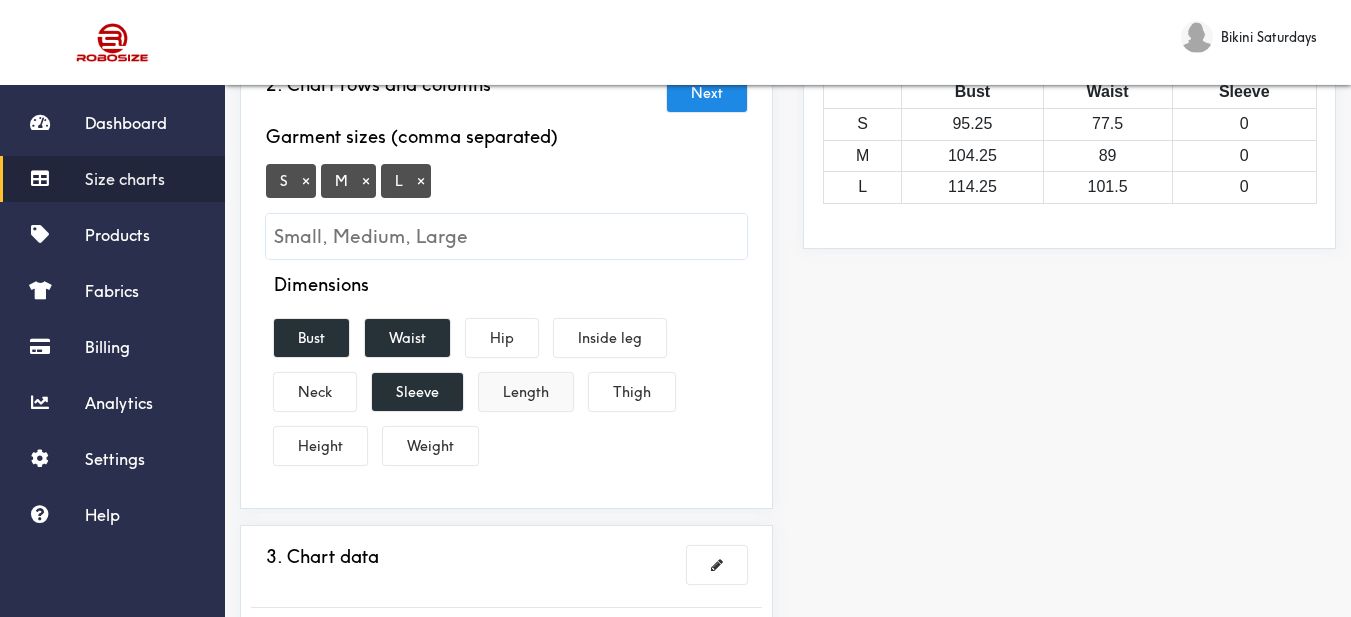 click on "Length" at bounding box center [526, 392] 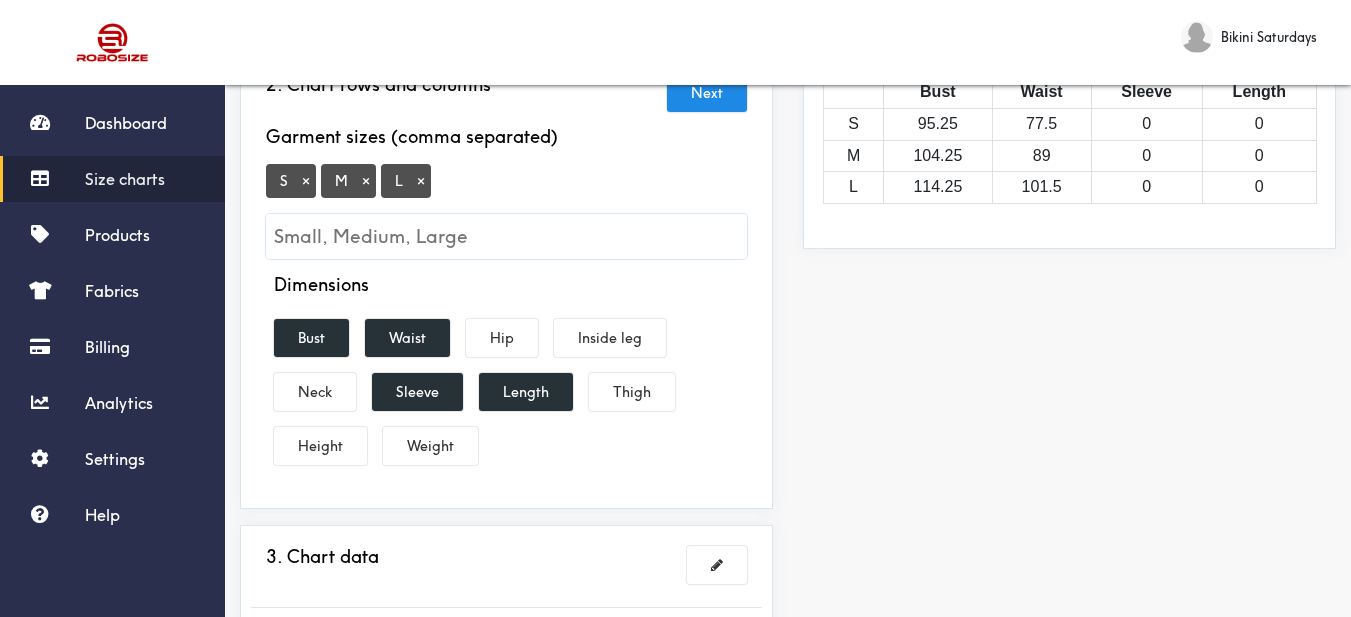 scroll, scrollTop: 500, scrollLeft: 0, axis: vertical 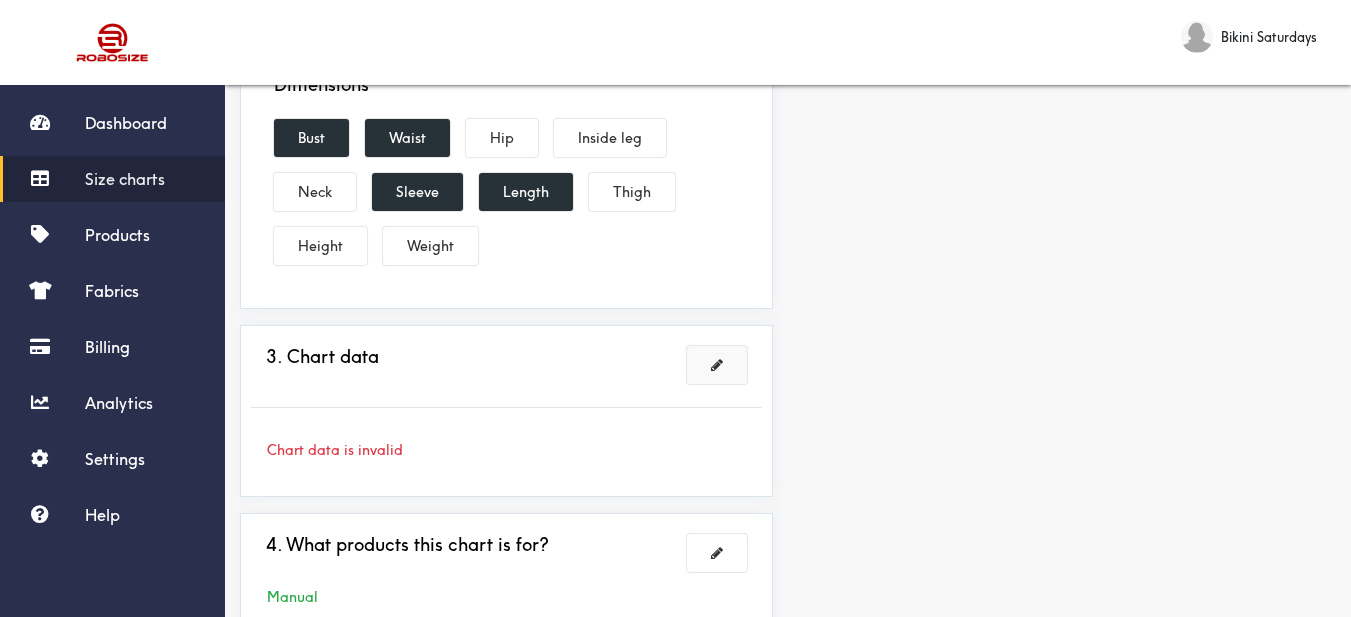 click at bounding box center [717, 365] 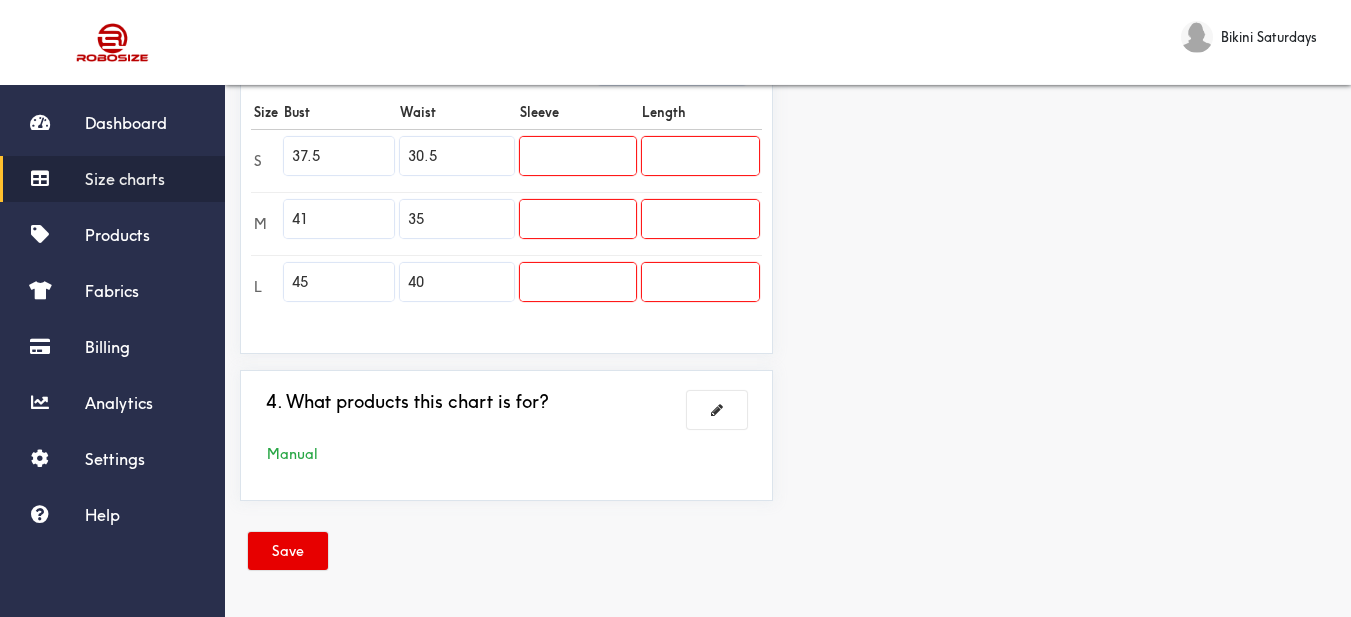 scroll, scrollTop: 389, scrollLeft: 0, axis: vertical 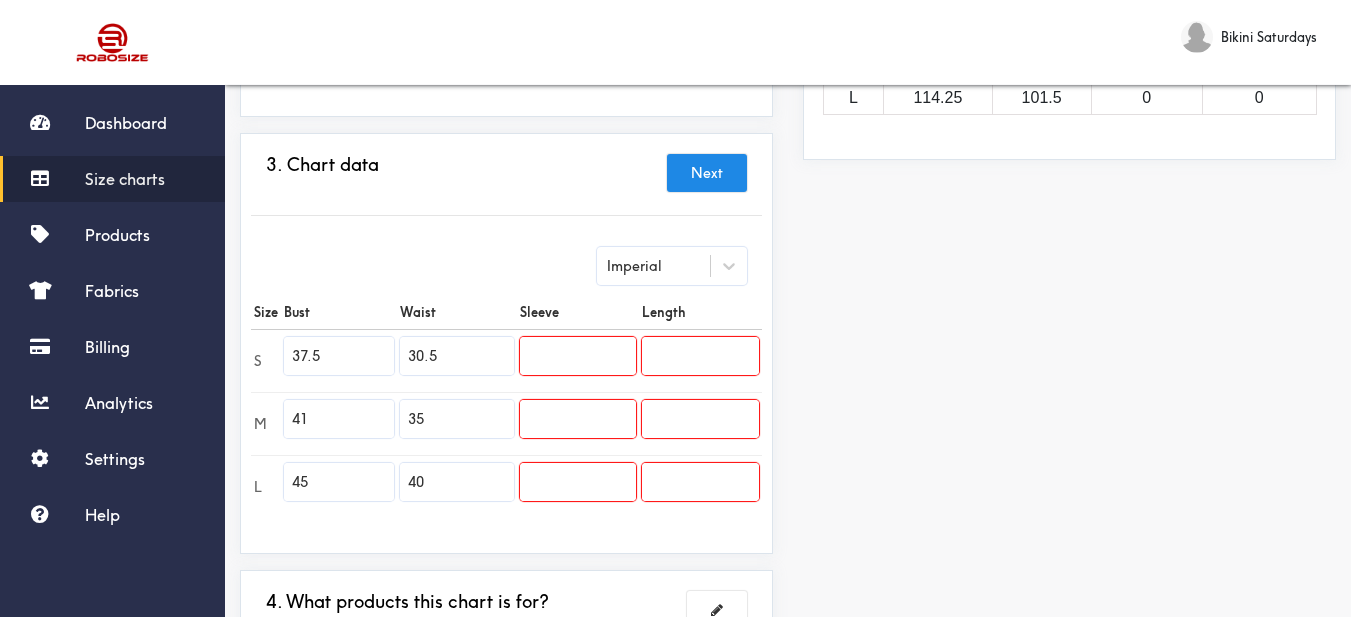 drag, startPoint x: 313, startPoint y: 351, endPoint x: 261, endPoint y: 351, distance: 52 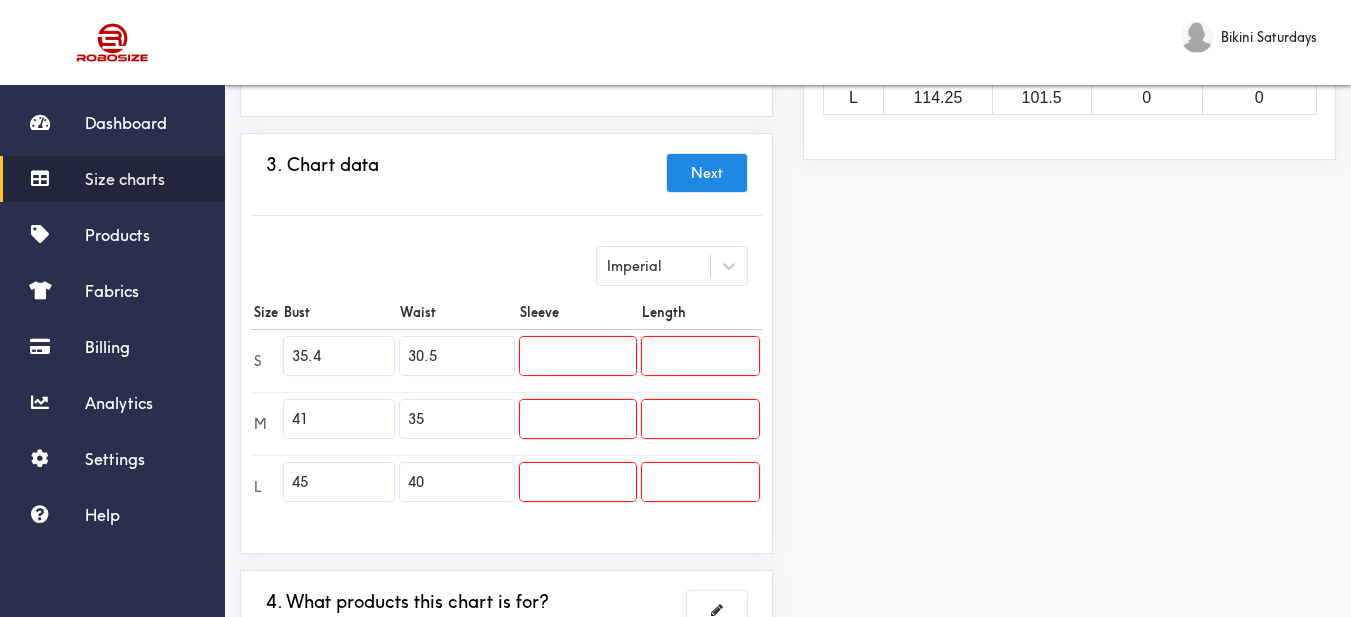 type on "35.4" 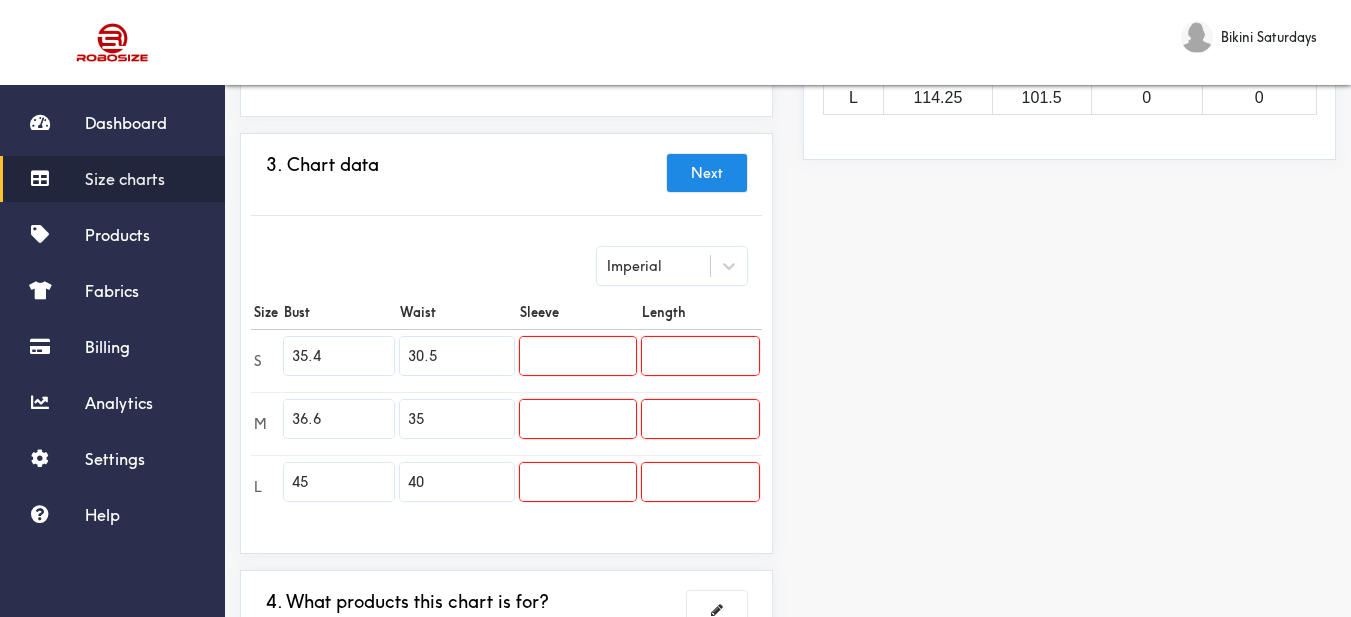 type on "36.6" 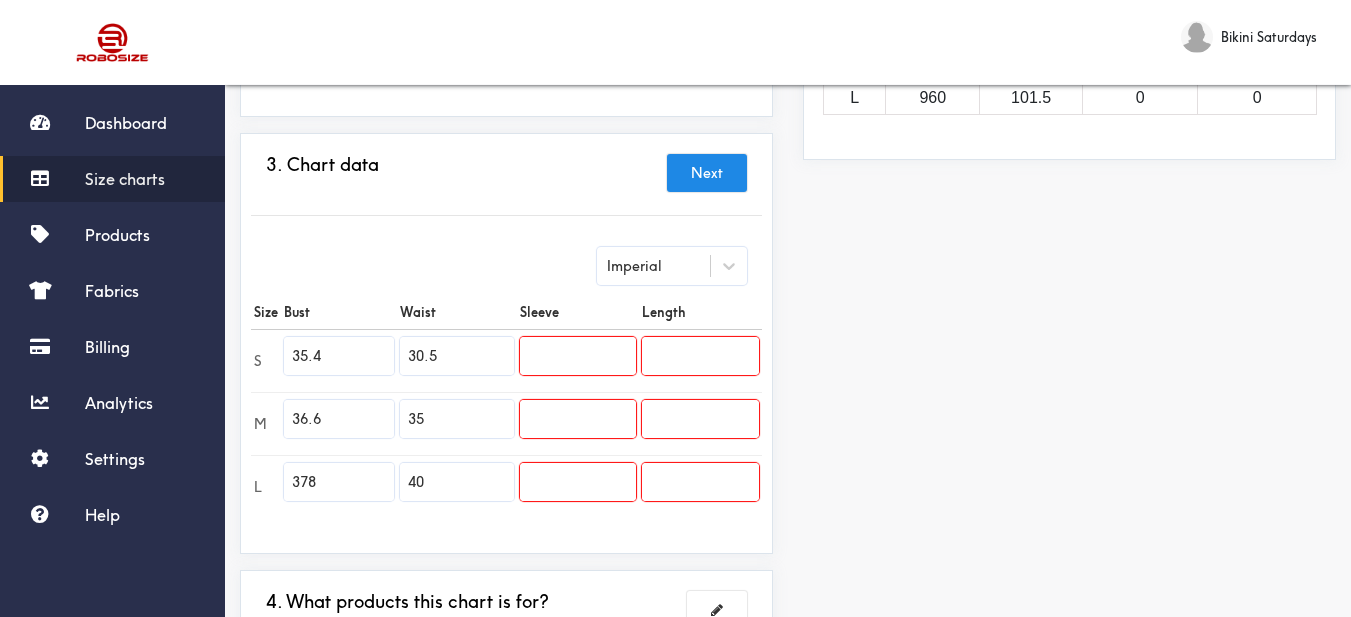 click on "378" at bounding box center (339, 482) 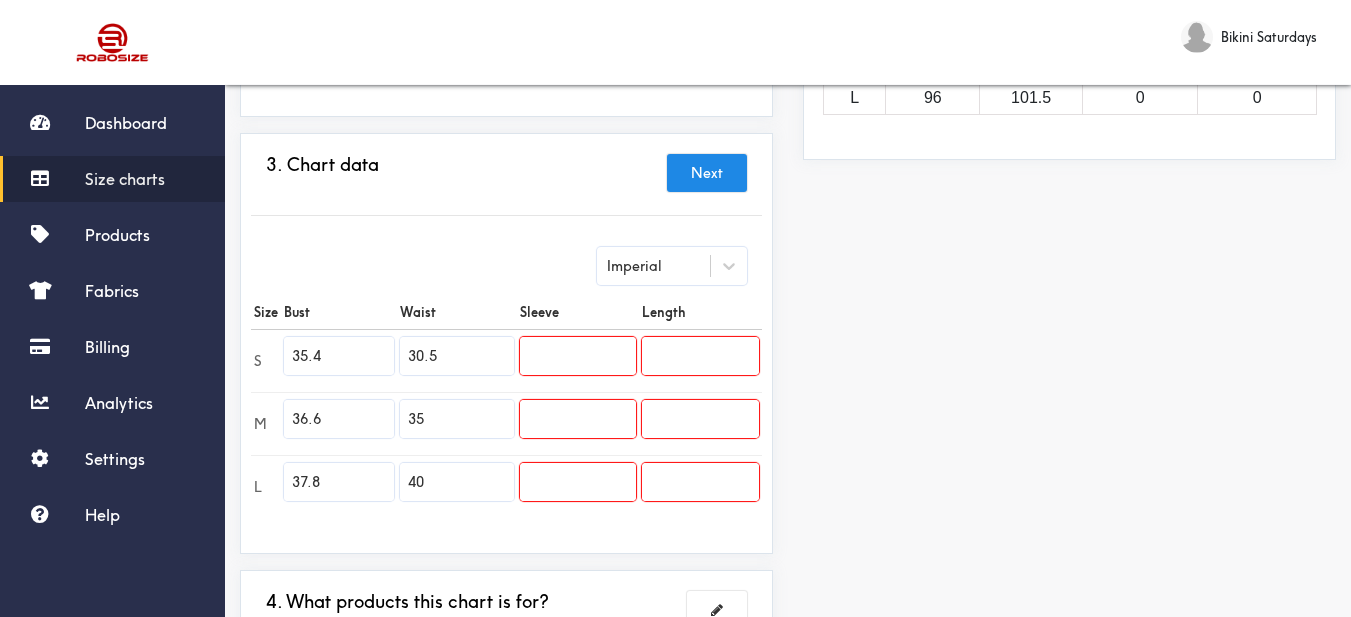 type on "37.8" 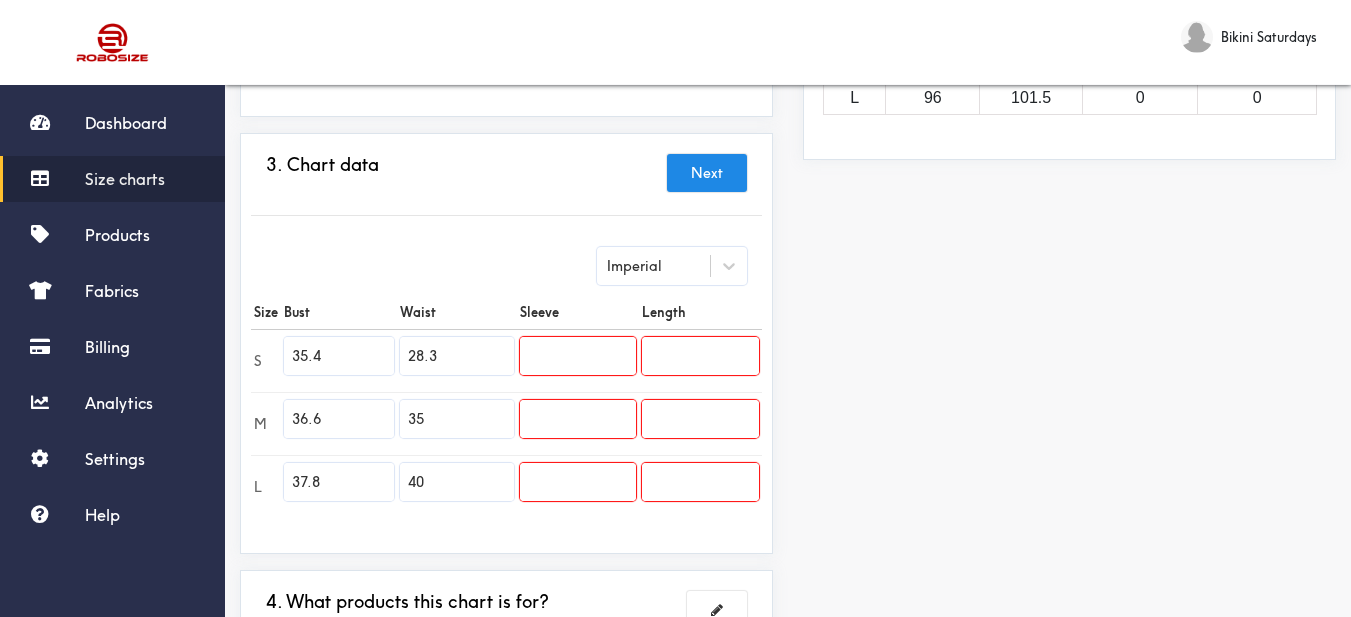 type on "28.3" 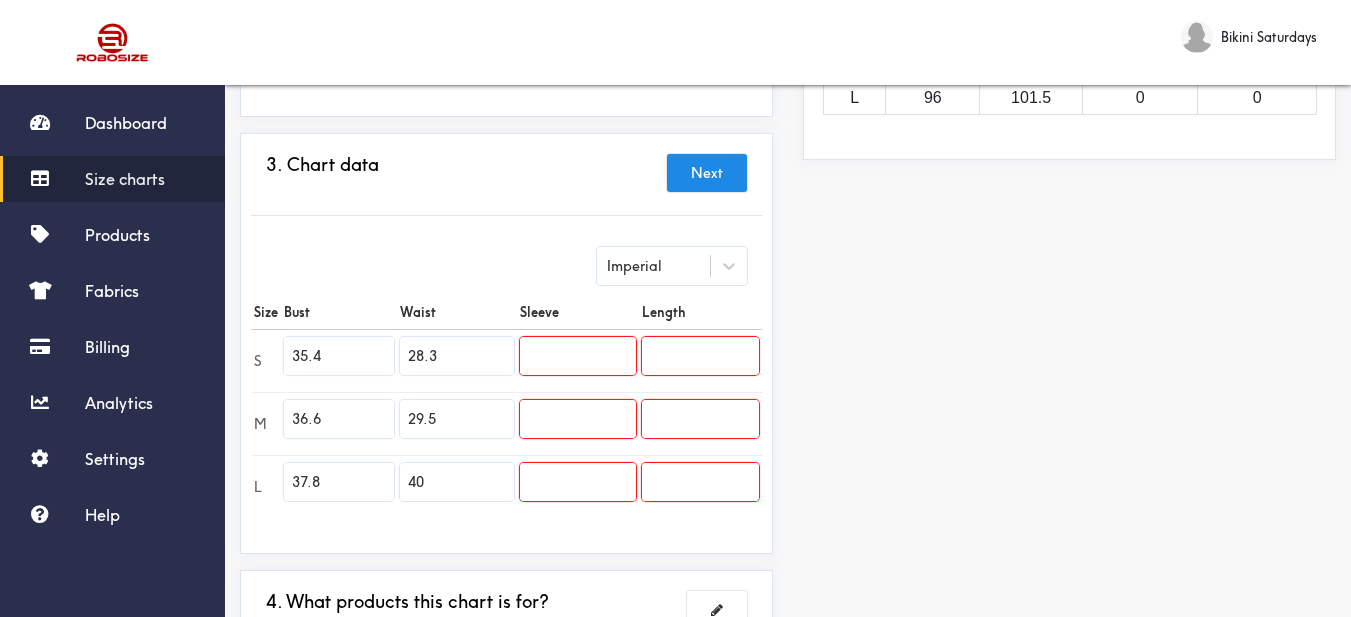 type on "29.5" 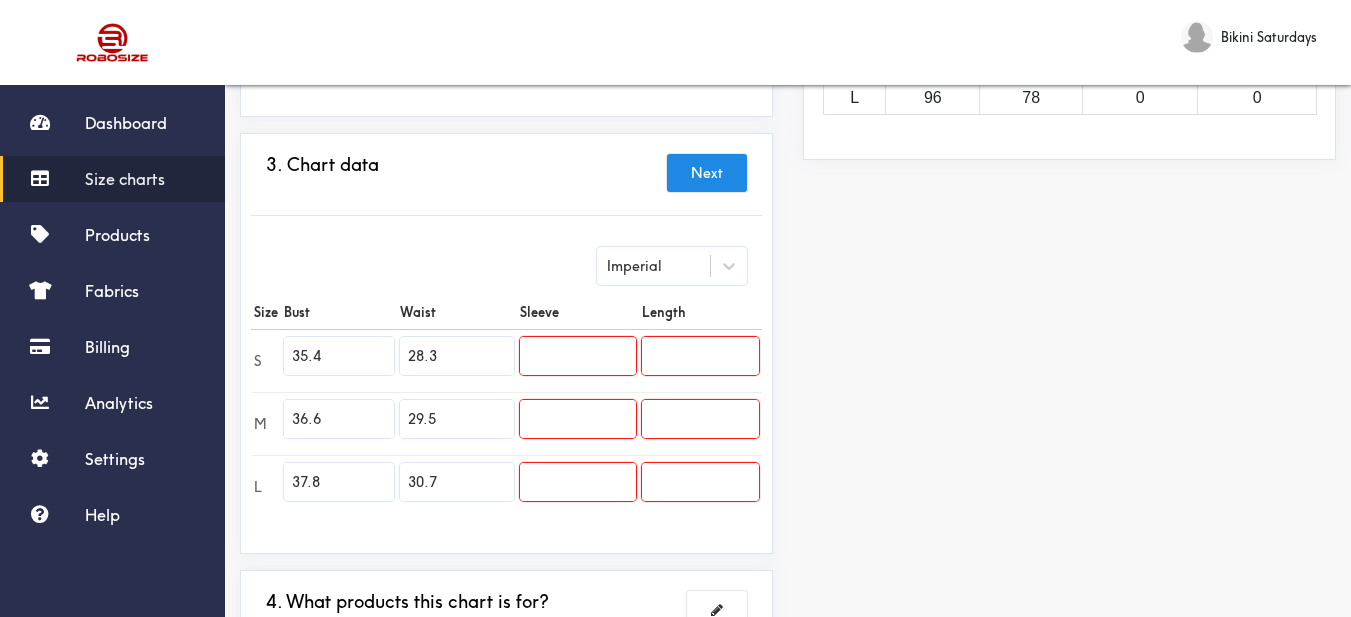 type on "30.7" 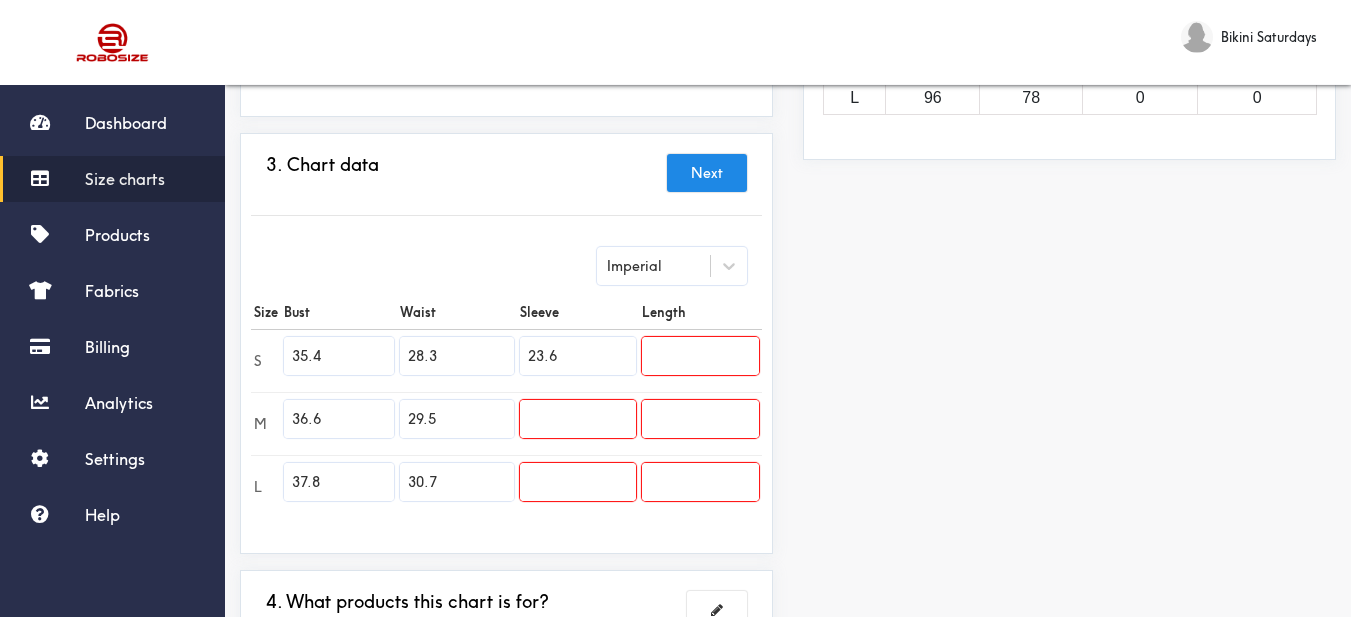 type on "23.6" 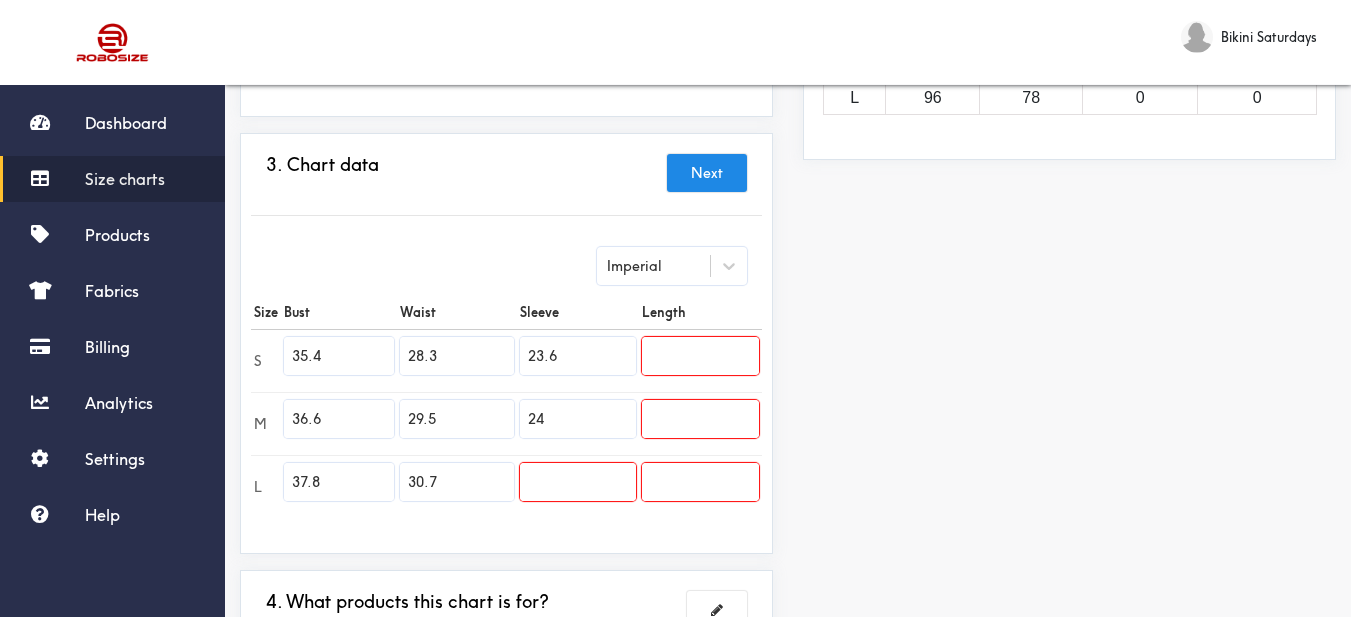 type on "24" 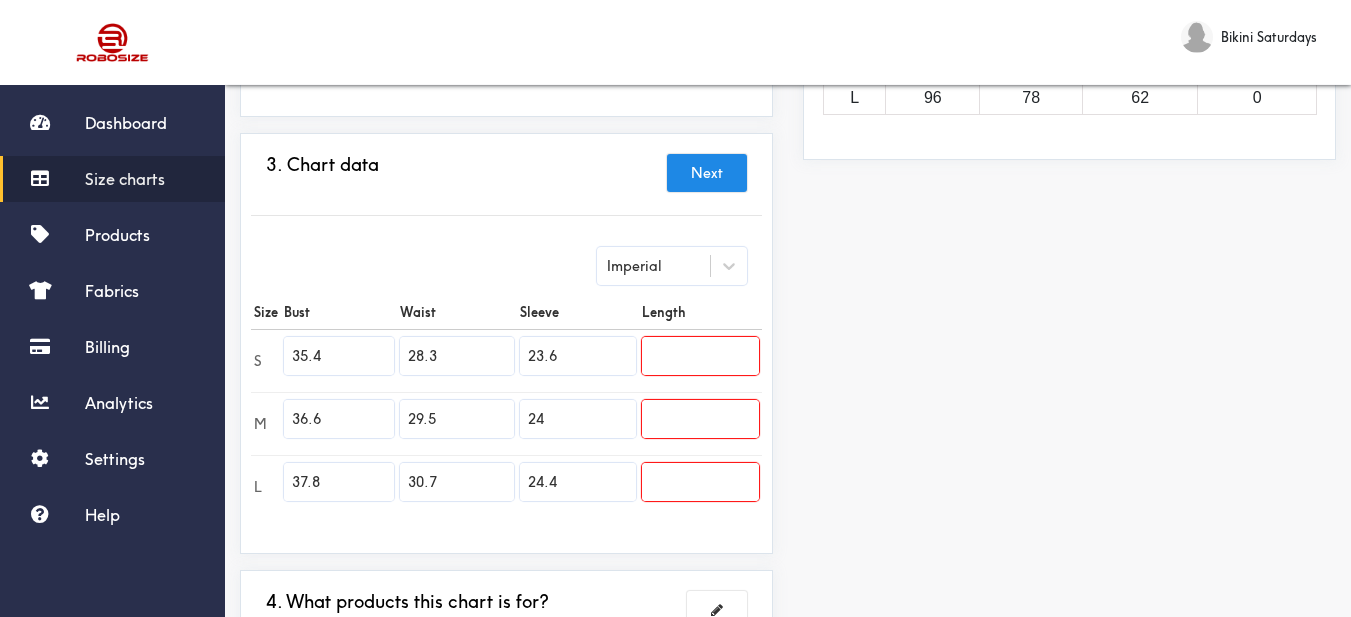 type on "24.4" 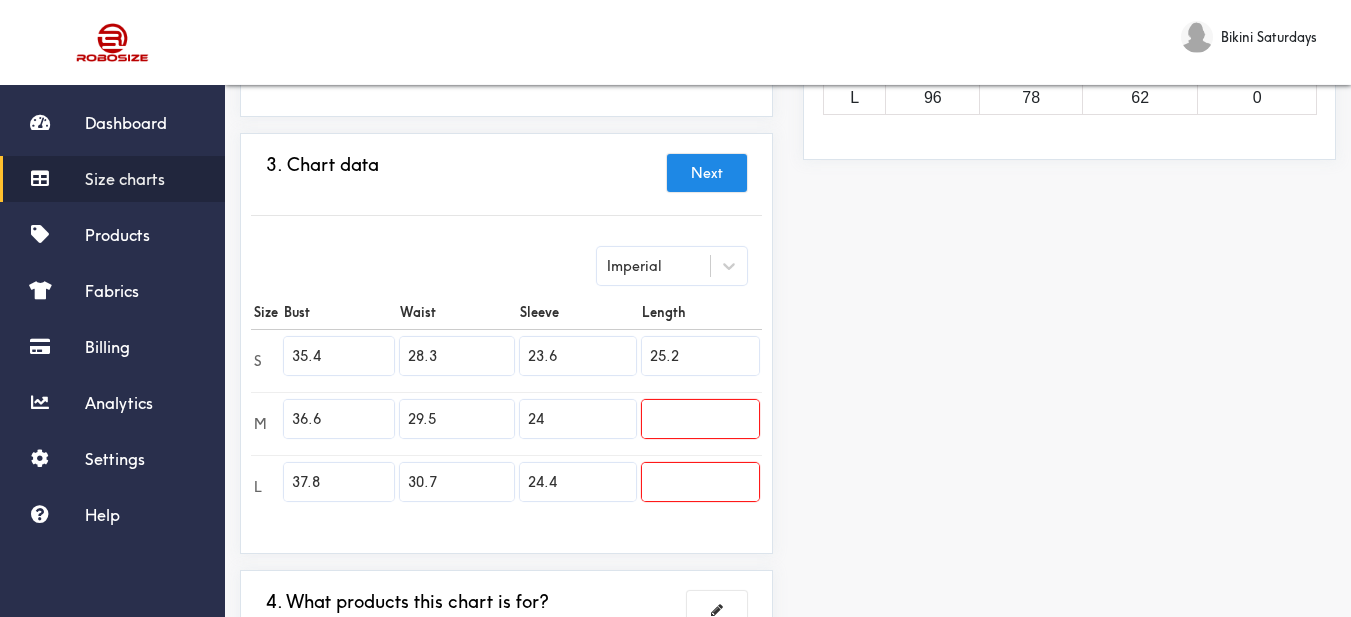 type on "25.2" 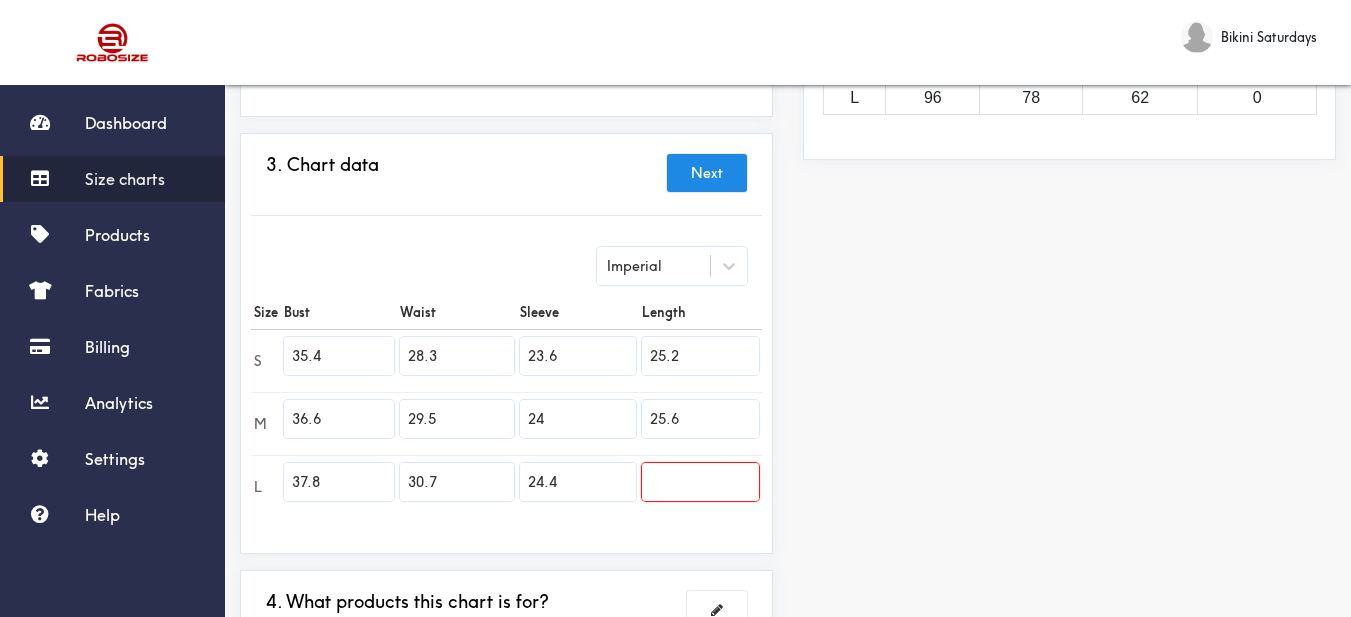 type on "25.6" 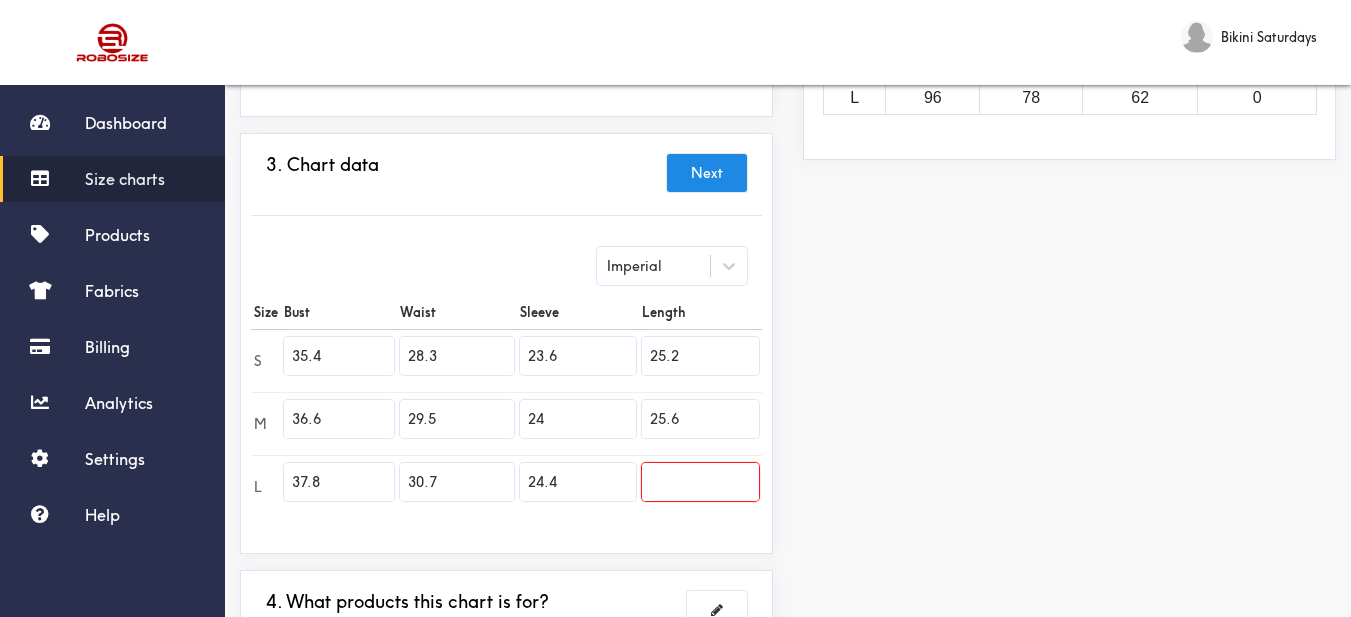 click at bounding box center (700, 482) 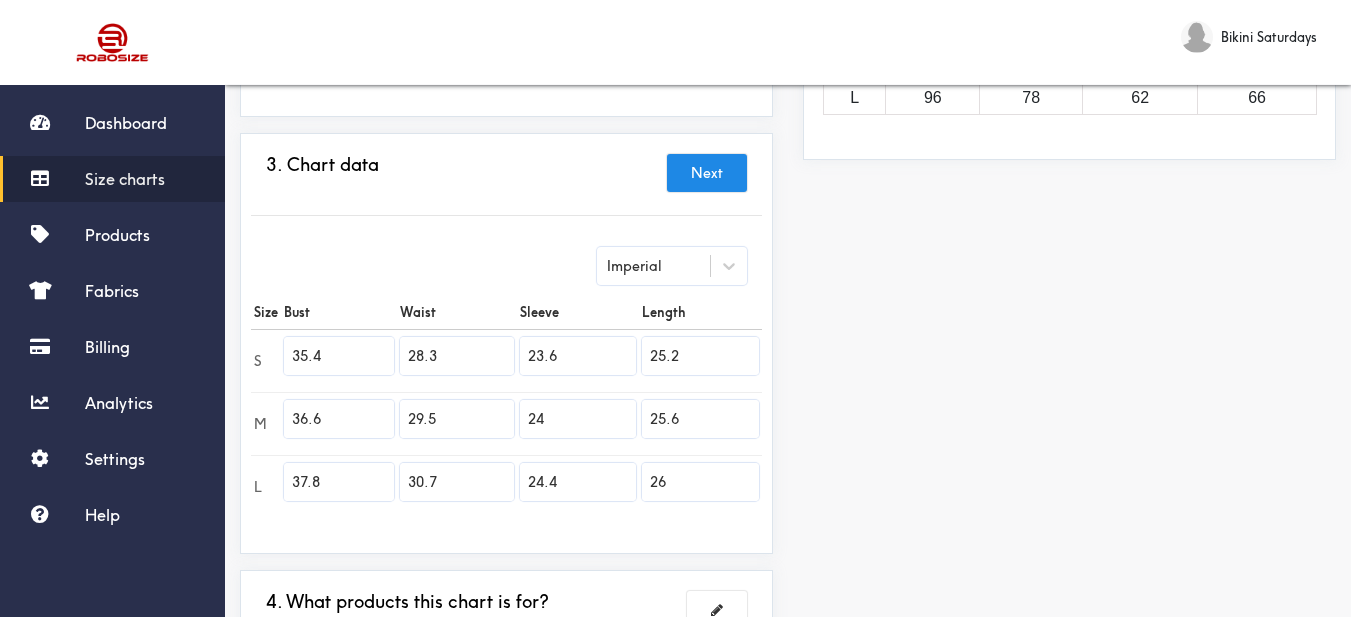 type on "26" 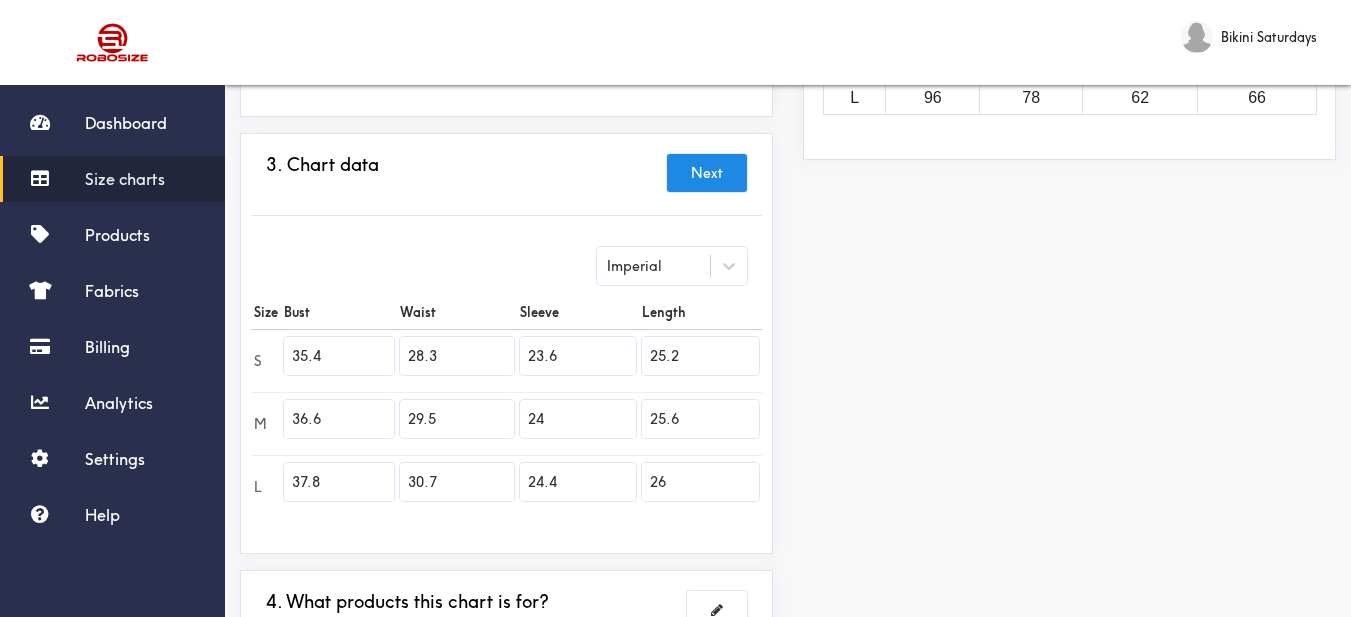 click on "Preview Edit style This chart is manually assigned to products. cm in Bust Waist Sleeve Length S 90 72 60 64 M 93 75 61 65 L 96 78 62 66" at bounding box center [1069, 251] 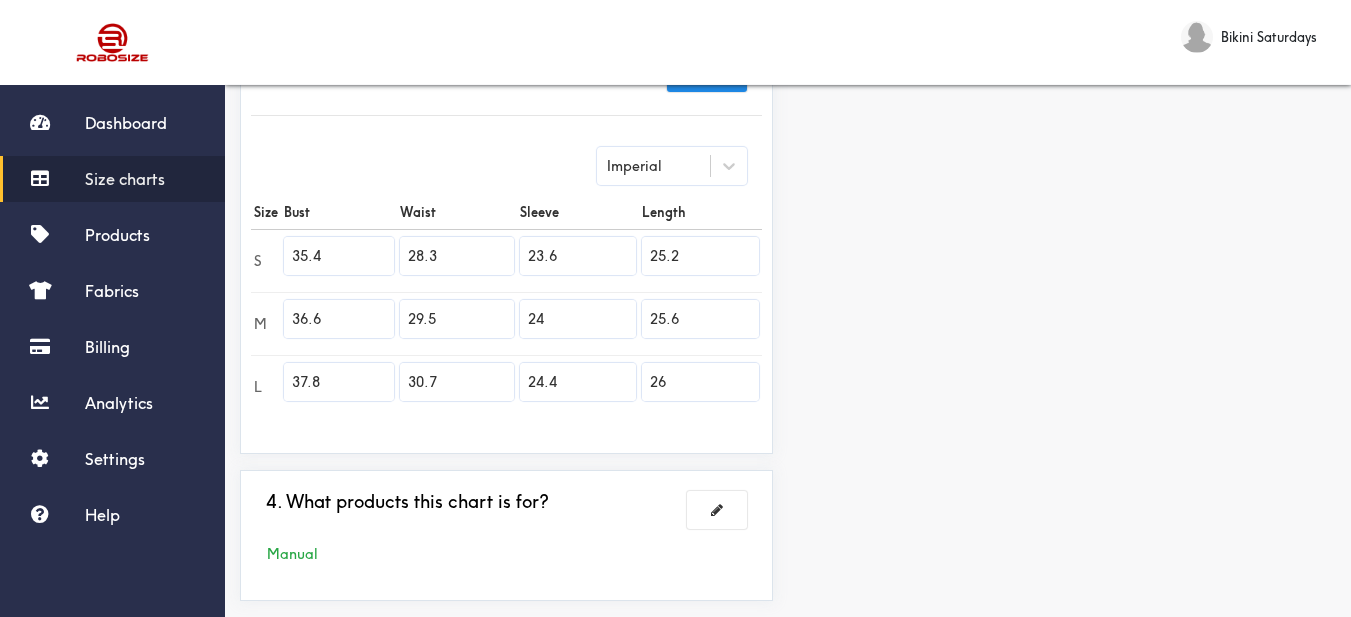 scroll, scrollTop: 589, scrollLeft: 0, axis: vertical 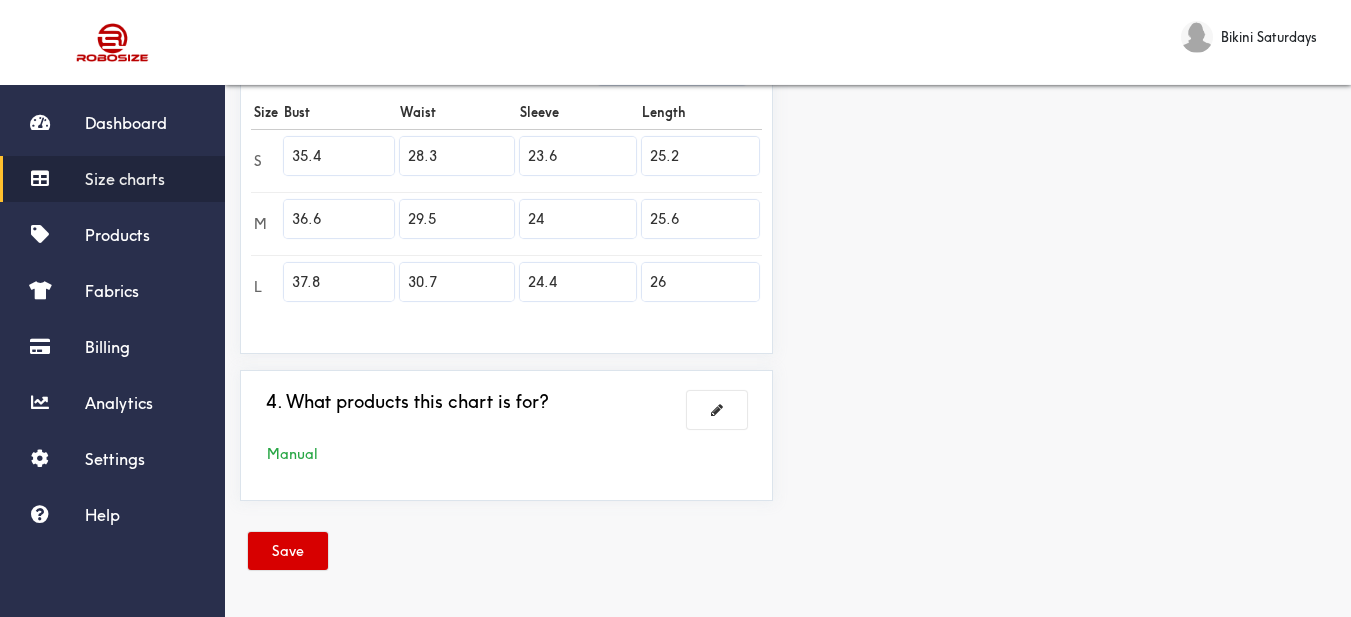 click on "Save" at bounding box center [288, 551] 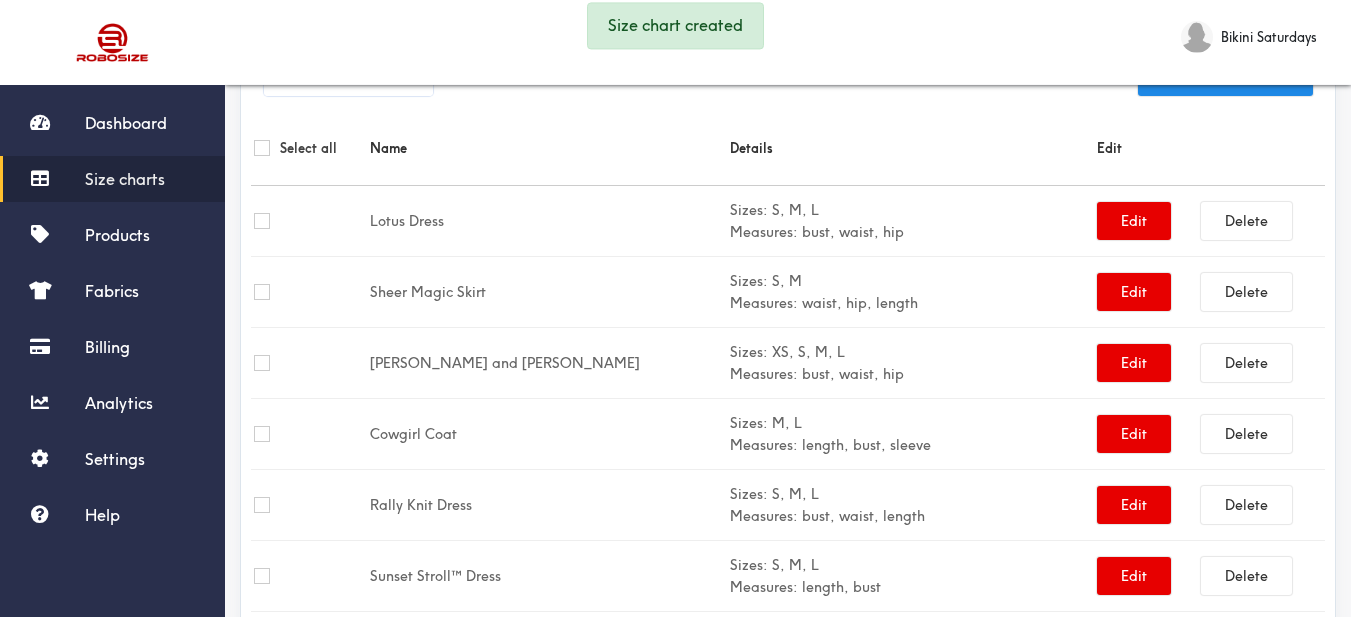 scroll, scrollTop: 589, scrollLeft: 0, axis: vertical 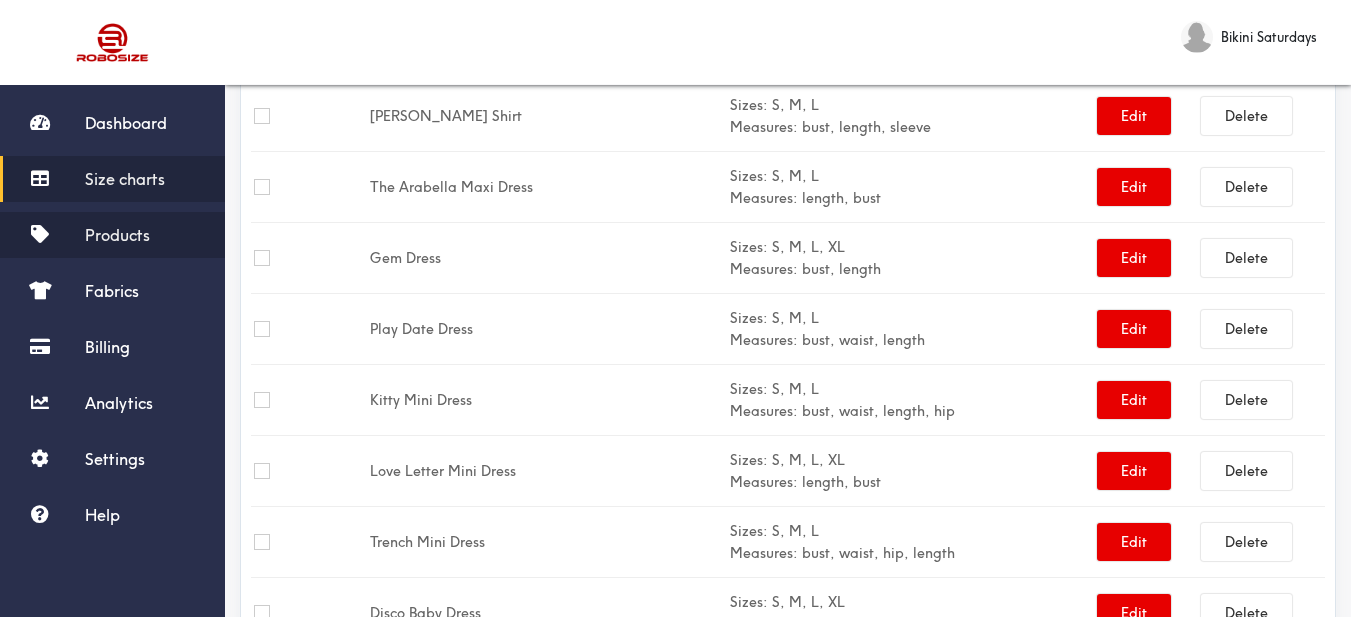 click on "Products" at bounding box center [117, 235] 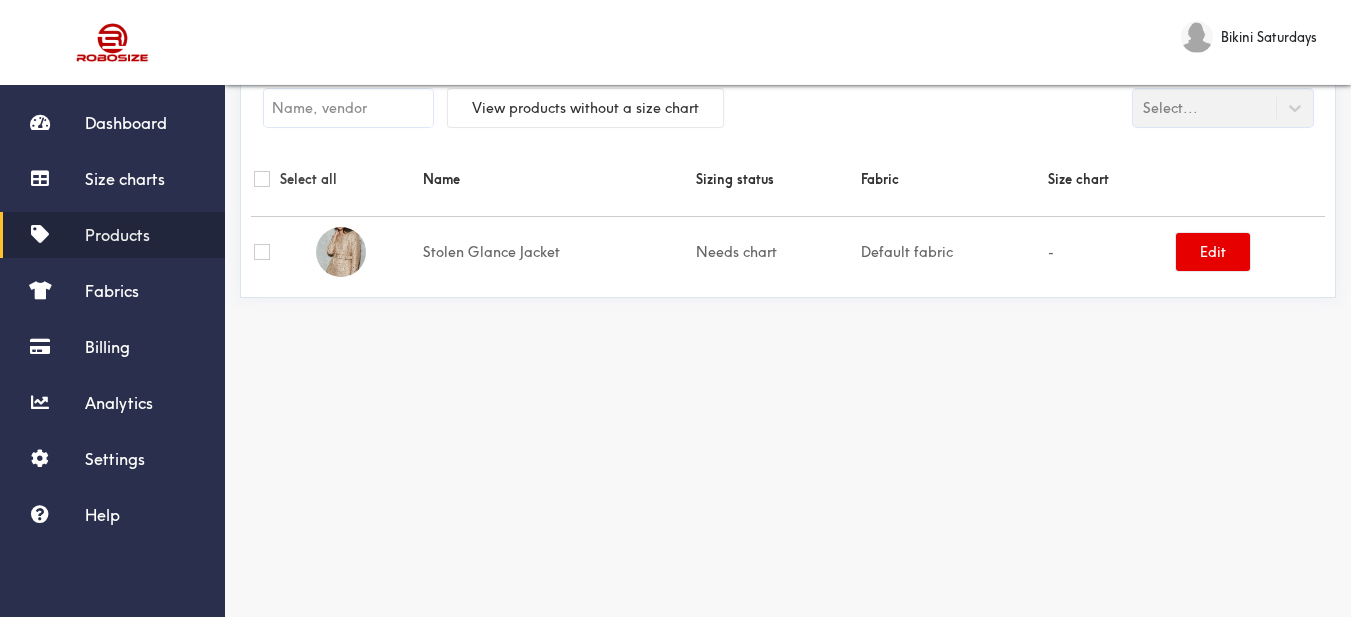 scroll, scrollTop: 0, scrollLeft: 0, axis: both 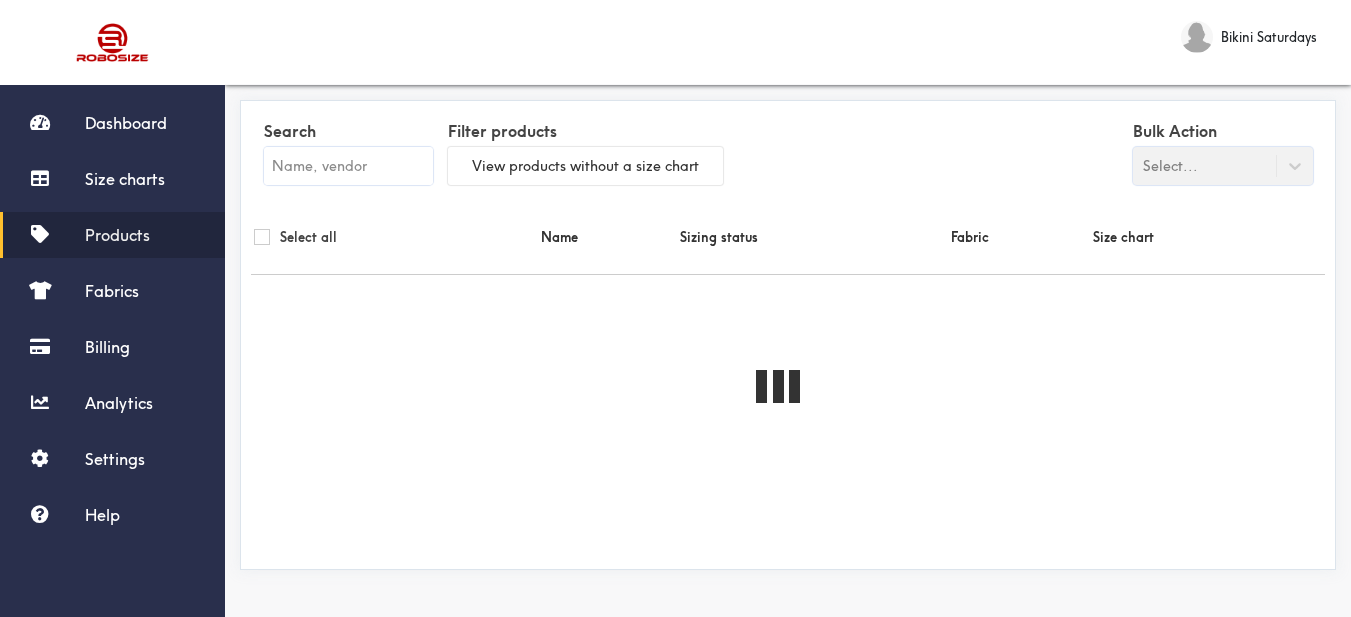 click at bounding box center [348, 166] 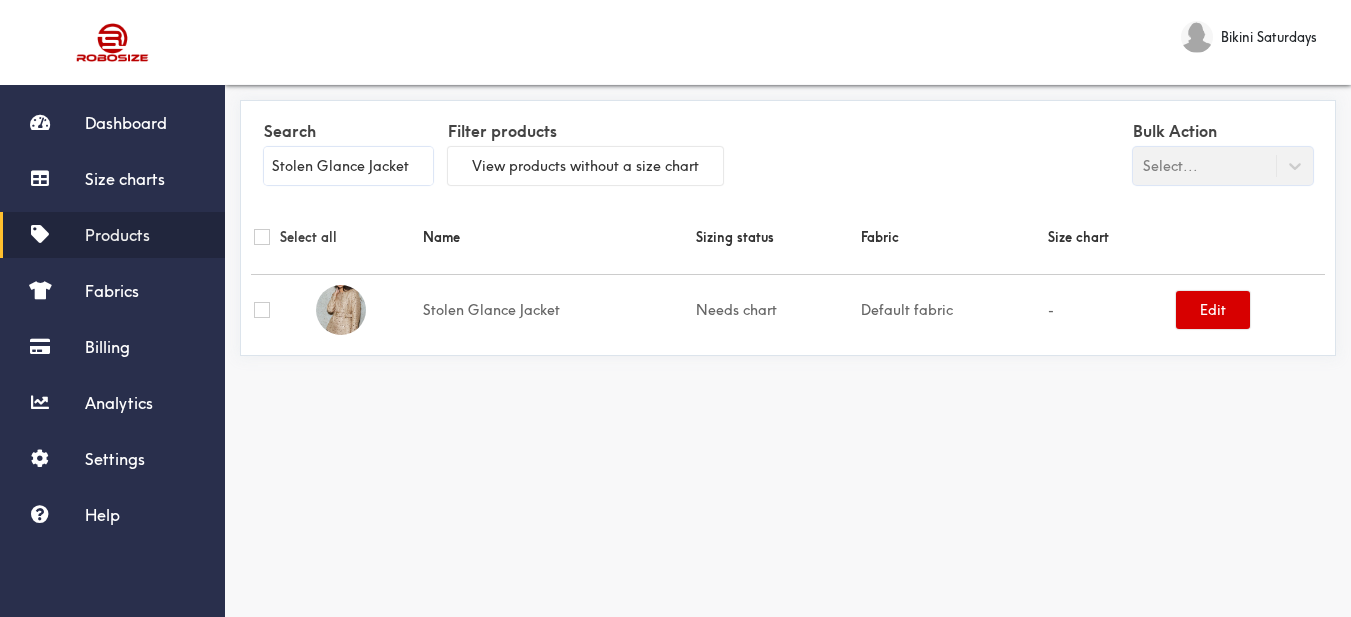 type on "Stolen Glance Jacket" 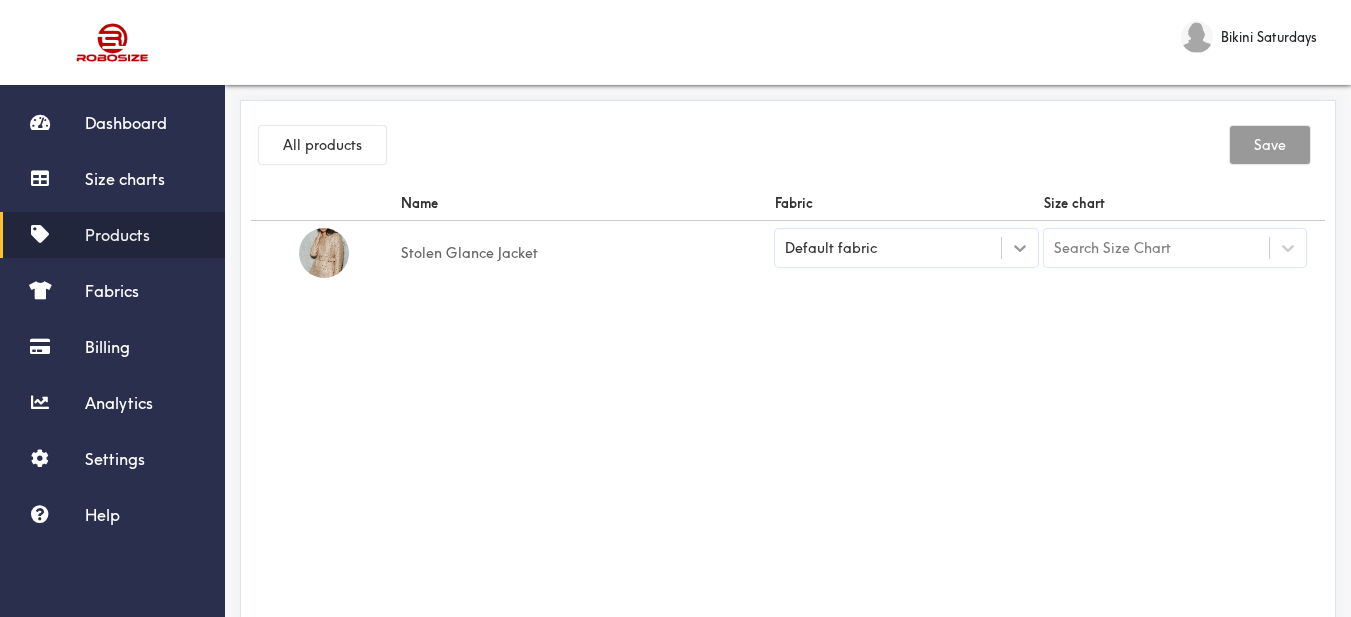 click at bounding box center [1020, 248] 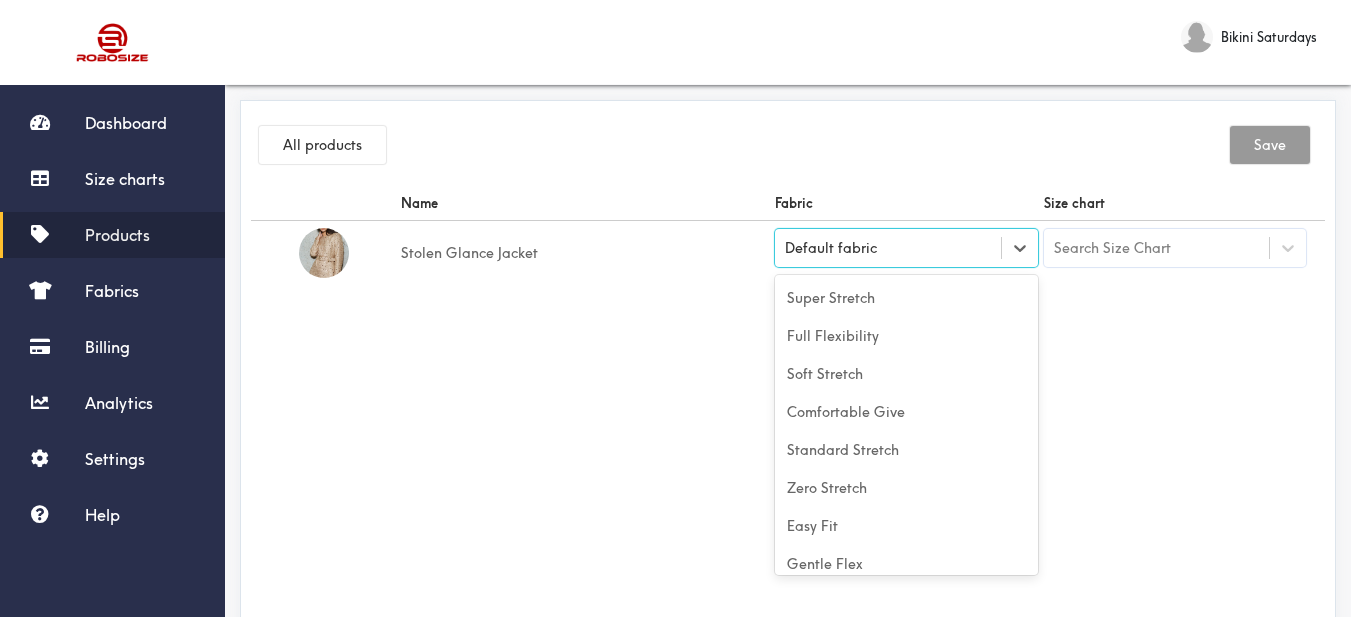 scroll, scrollTop: 88, scrollLeft: 0, axis: vertical 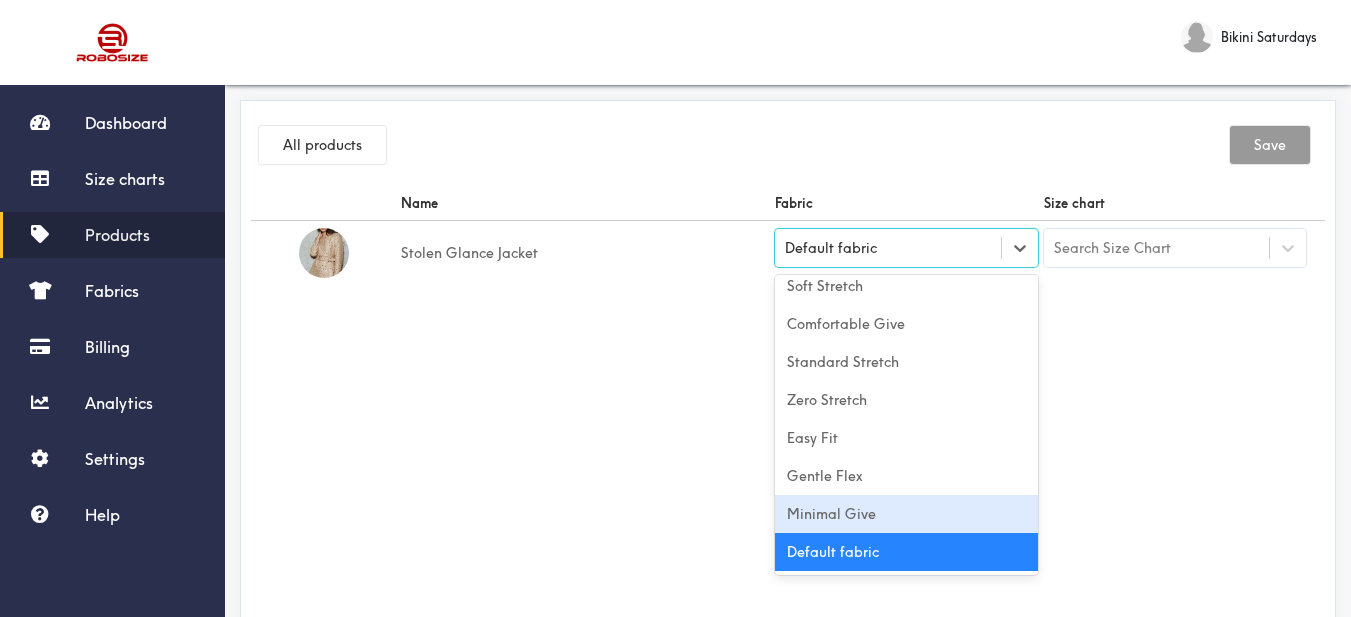 drag, startPoint x: 914, startPoint y: 504, endPoint x: 1030, endPoint y: 451, distance: 127.53431 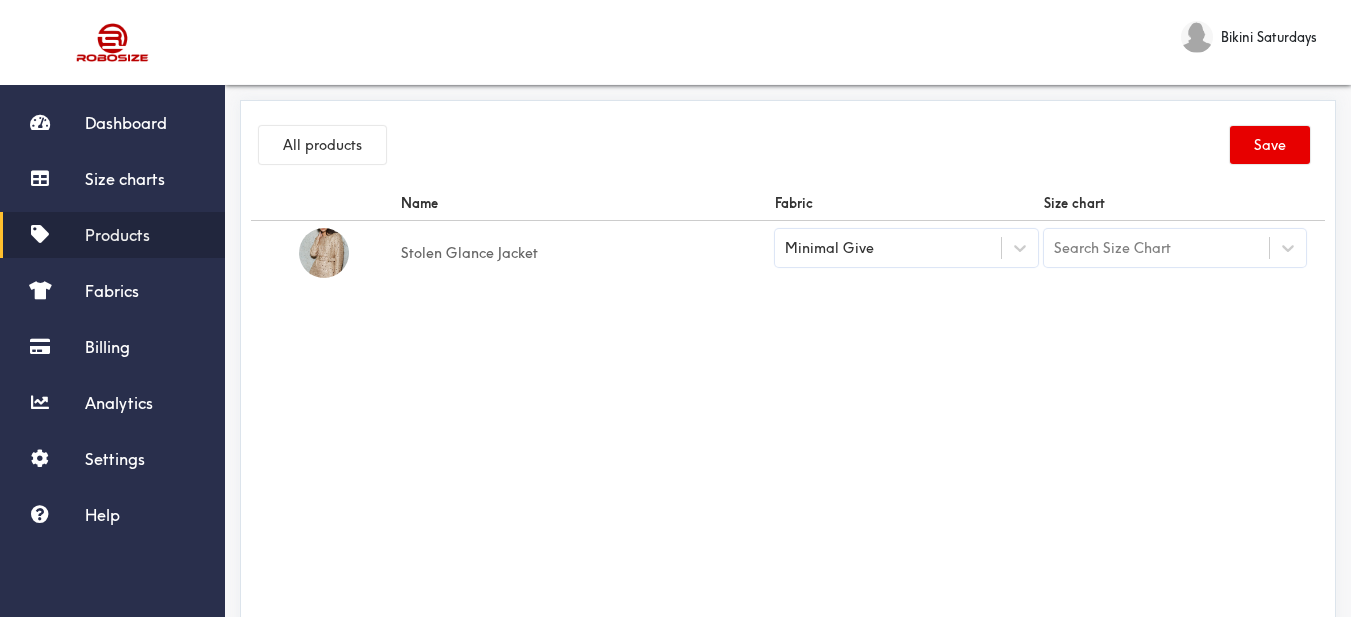 drag, startPoint x: 1137, startPoint y: 393, endPoint x: 1127, endPoint y: 256, distance: 137.36447 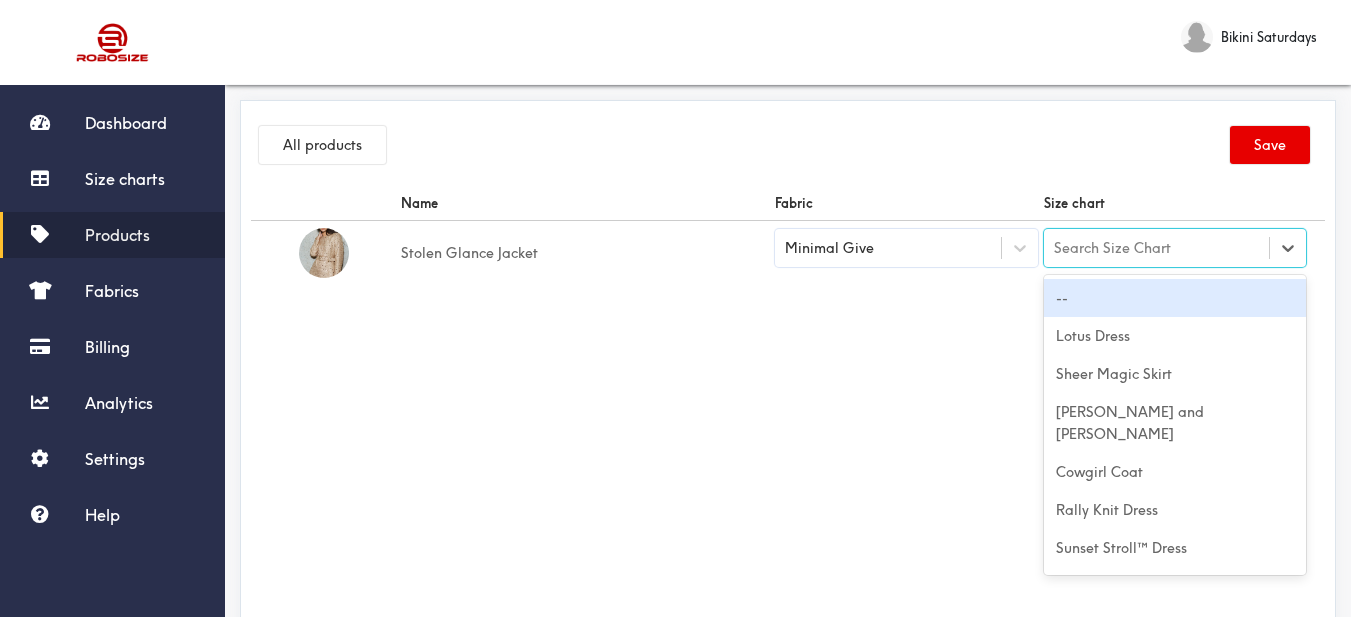 paste on "Stolen Glance Jacket" 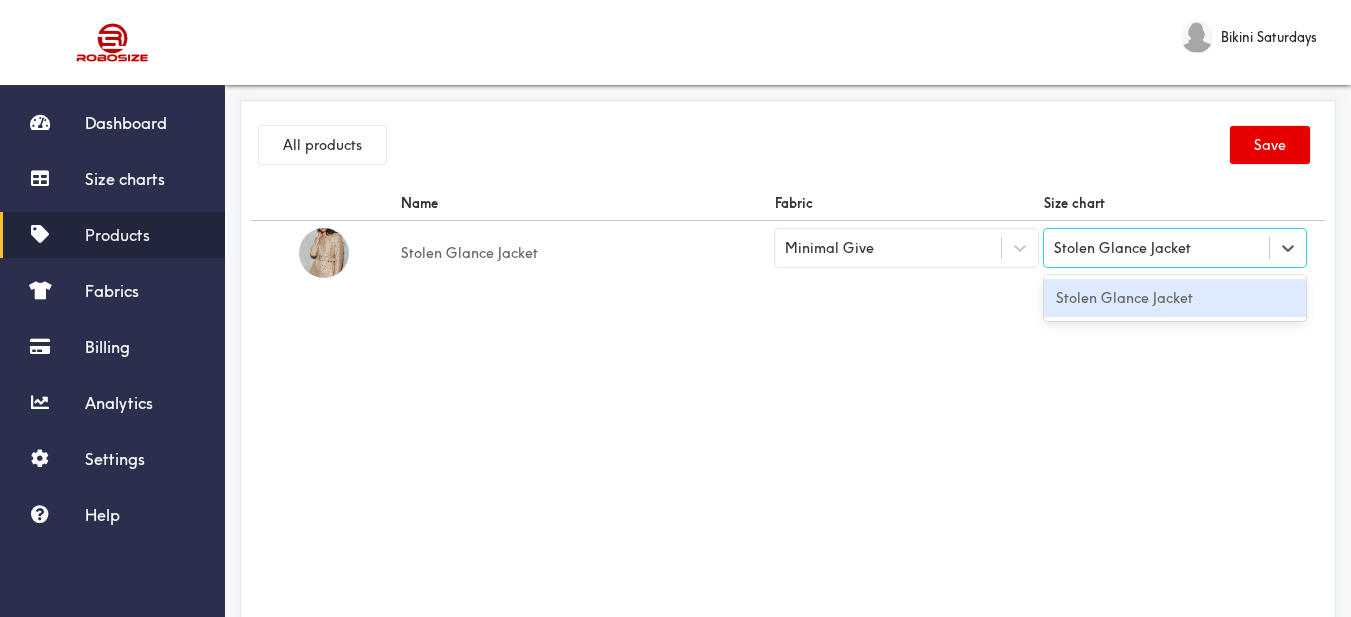 click on "Stolen Glance Jacket" at bounding box center [1175, 298] 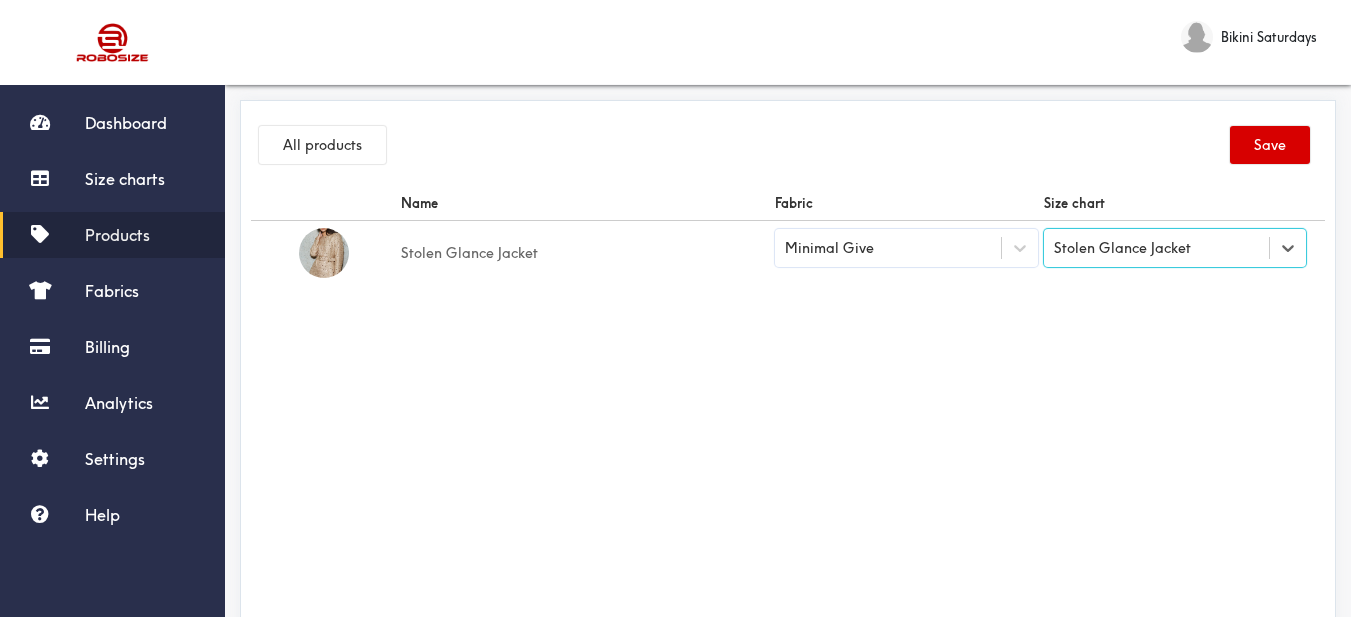 drag, startPoint x: 1248, startPoint y: 143, endPoint x: 1243, endPoint y: 109, distance: 34.36568 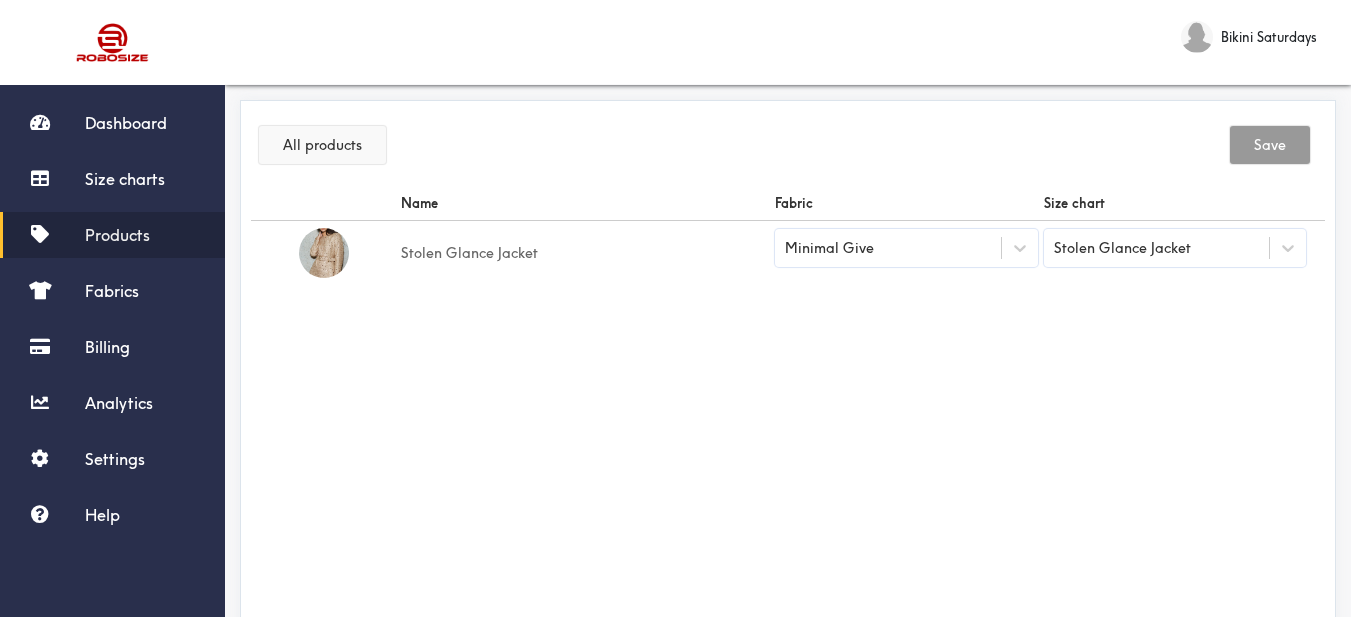 click on "All products" at bounding box center [322, 145] 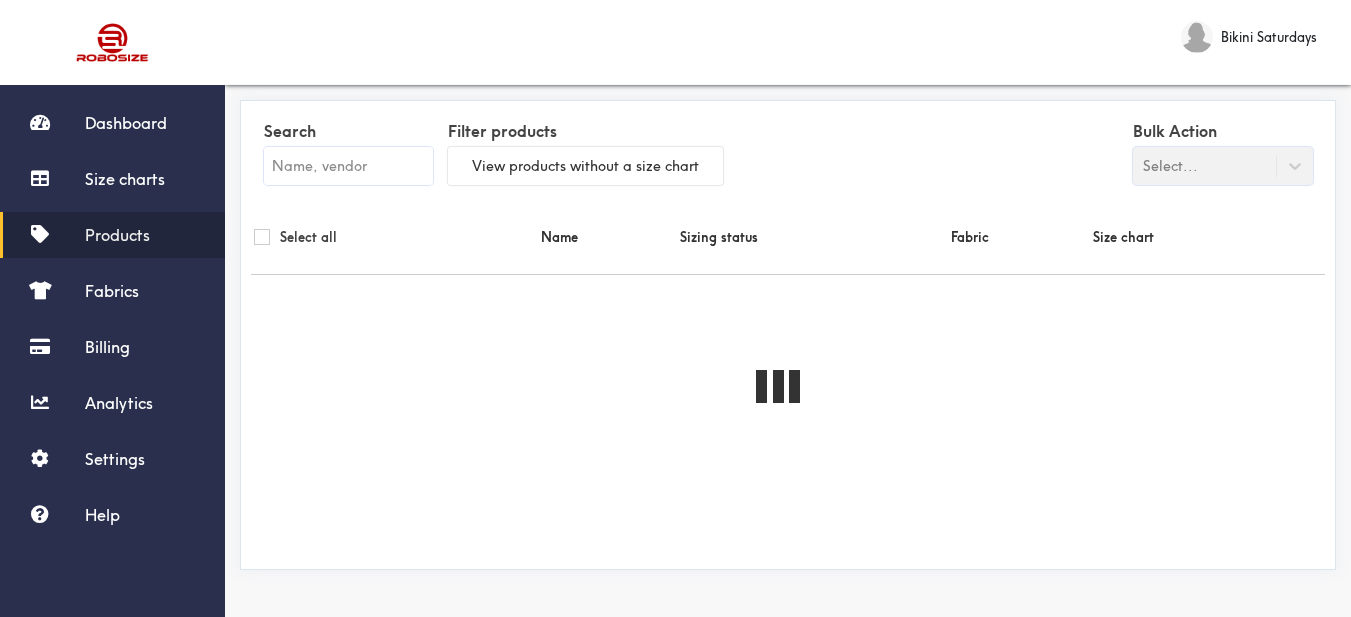 click at bounding box center (348, 166) 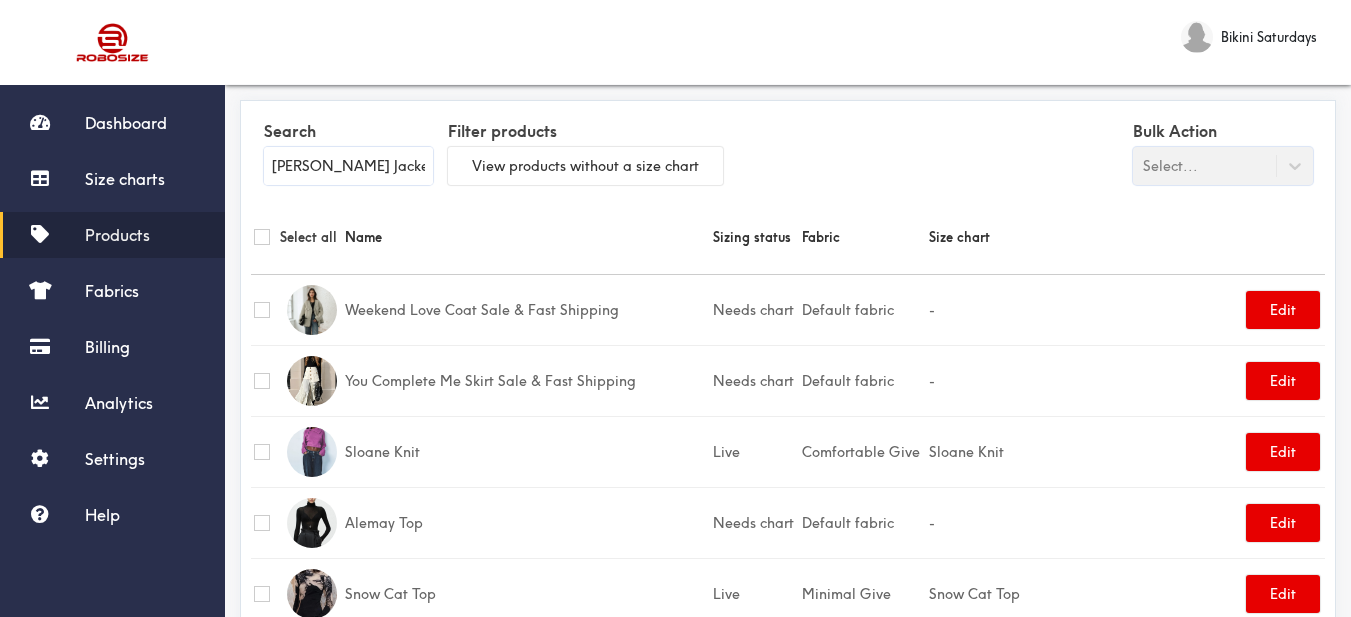type on "[PERSON_NAME] Jacket" 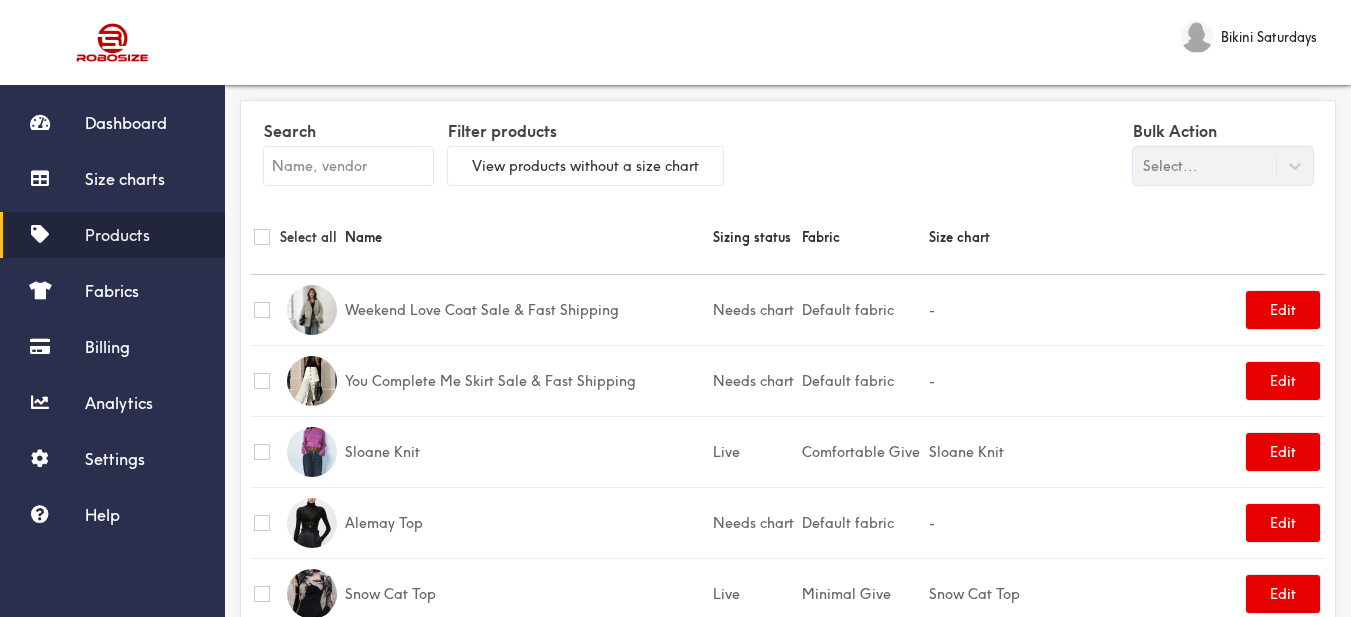 click on "Name" at bounding box center [526, 237] 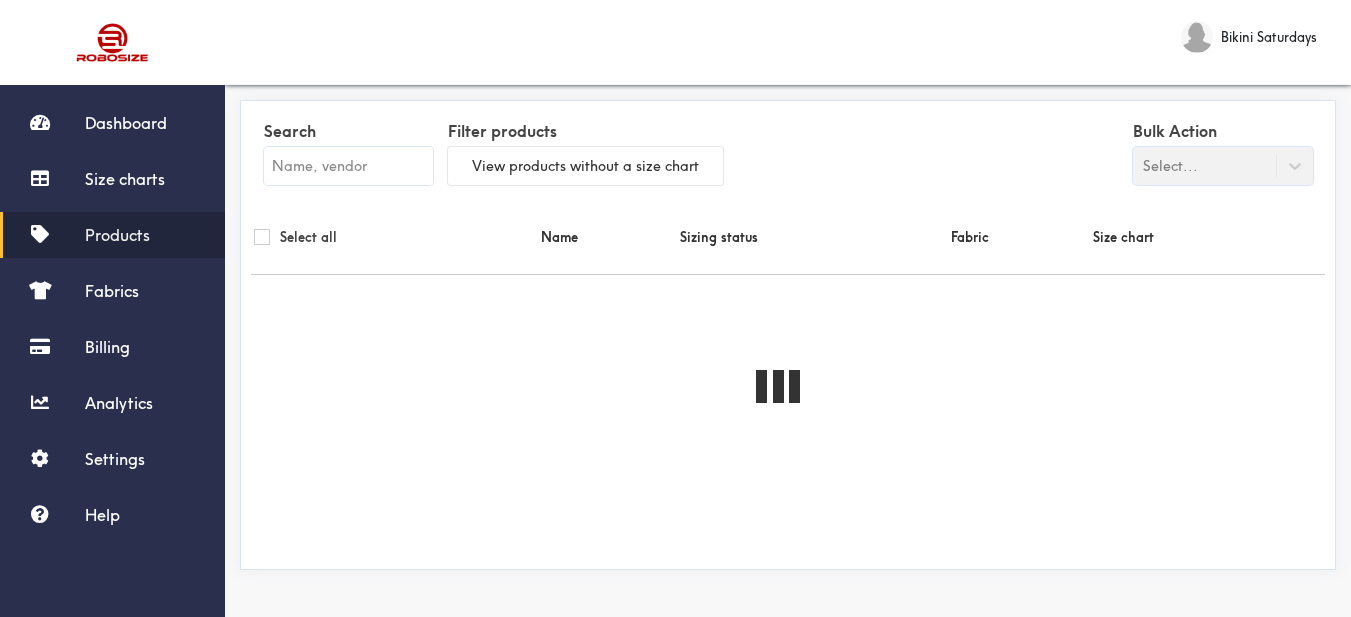 click at bounding box center [348, 166] 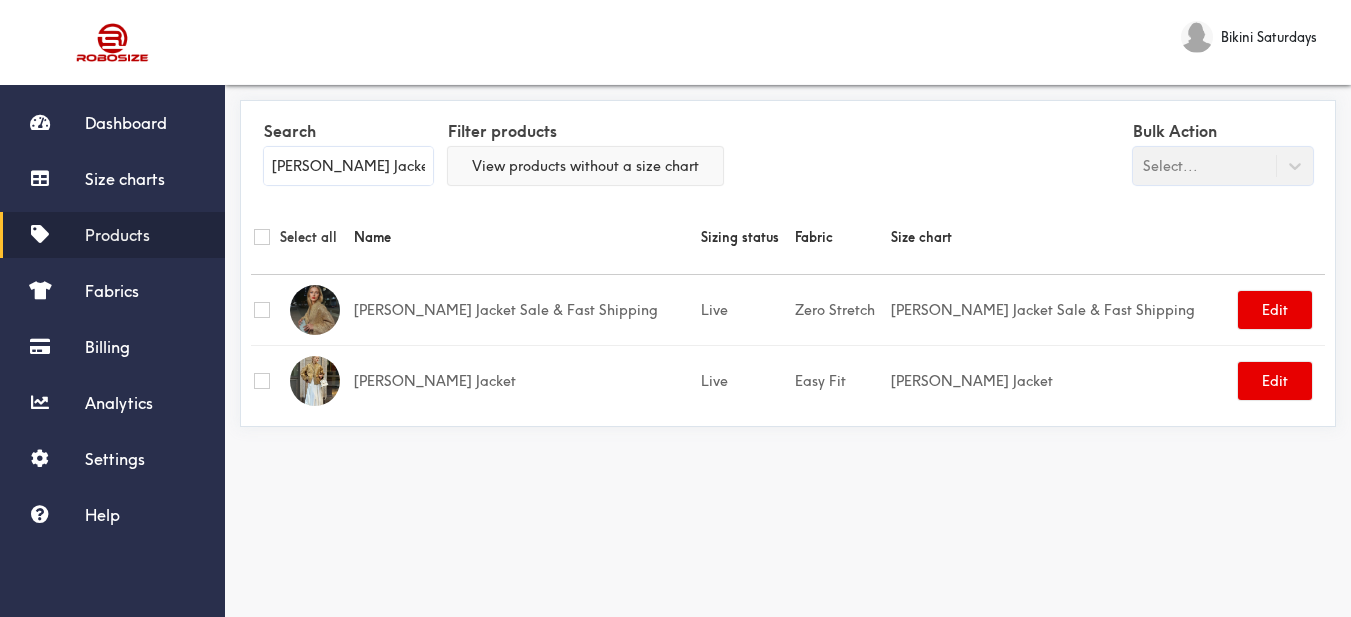 type on "[PERSON_NAME] Jacket" 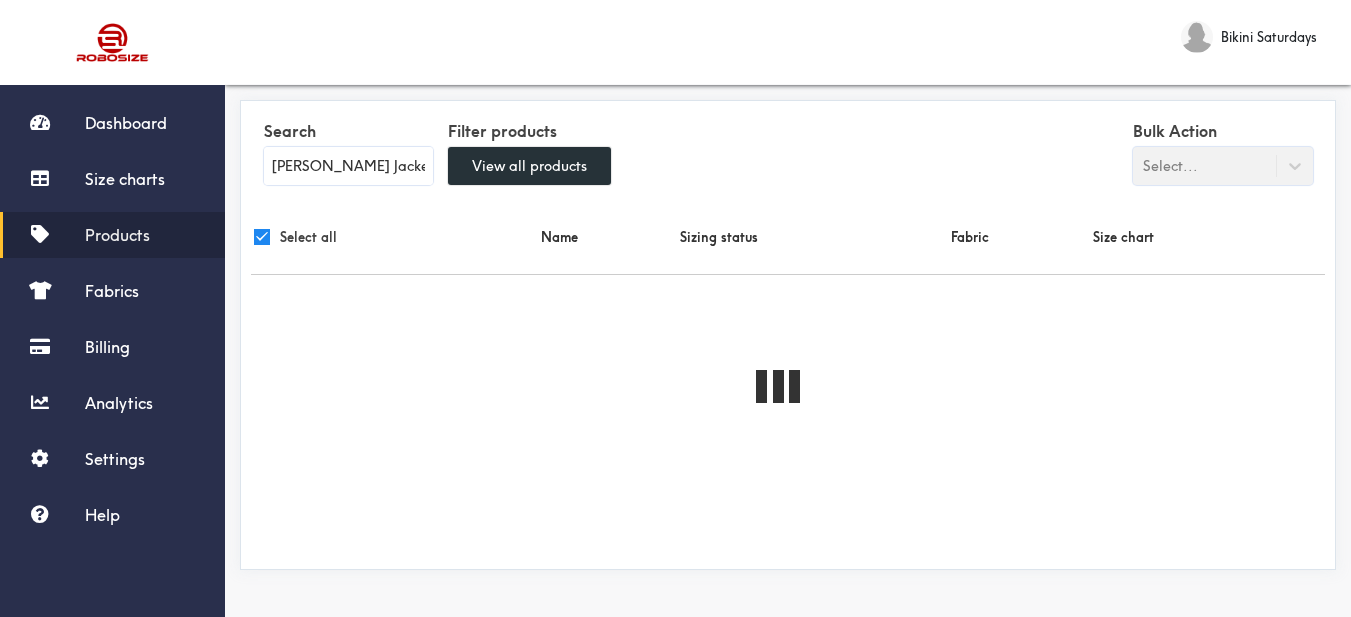 checkbox on "true" 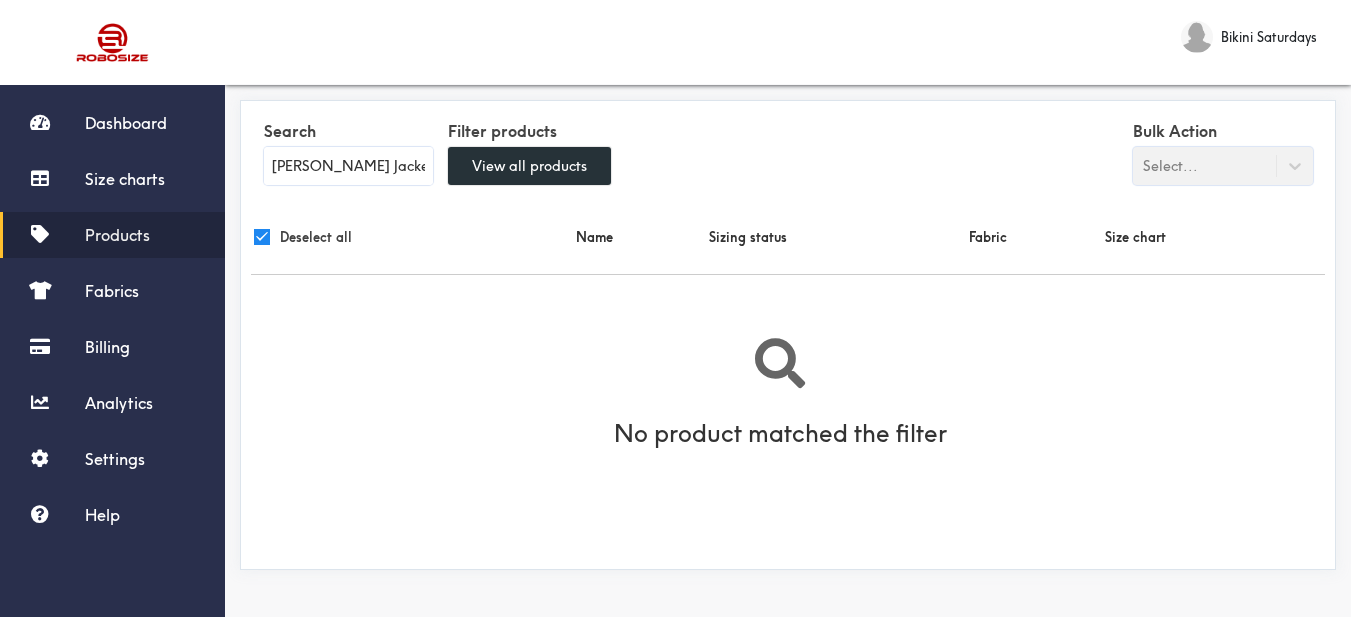 click on "[PERSON_NAME] Jacket" at bounding box center [348, 166] 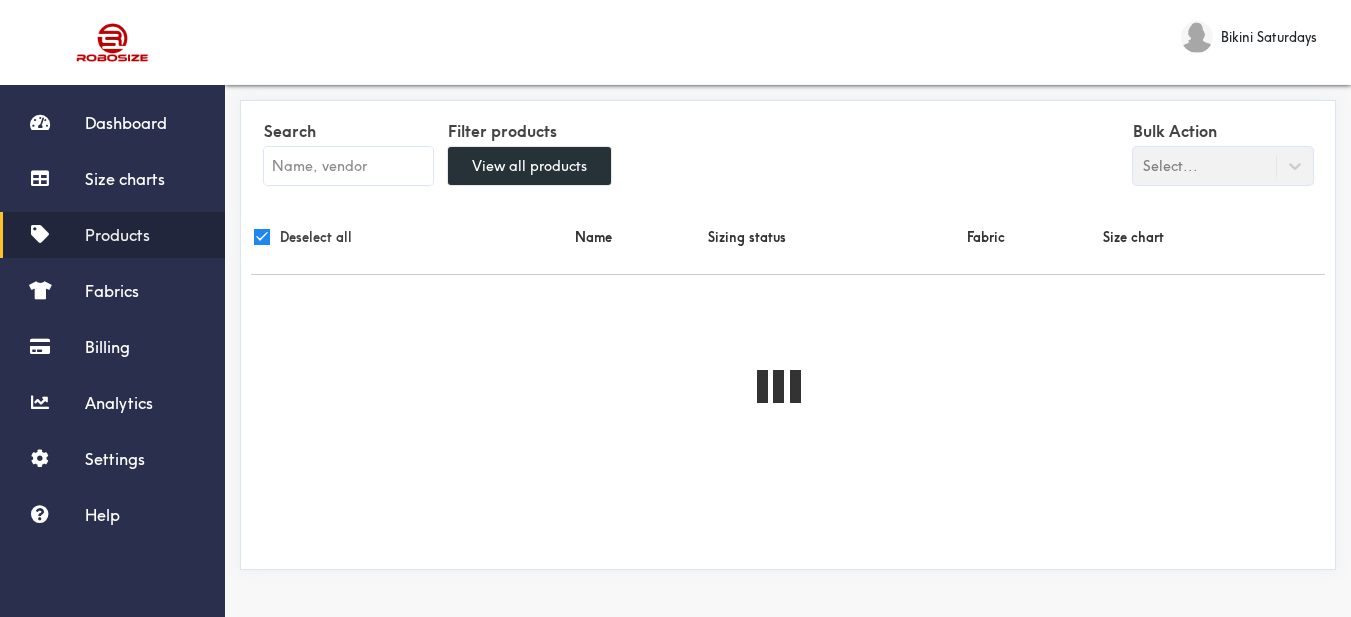 type 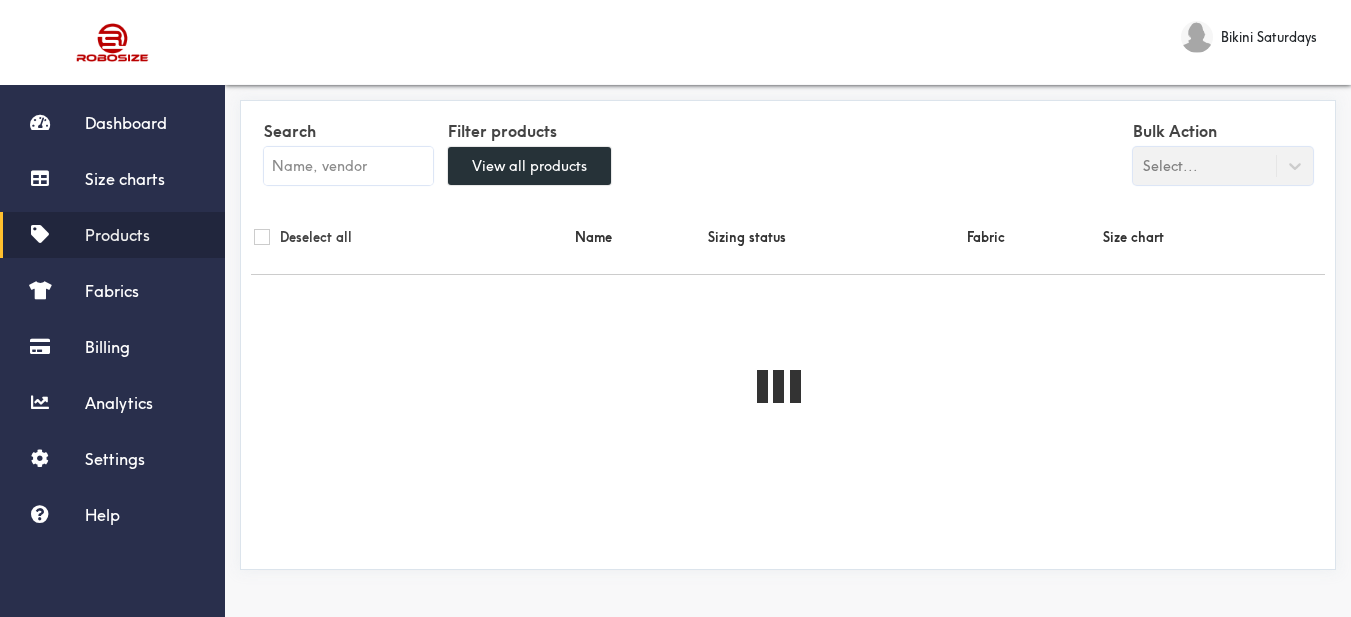 checkbox on "false" 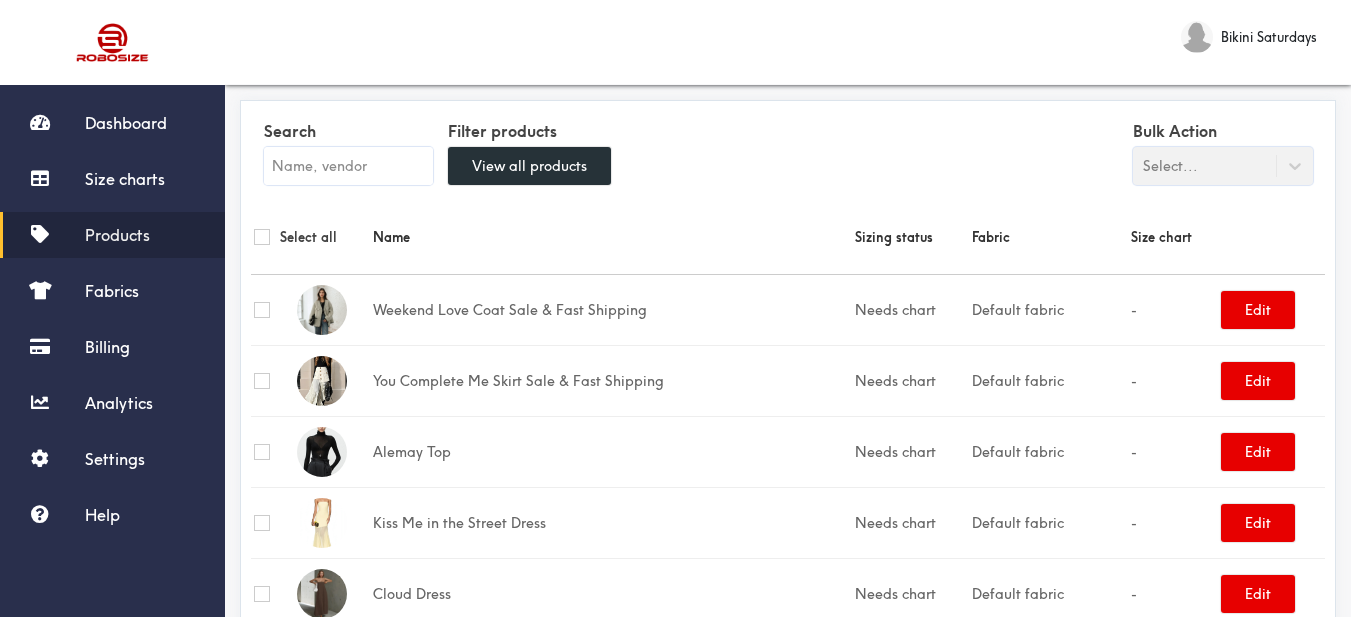 click on "Name" at bounding box center (611, 237) 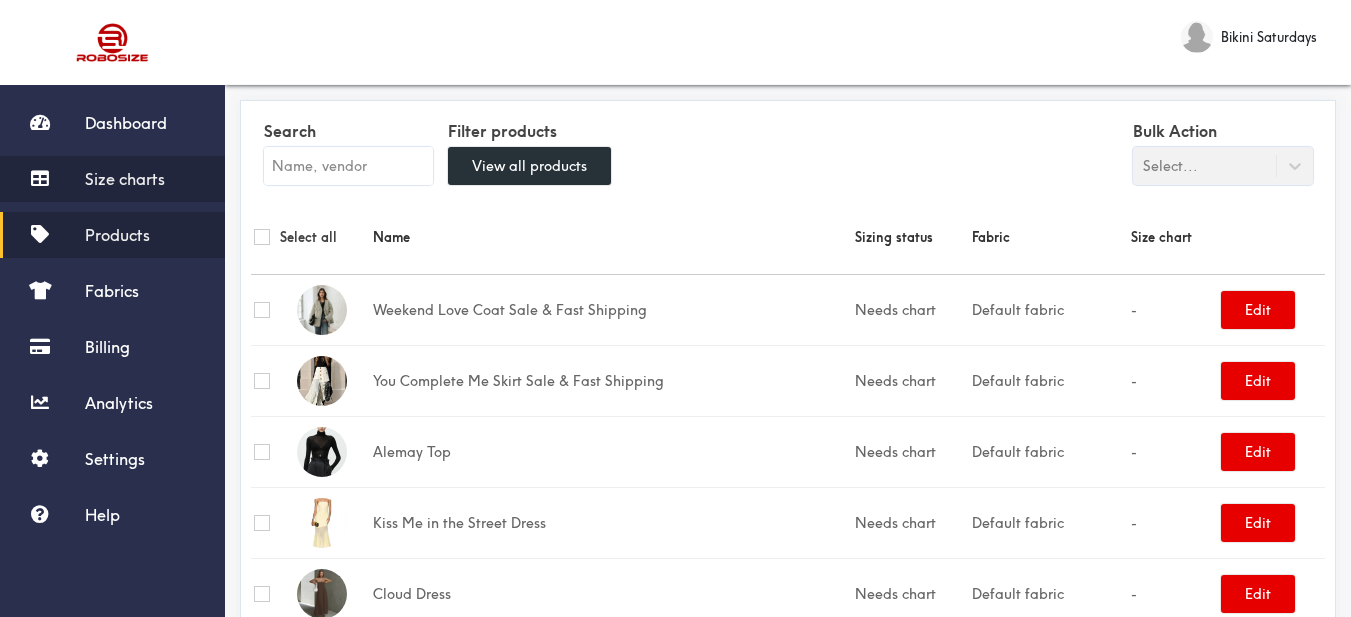click on "Size charts" at bounding box center (125, 179) 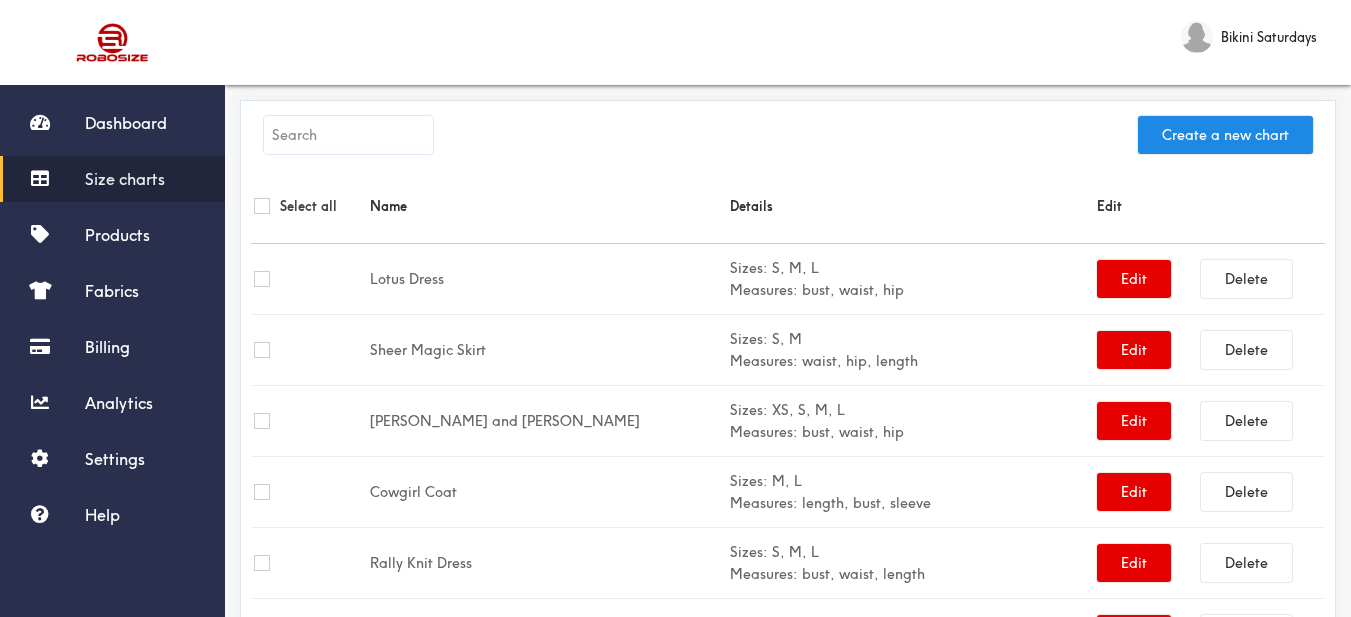 click on "Create a new chart" at bounding box center (788, 140) 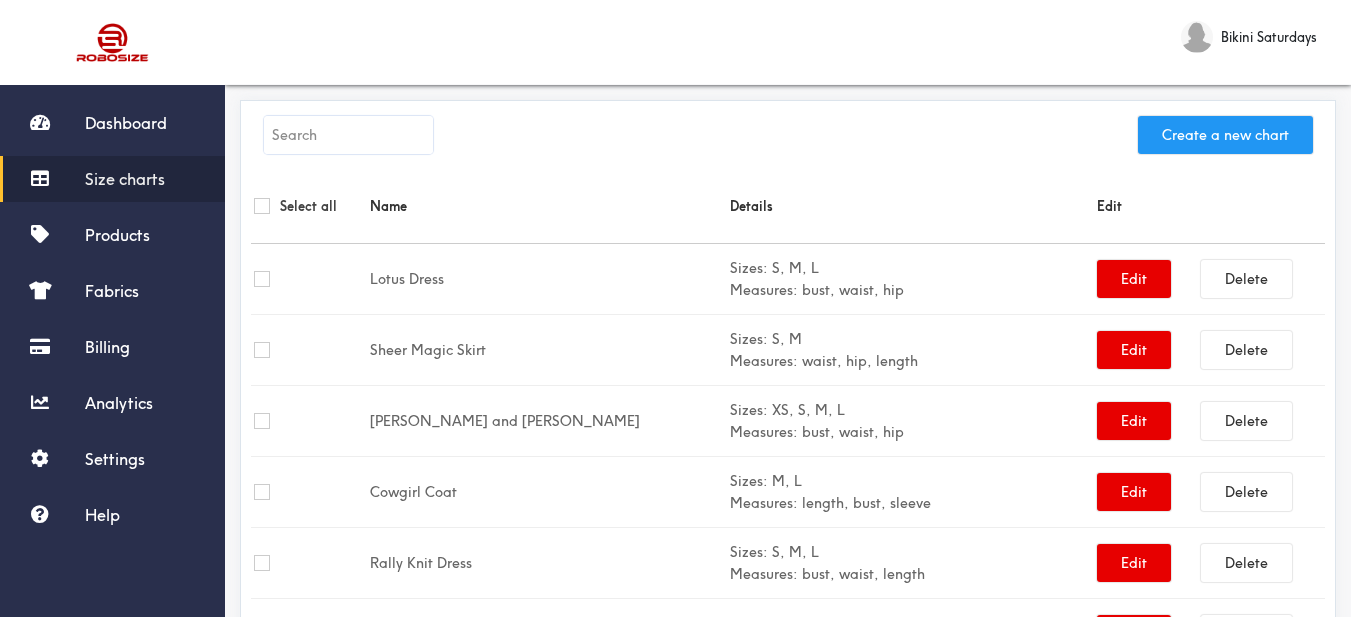 click on "Create a new chart" at bounding box center [1225, 135] 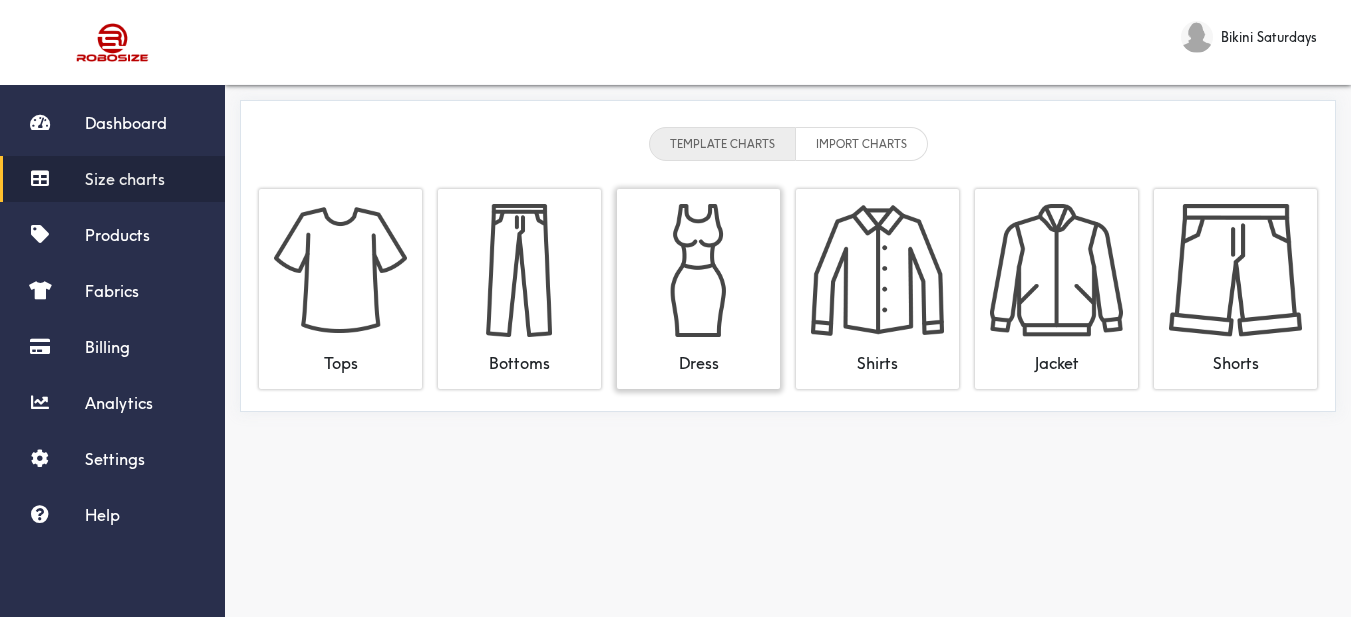 click at bounding box center [698, 270] 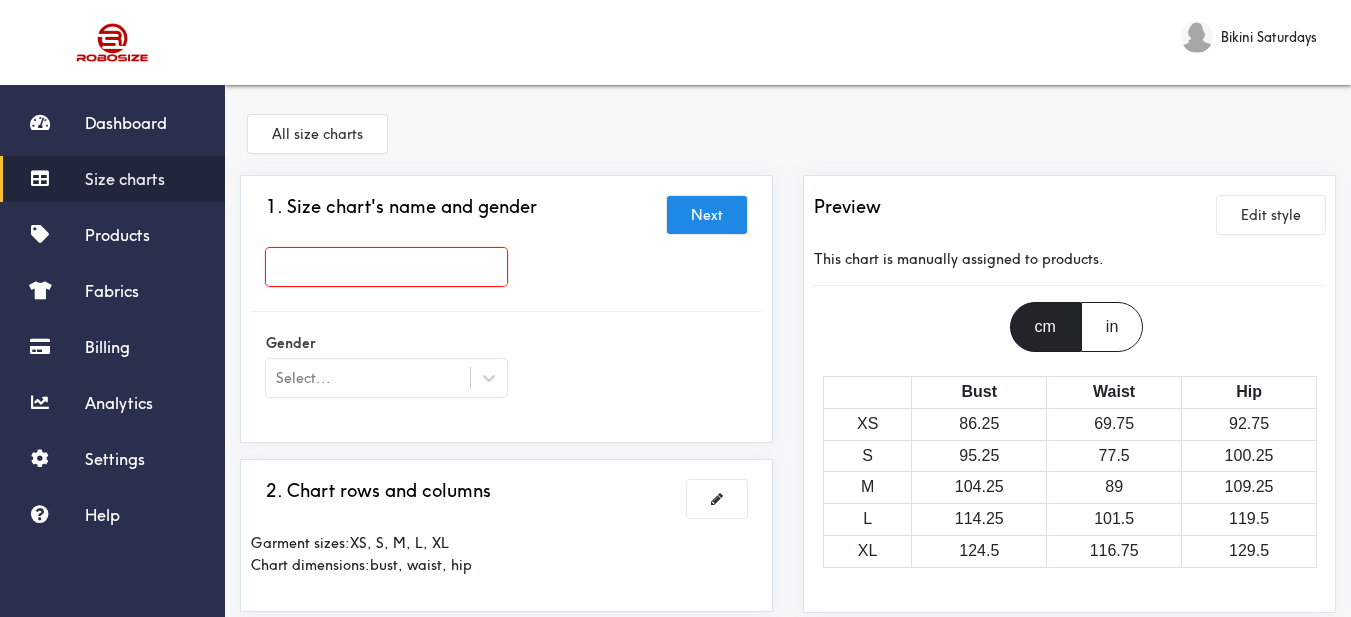 scroll, scrollTop: 300, scrollLeft: 0, axis: vertical 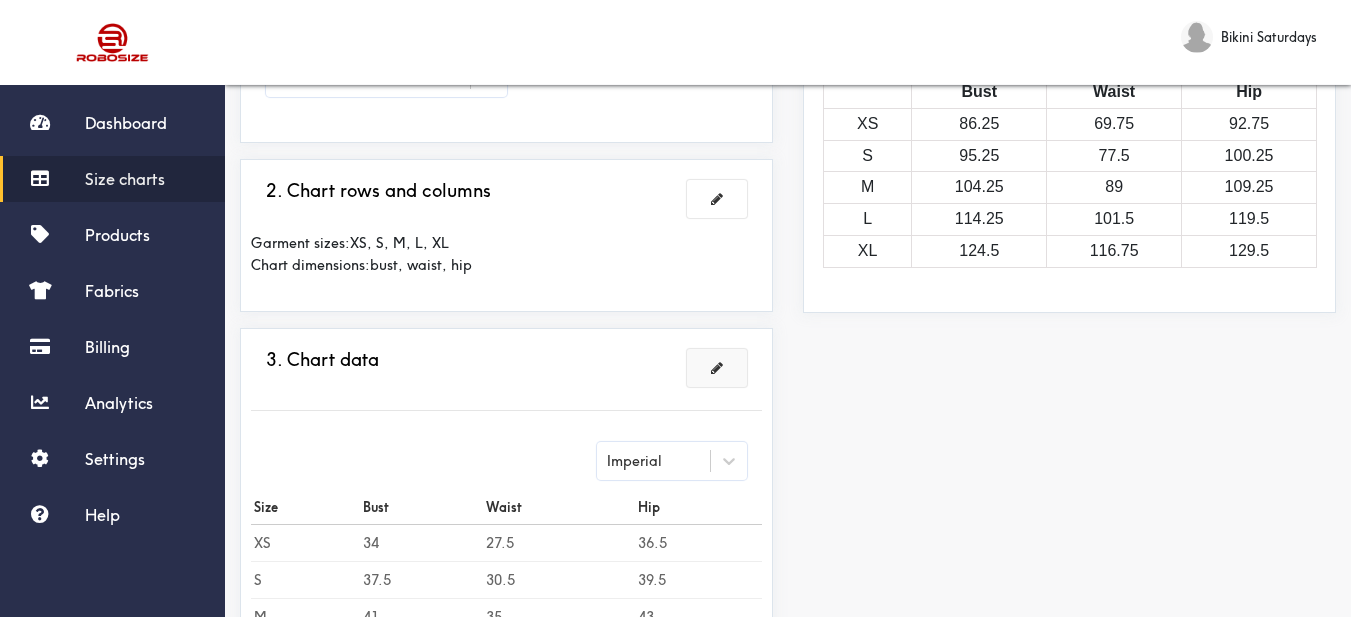 click at bounding box center (717, 368) 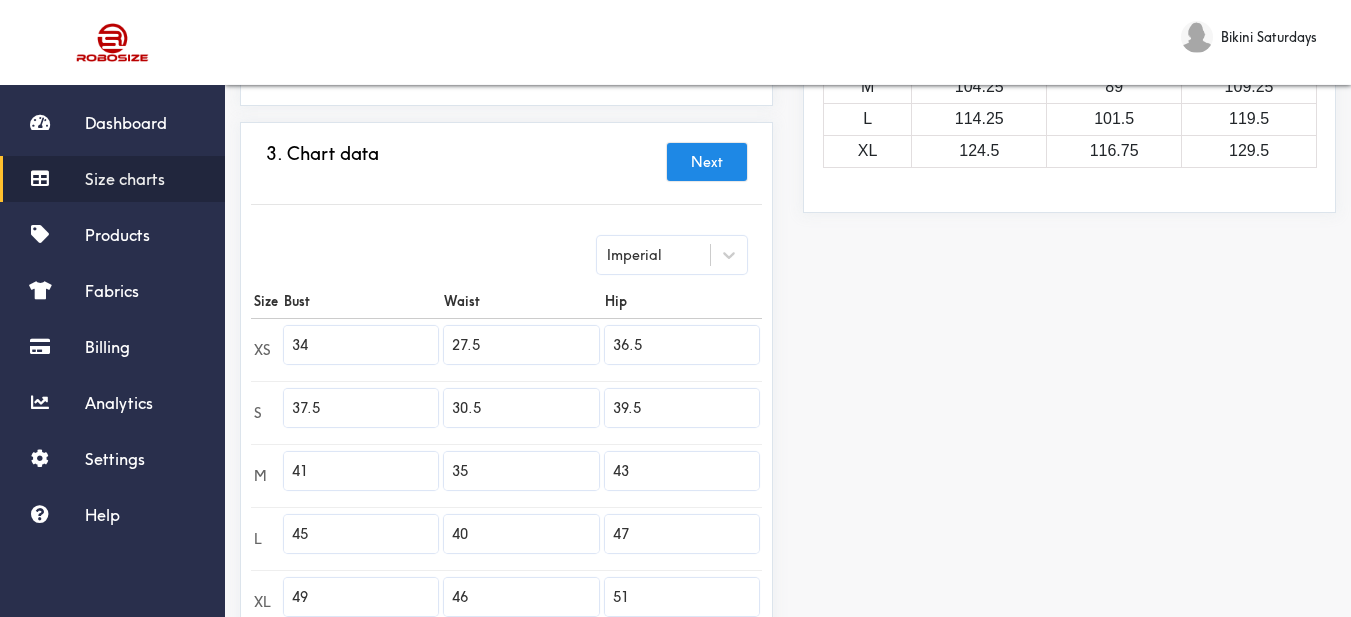scroll, scrollTop: 200, scrollLeft: 0, axis: vertical 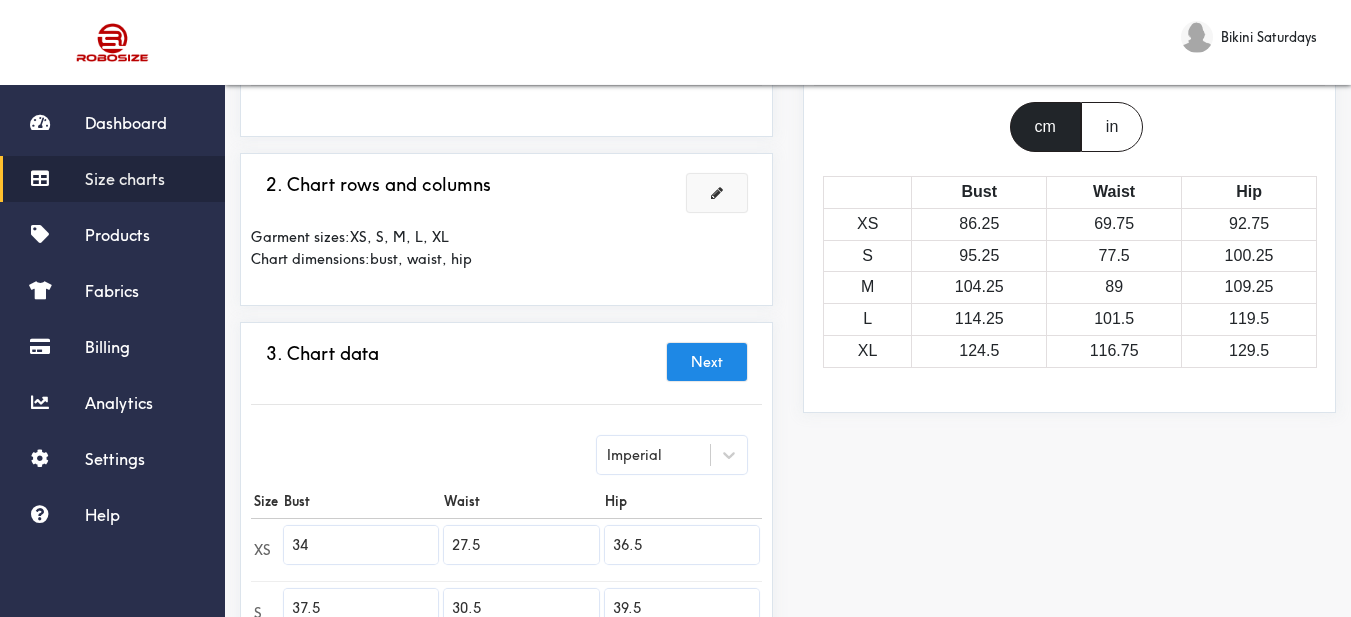 click at bounding box center (717, 193) 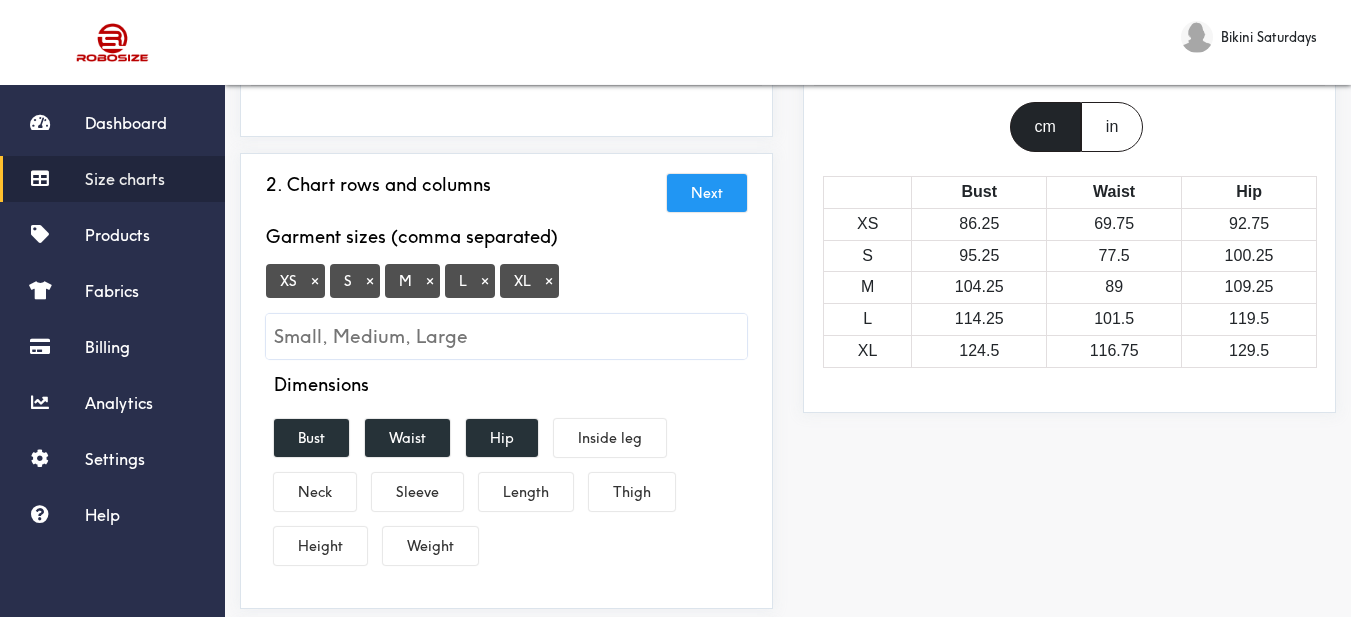 scroll, scrollTop: 0, scrollLeft: 0, axis: both 